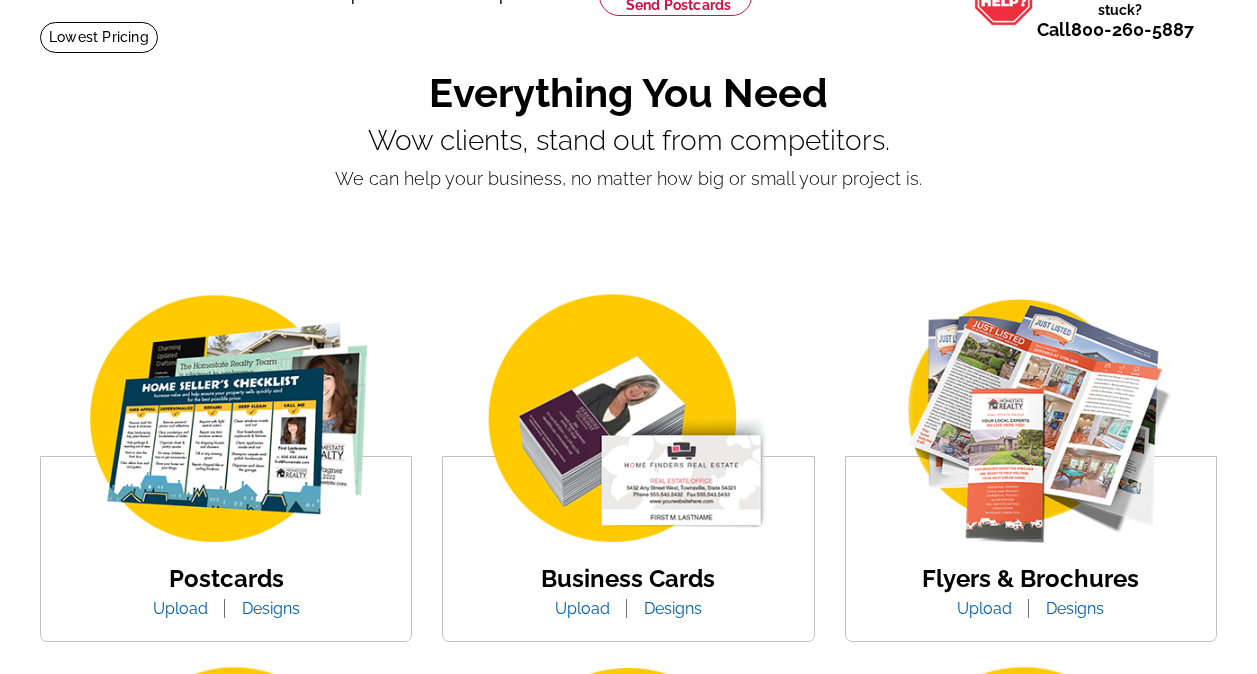 scroll, scrollTop: 200, scrollLeft: 0, axis: vertical 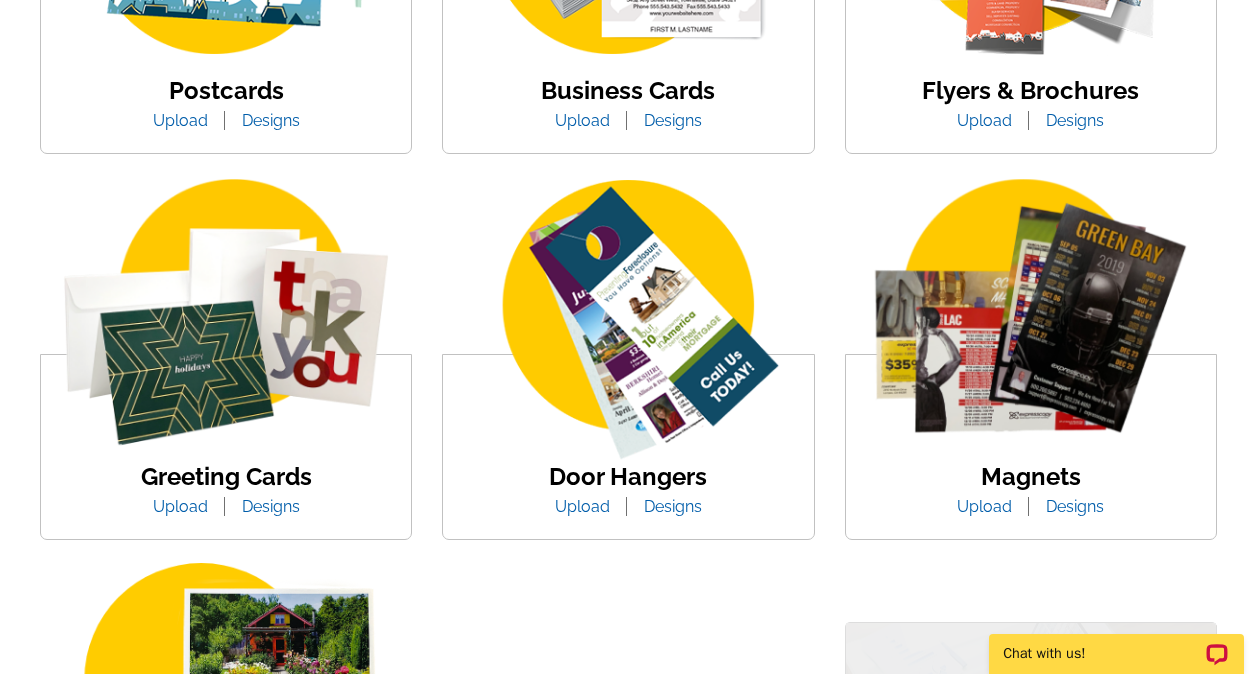 click at bounding box center [628, 322] 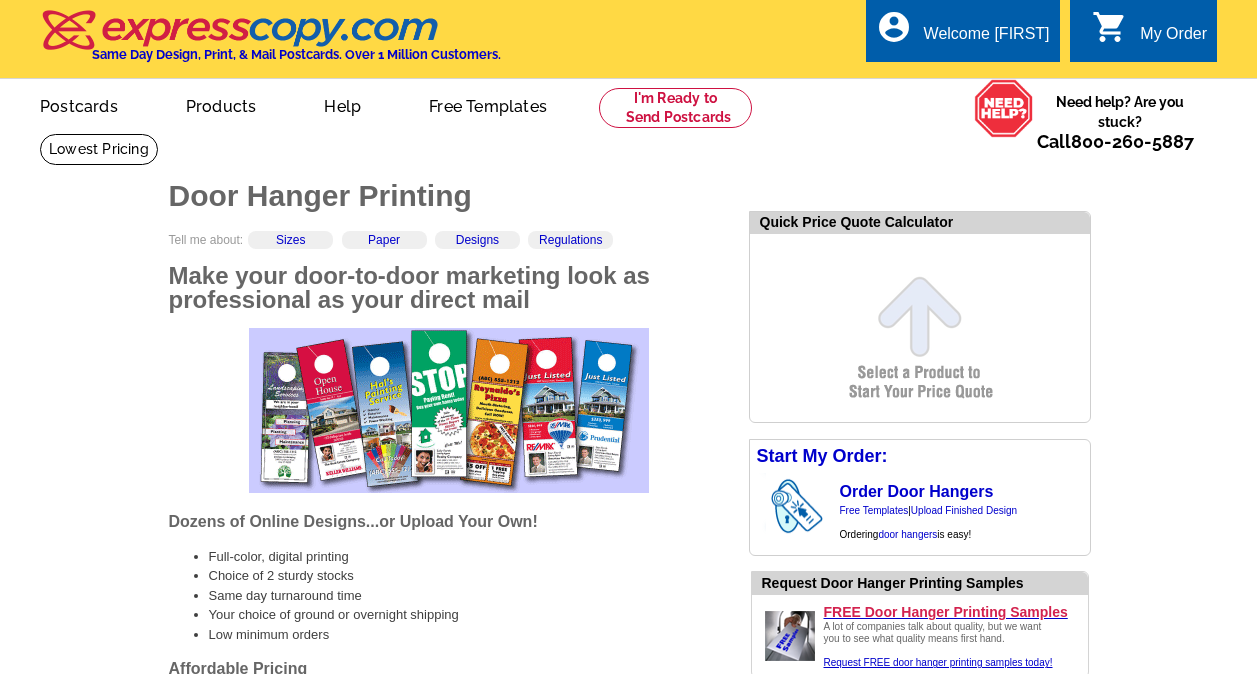 scroll, scrollTop: 0, scrollLeft: 0, axis: both 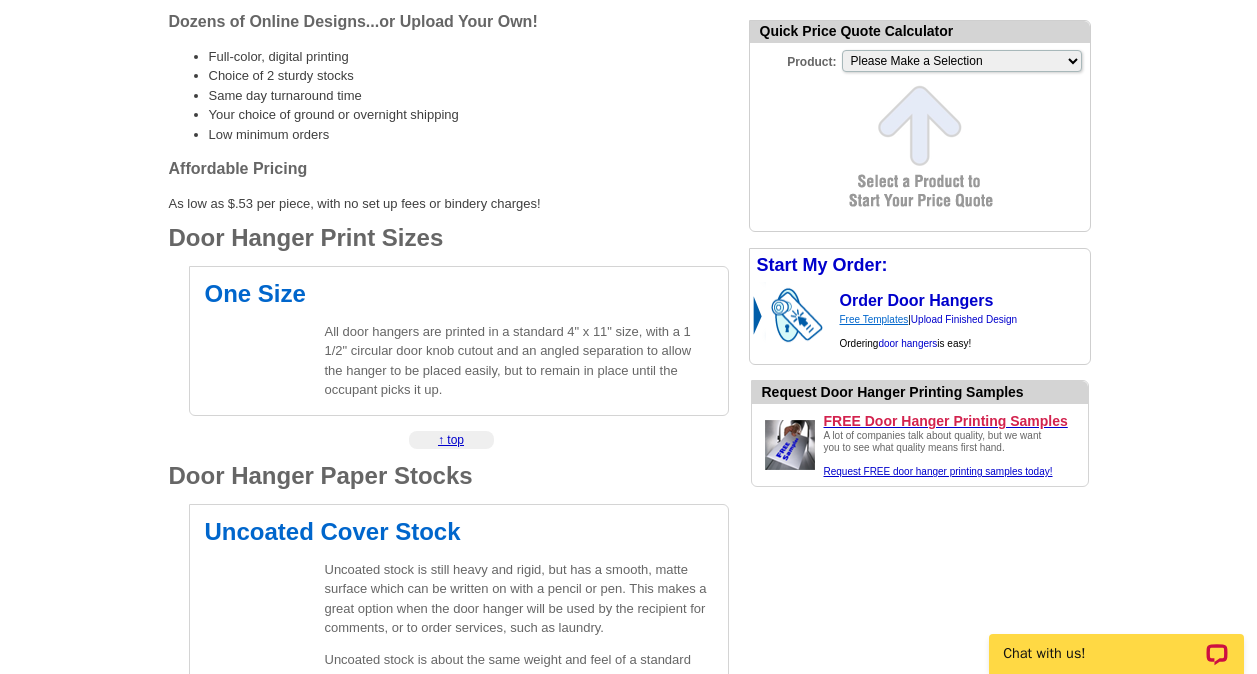 click on "Free Templates" at bounding box center [874, 319] 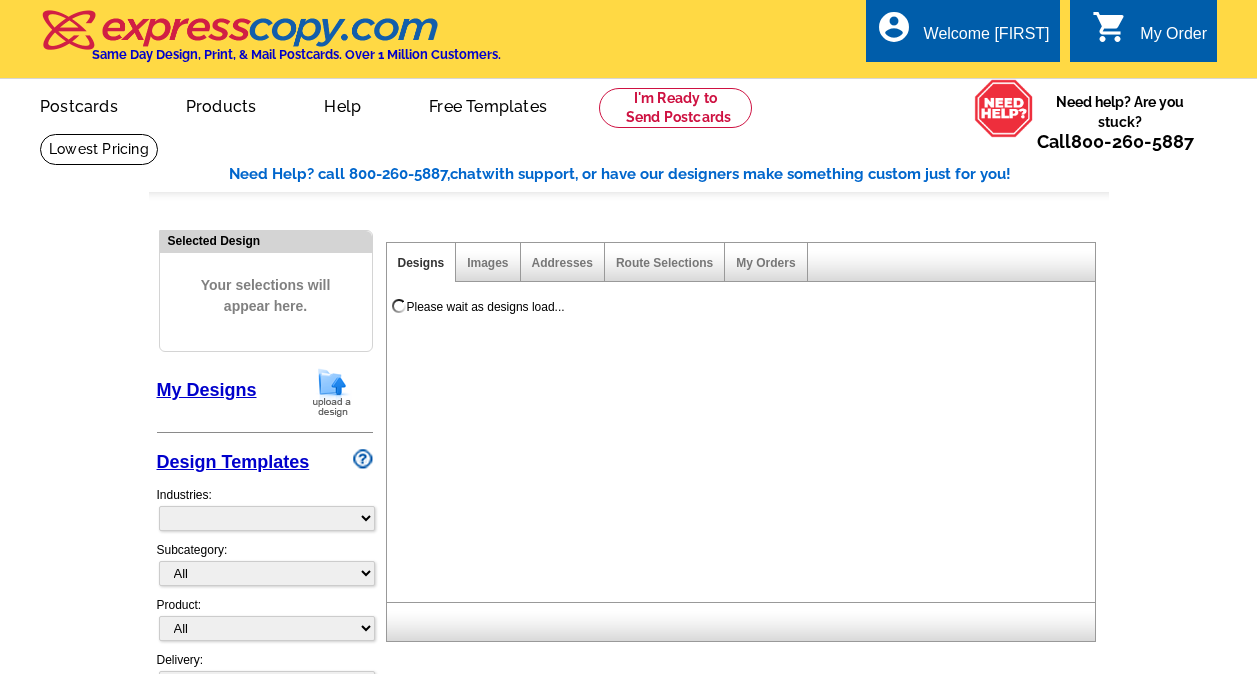 scroll, scrollTop: 0, scrollLeft: 0, axis: both 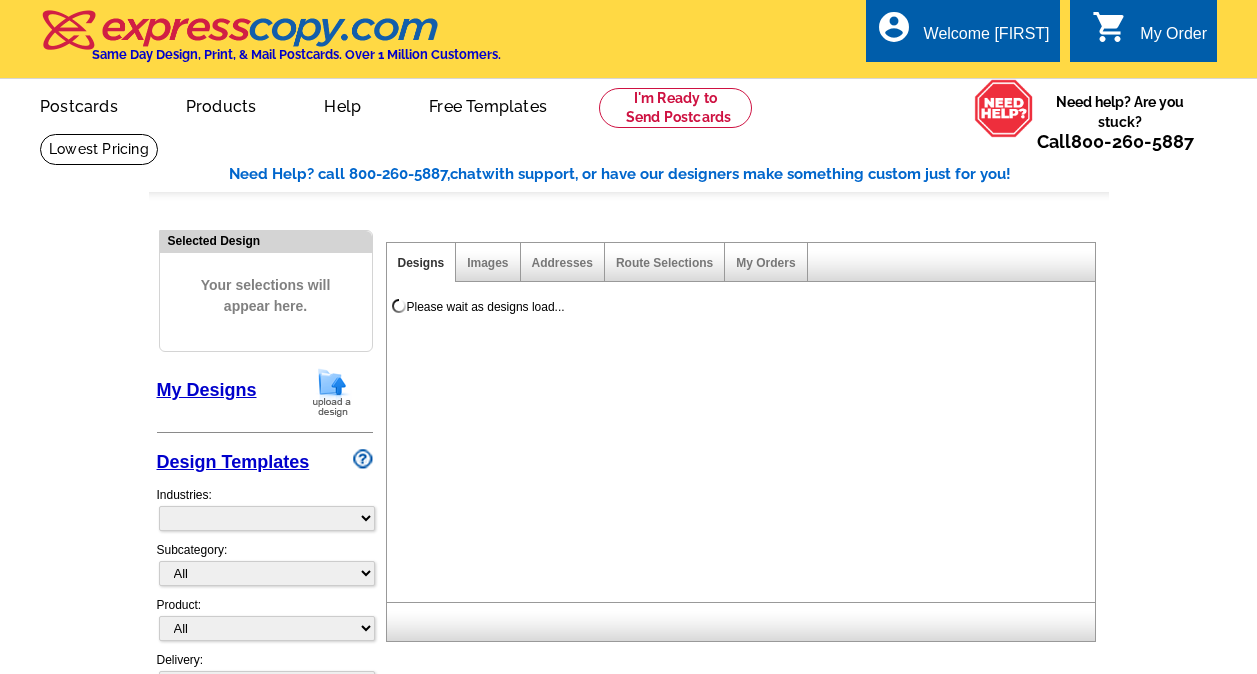 select on "974" 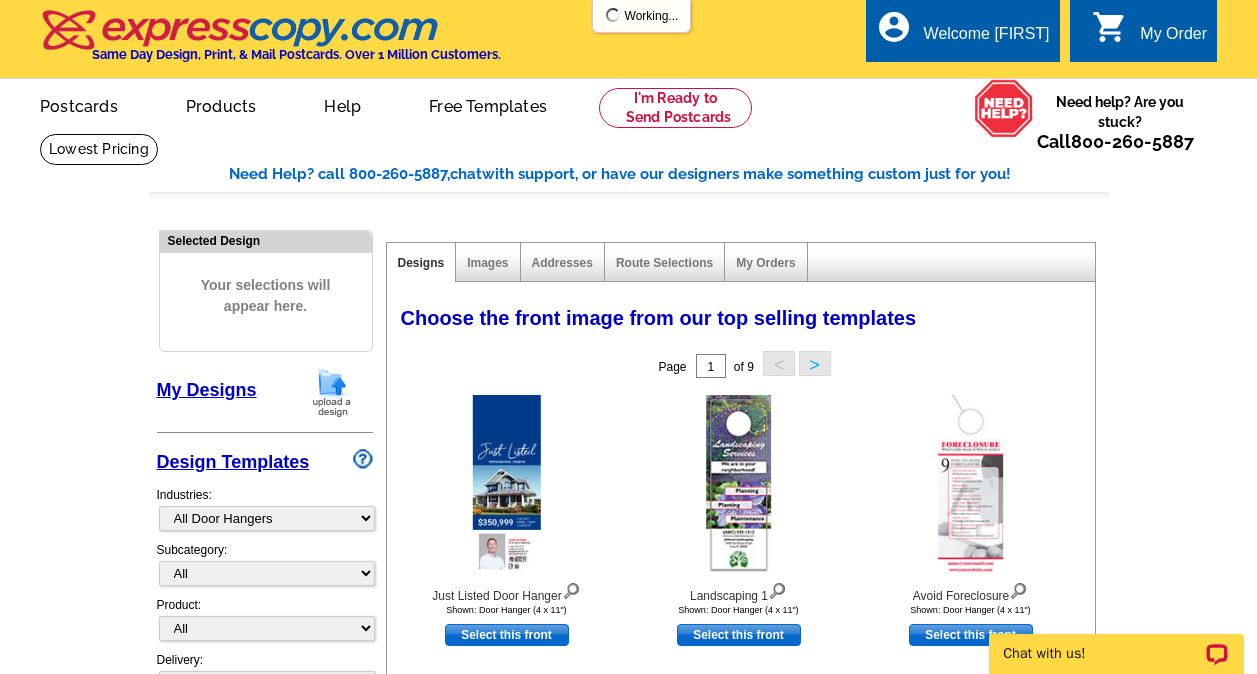 scroll, scrollTop: 0, scrollLeft: 0, axis: both 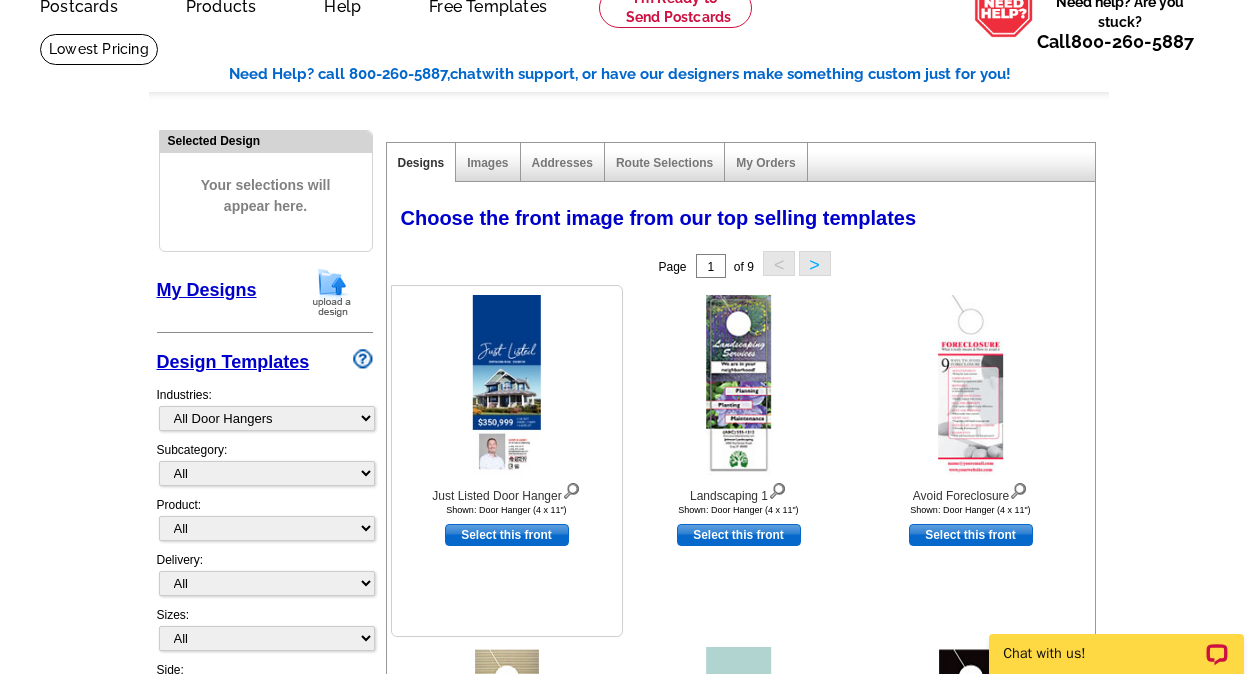 click at bounding box center [506, 385] 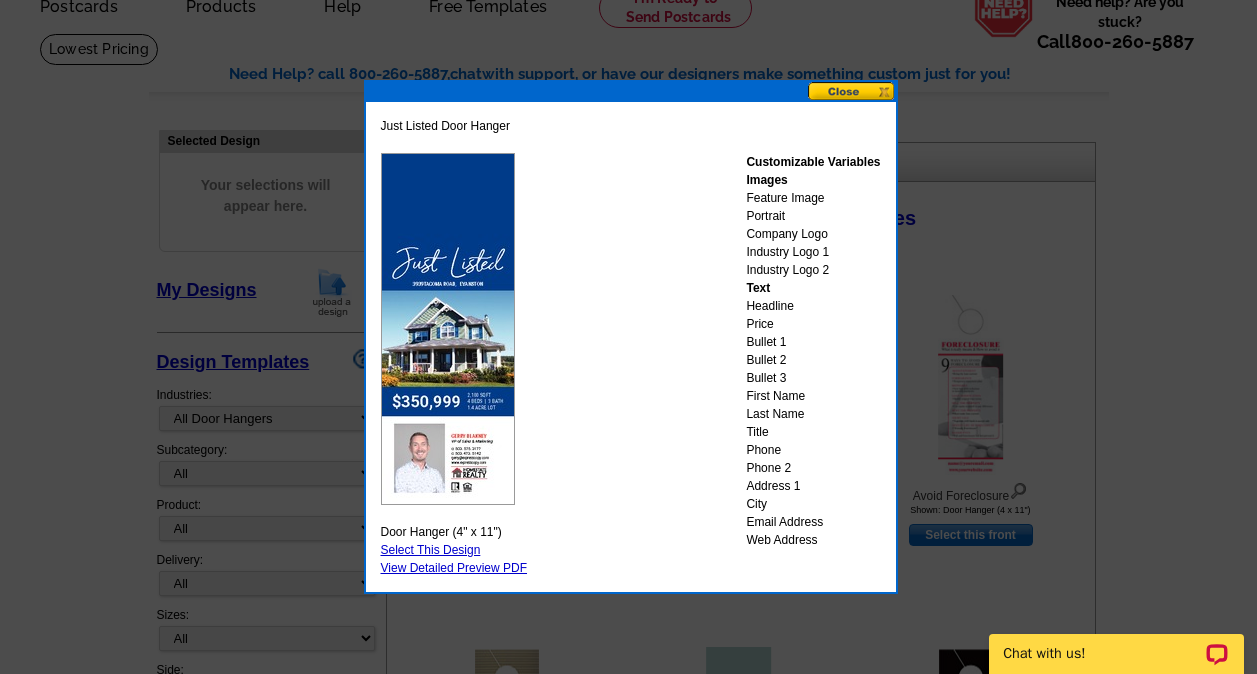 click at bounding box center (852, 91) 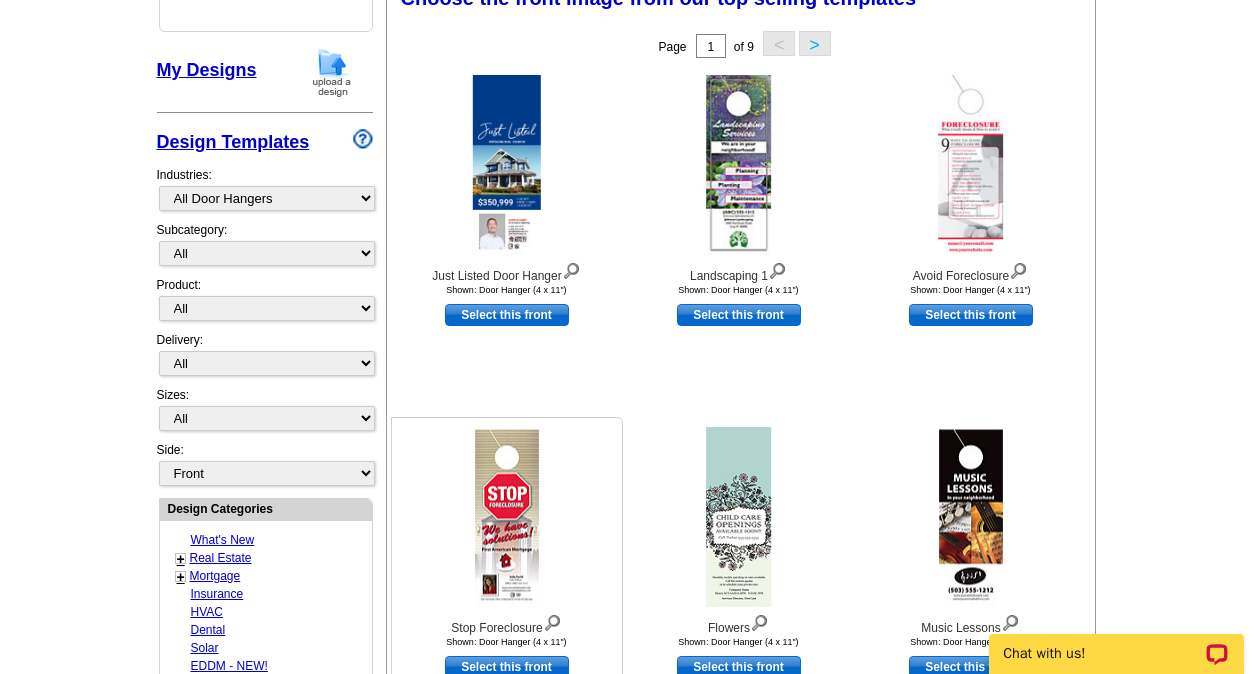 scroll, scrollTop: 300, scrollLeft: 0, axis: vertical 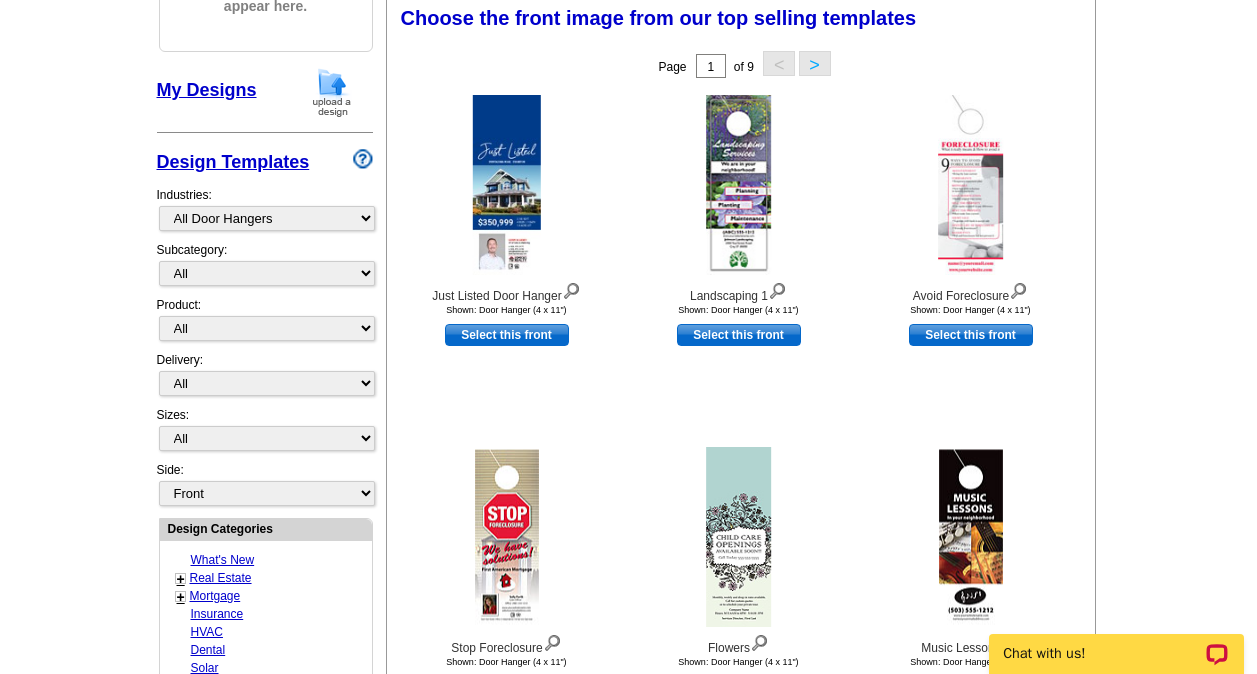 click on ">" at bounding box center [815, 63] 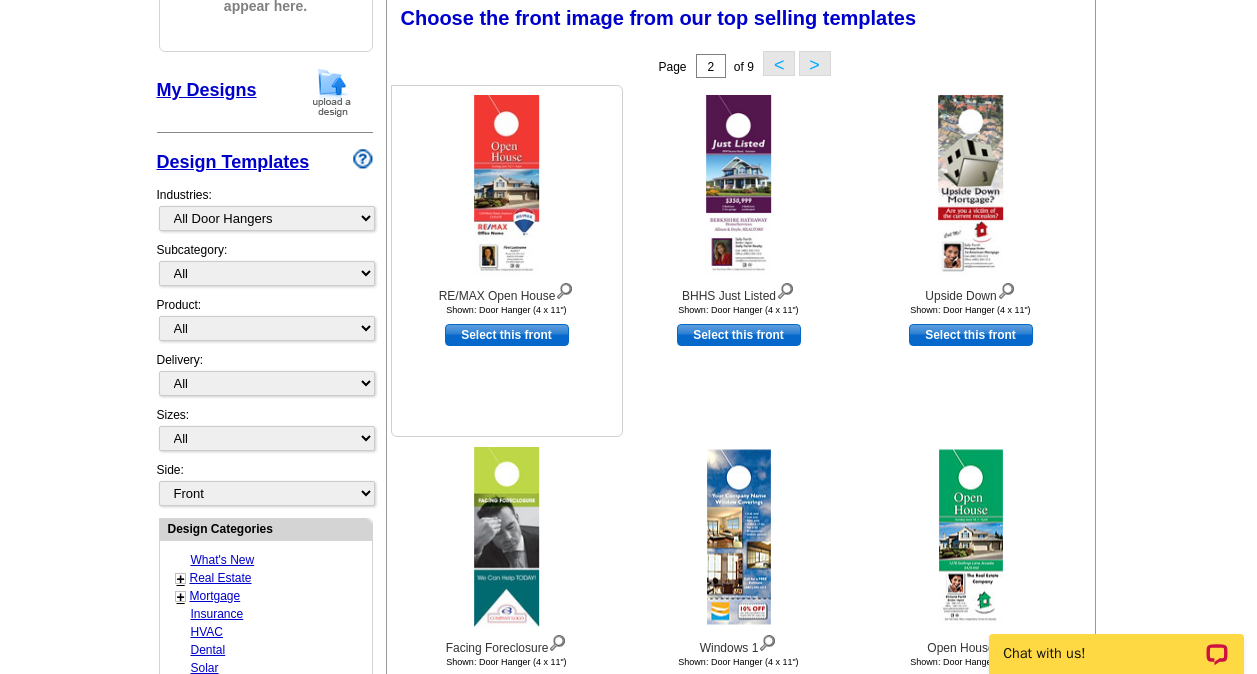 click on "Select this front" at bounding box center (507, 335) 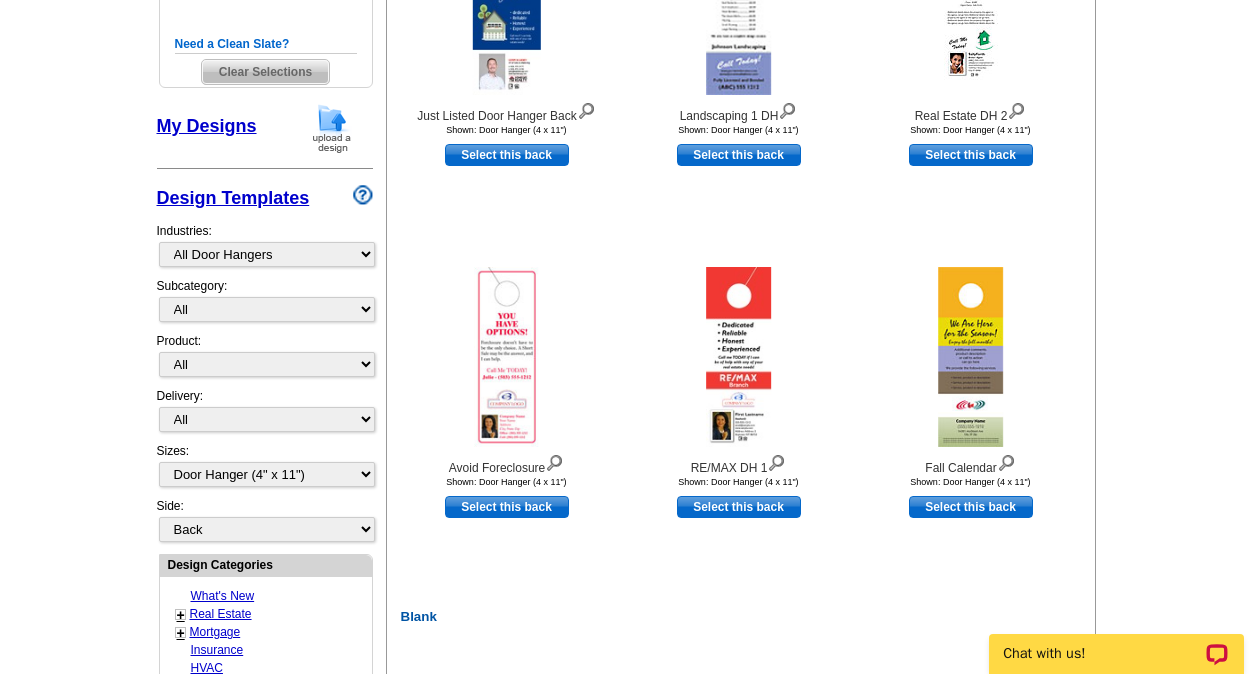 scroll, scrollTop: 500, scrollLeft: 0, axis: vertical 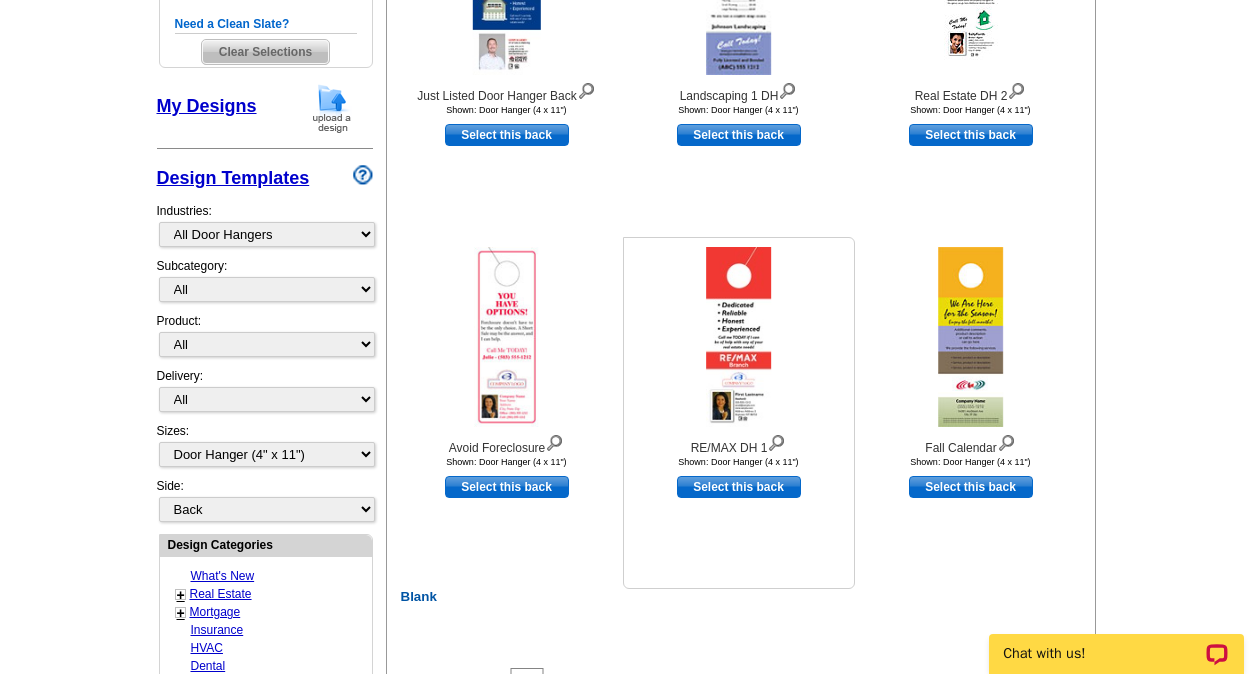 click on "Select this back" at bounding box center (739, 487) 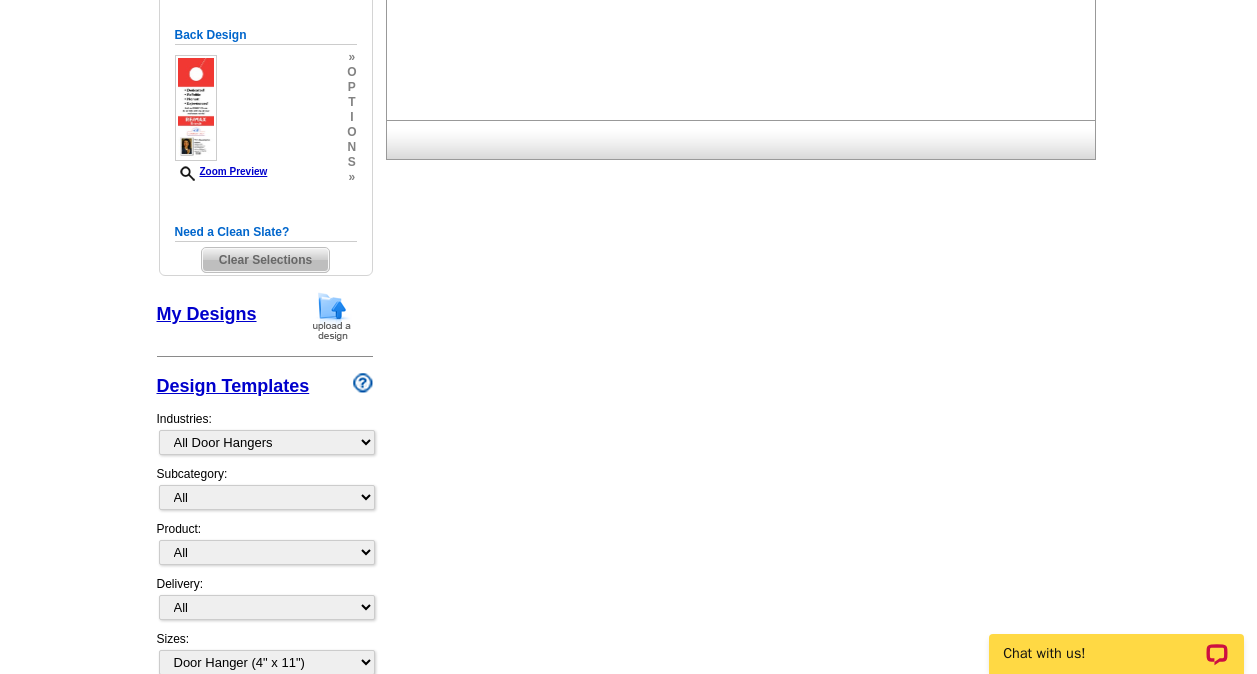 scroll, scrollTop: 0, scrollLeft: 0, axis: both 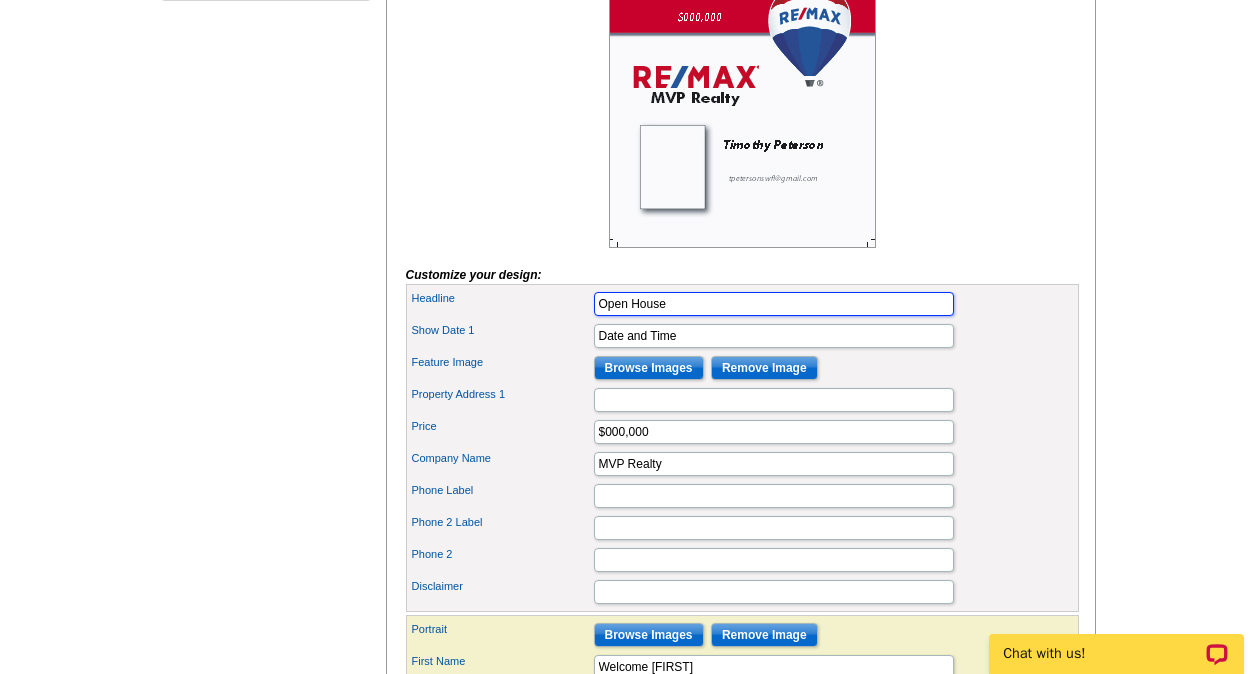 drag, startPoint x: 696, startPoint y: 332, endPoint x: 512, endPoint y: 335, distance: 184.02446 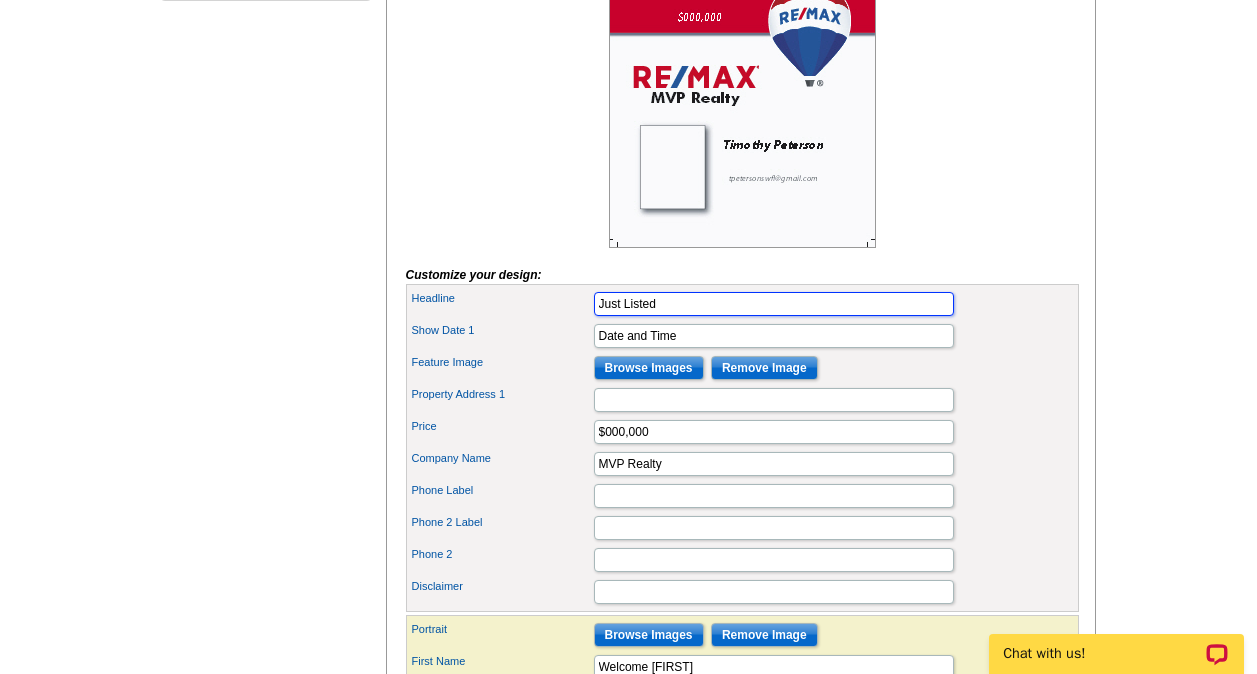 type on "Just Listed" 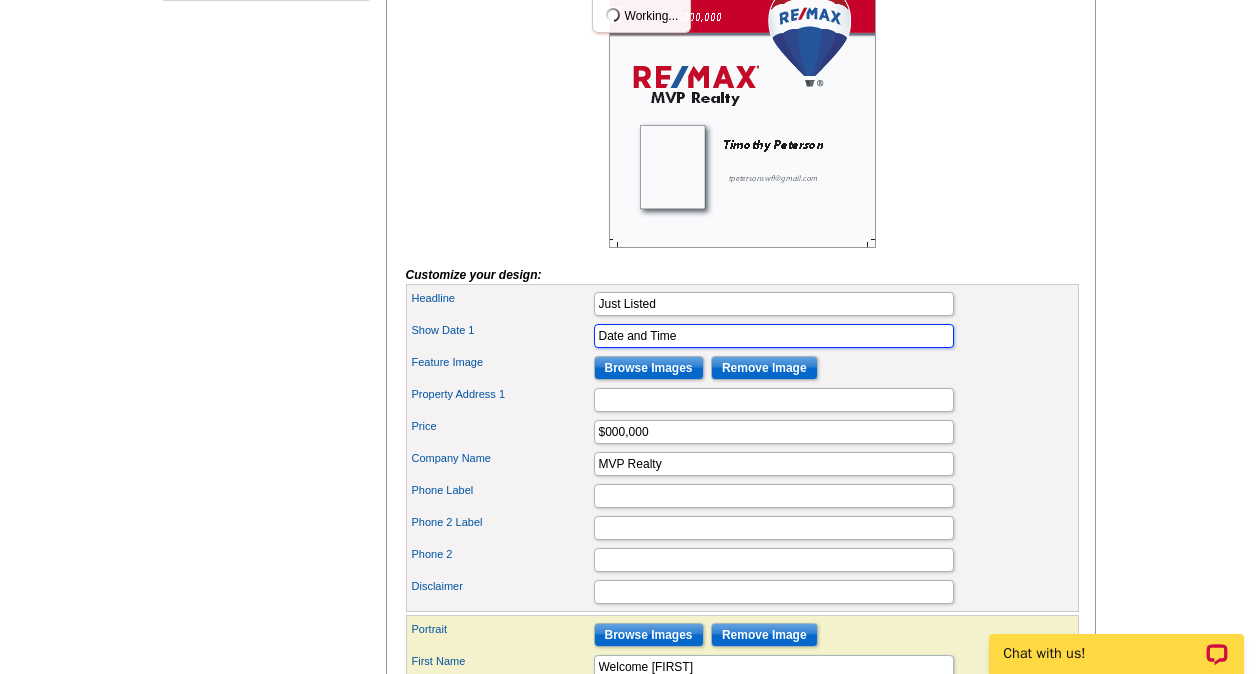 scroll, scrollTop: 0, scrollLeft: 0, axis: both 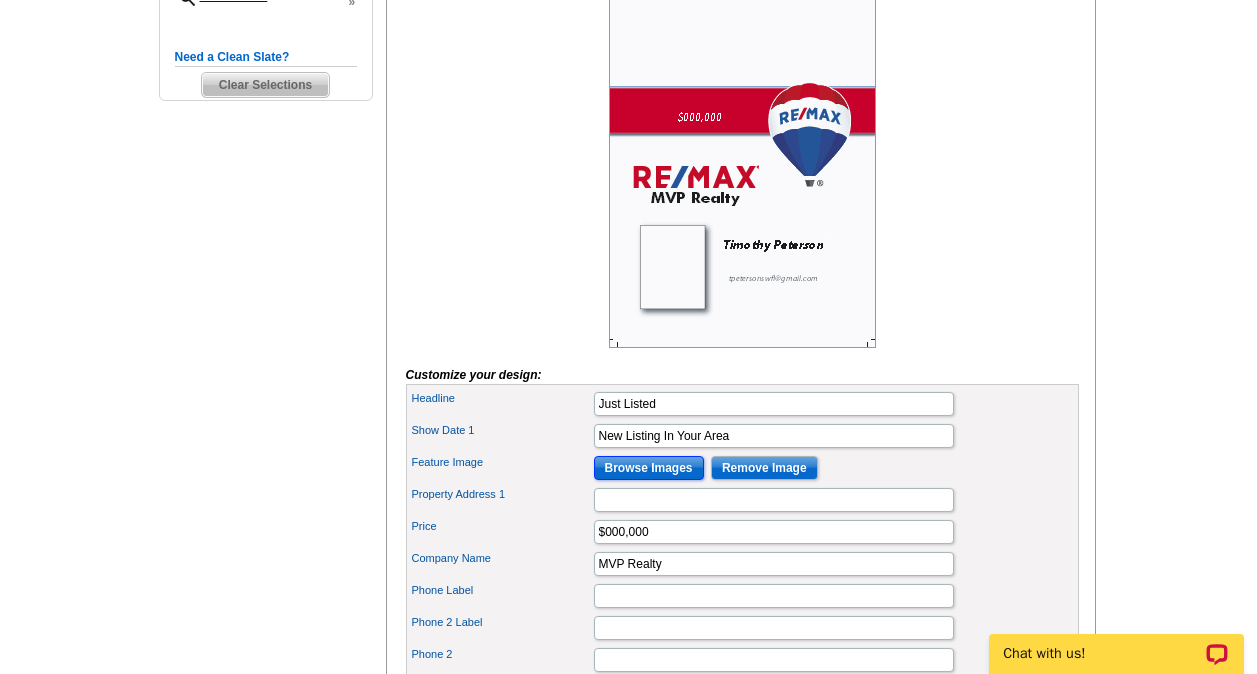 click on "Browse Images" at bounding box center (649, 468) 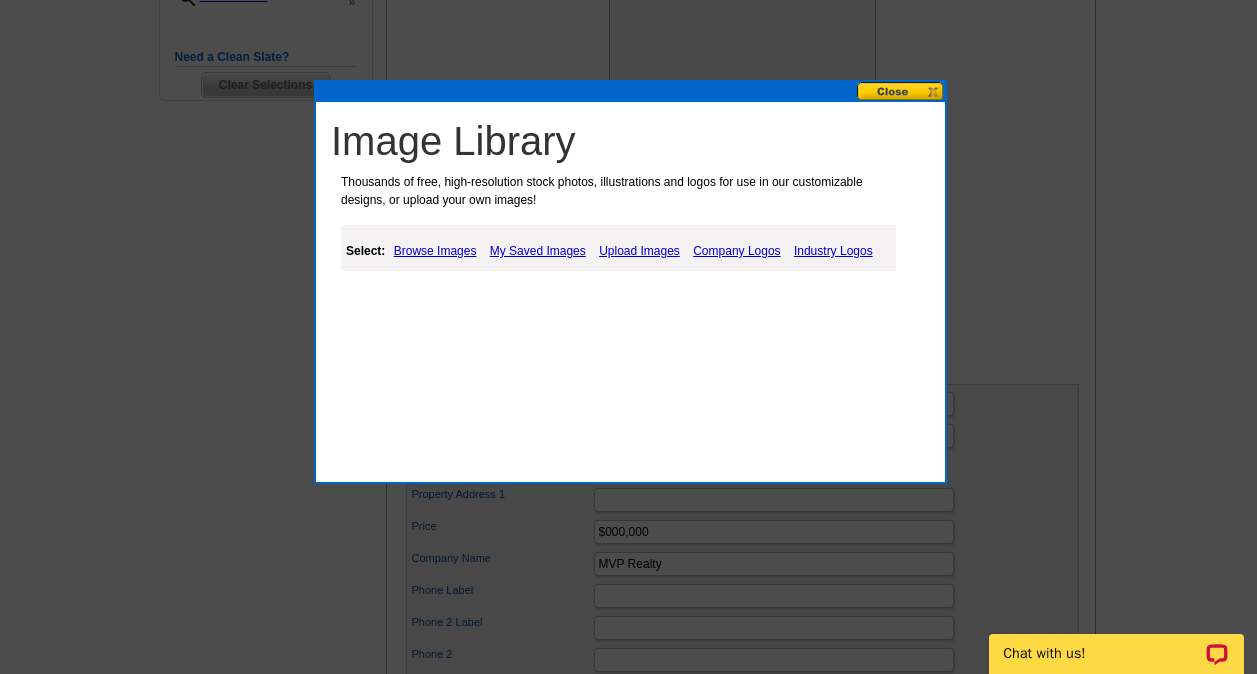 click on "My Saved Images" at bounding box center (538, 251) 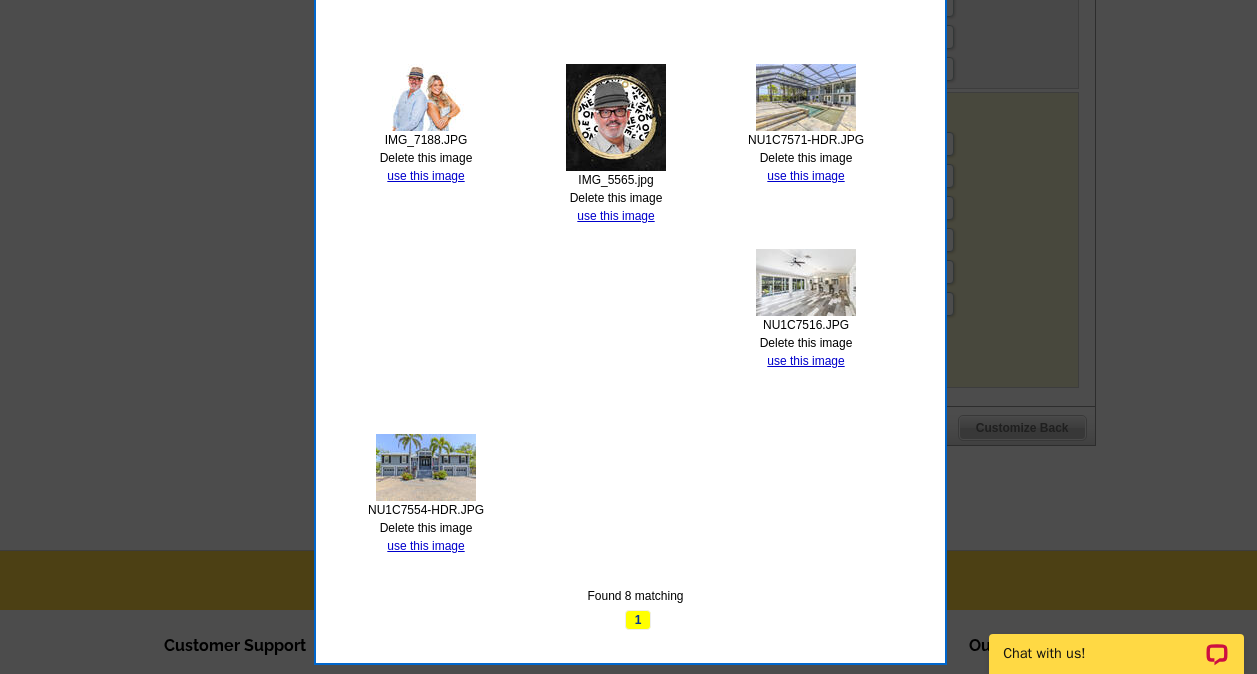scroll, scrollTop: 1400, scrollLeft: 0, axis: vertical 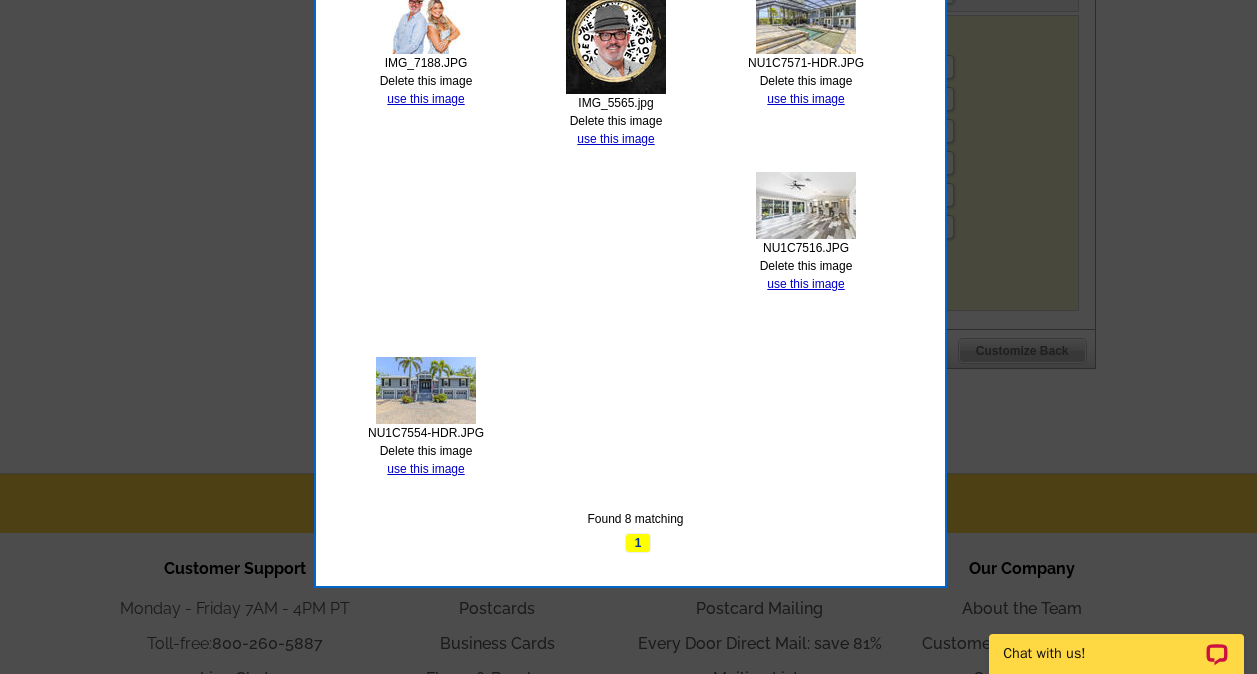 click at bounding box center (426, 390) 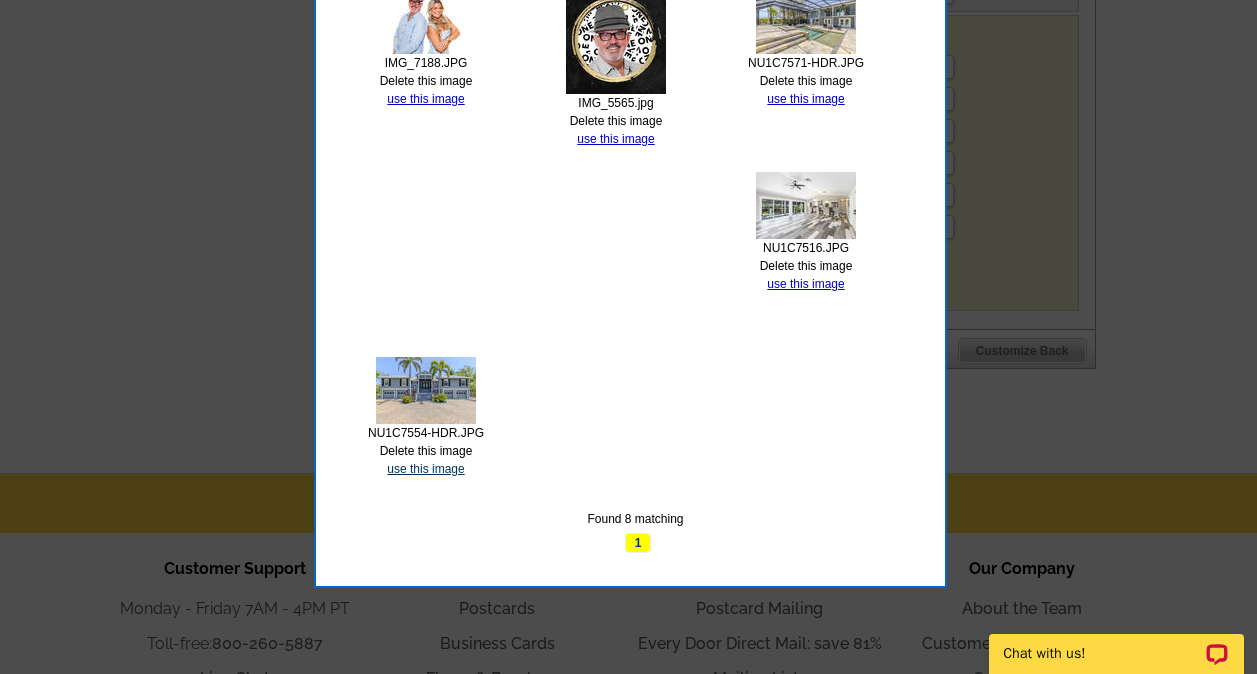 click on "use this image" at bounding box center [425, 469] 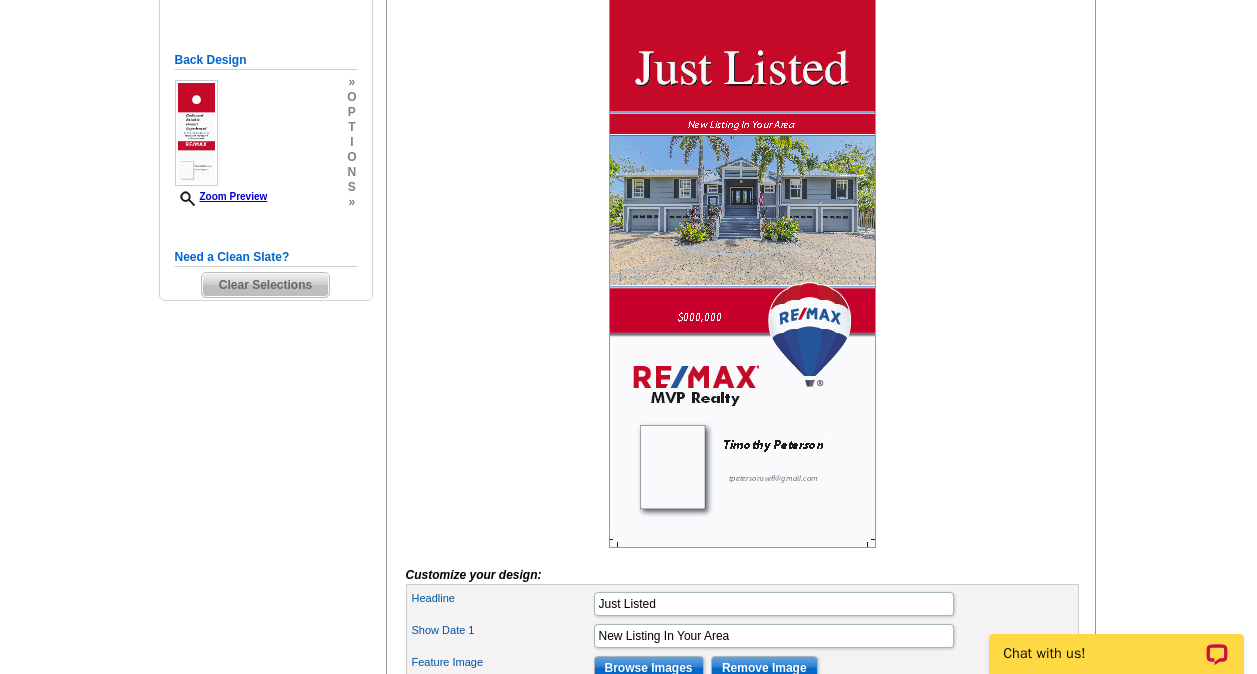 scroll, scrollTop: 700, scrollLeft: 0, axis: vertical 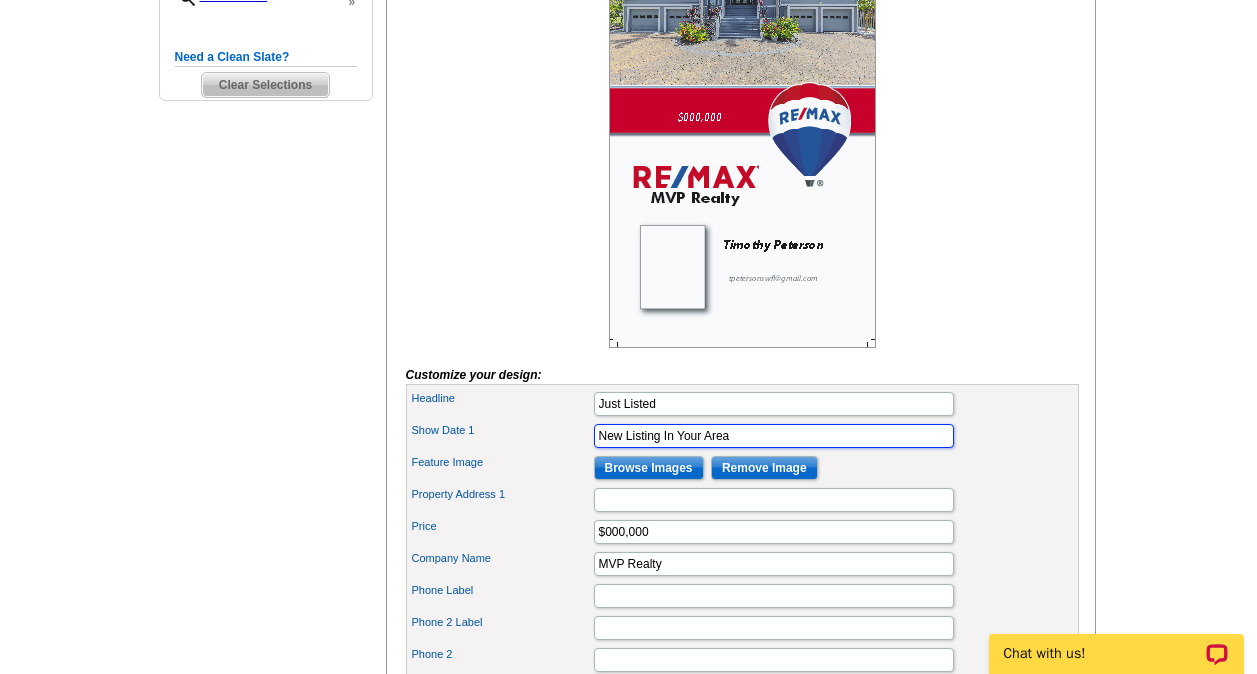 click on "New Listing In Your Area" at bounding box center (774, 436) 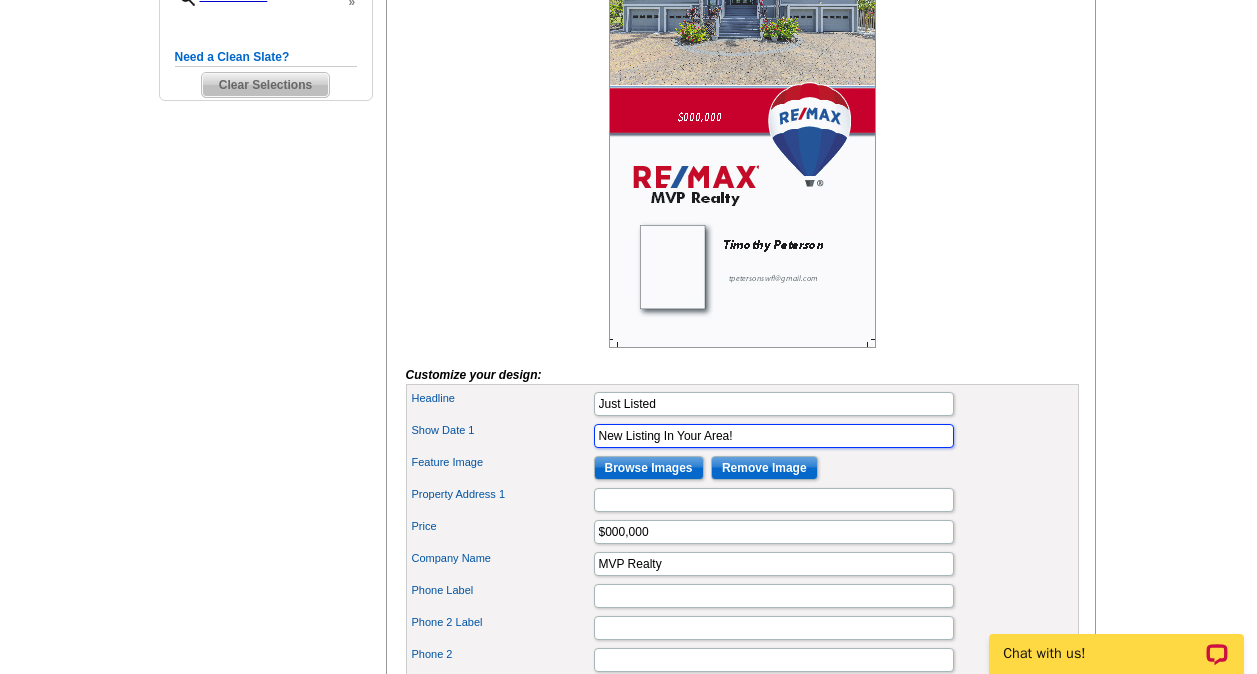 type on "New Listing In Your Area!" 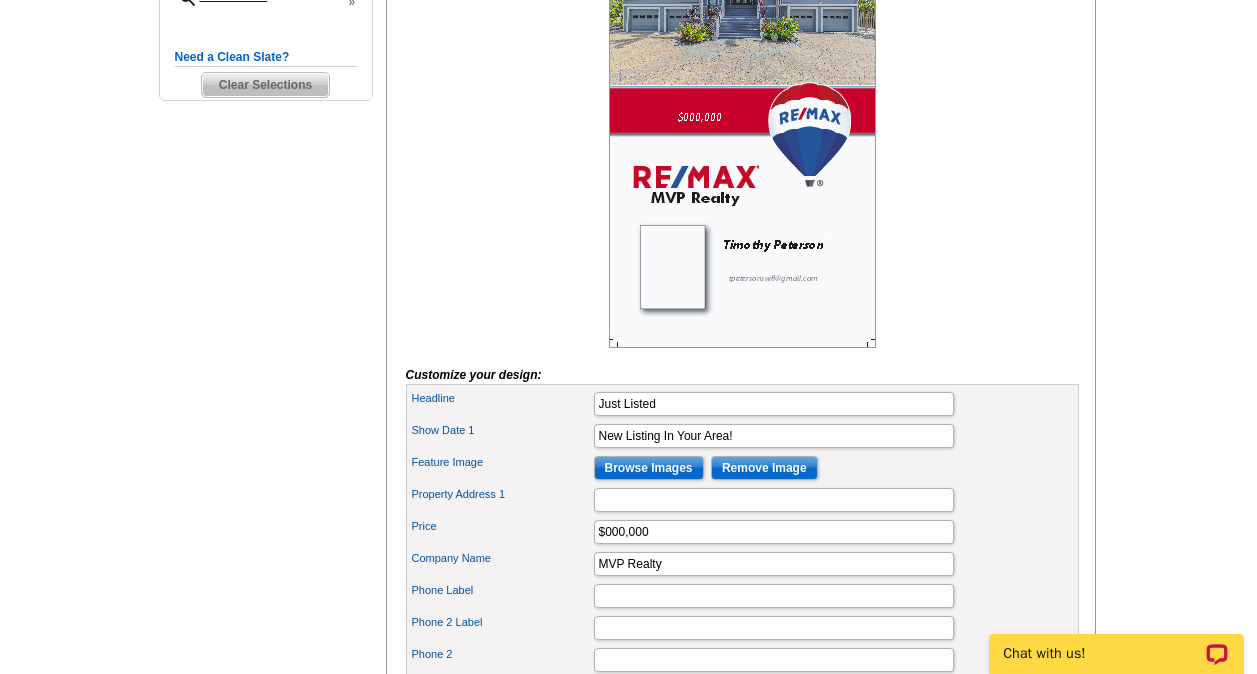 click on "Feature Image
Browse Images
Remove Image" at bounding box center (742, 468) 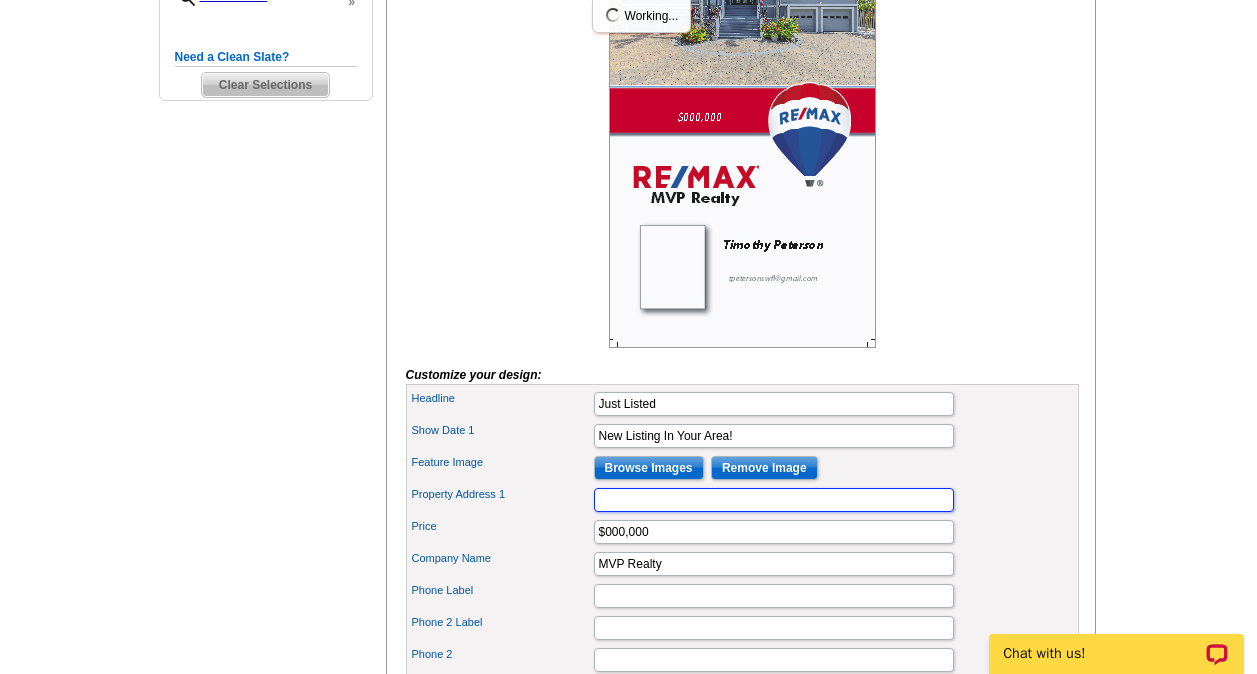 click on "Property Address 1" at bounding box center [774, 500] 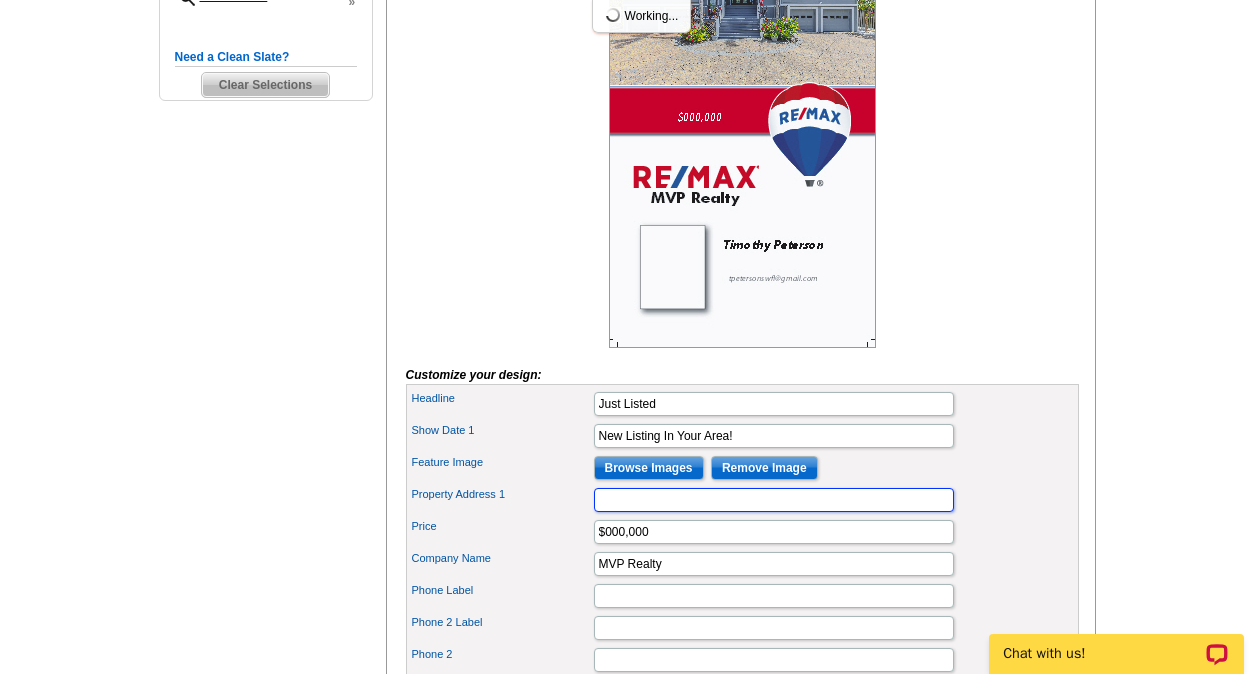click on "Property Address 1" at bounding box center (774, 500) 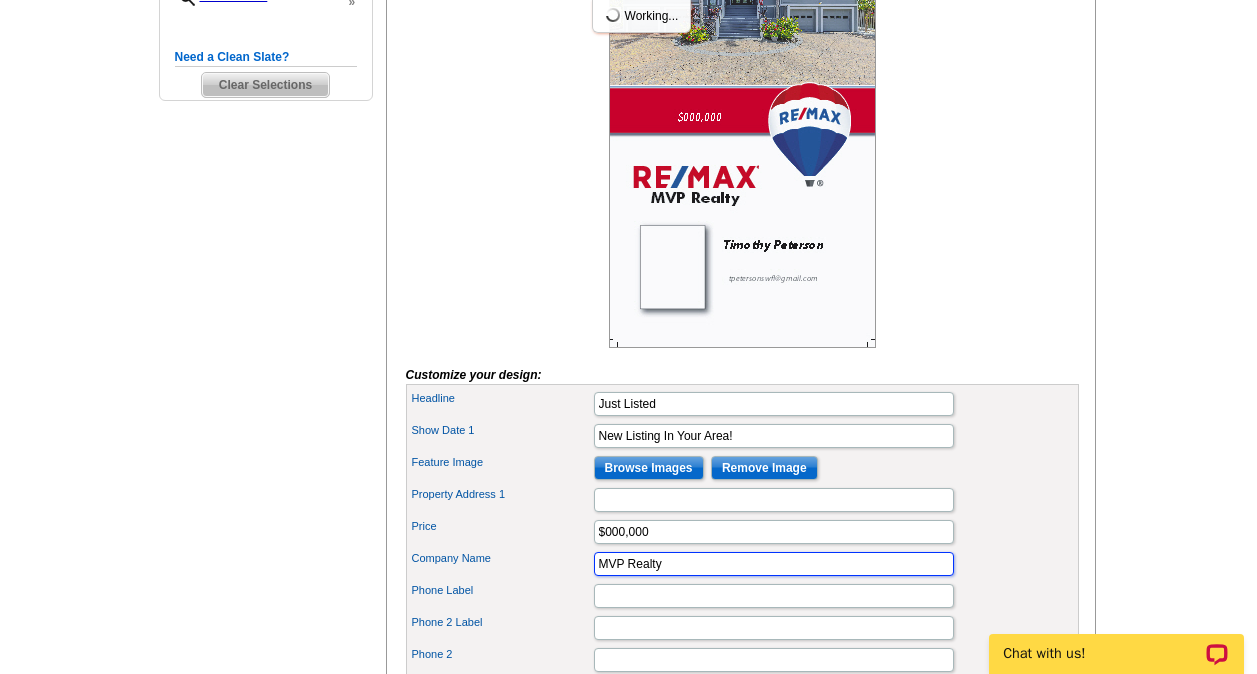 drag, startPoint x: 681, startPoint y: 596, endPoint x: 528, endPoint y: 579, distance: 153.94154 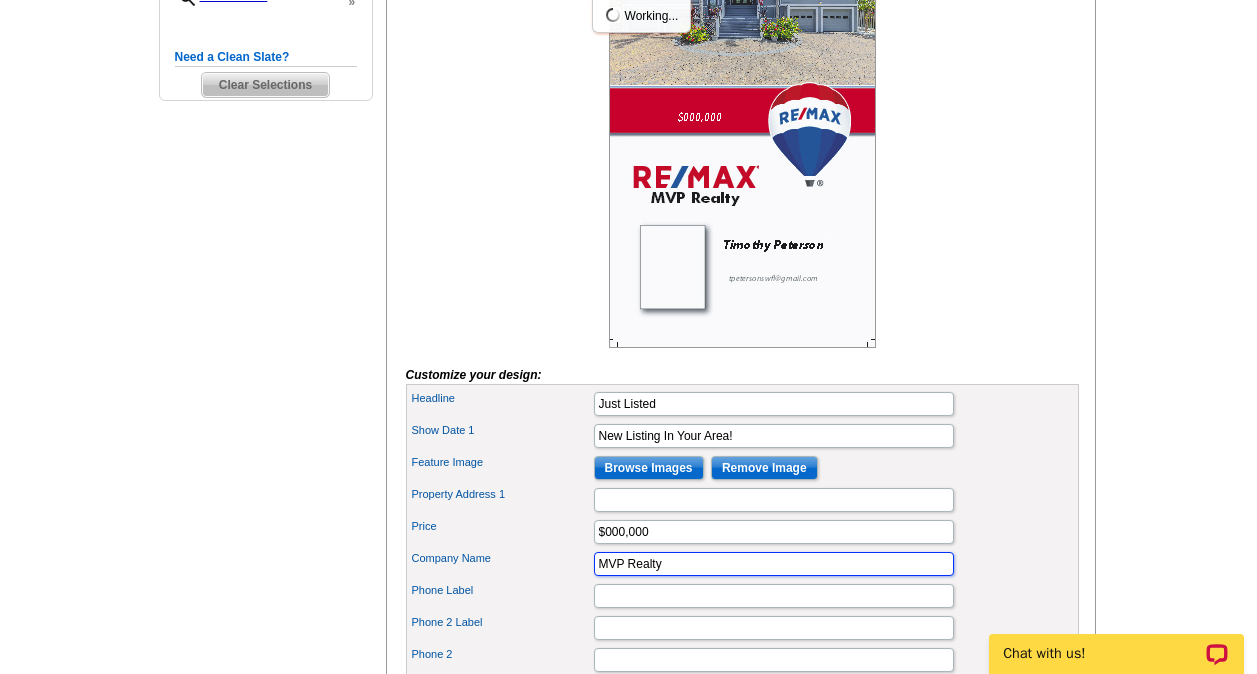 click on "Headline
Just Listed
Show Date 1
New Listing In Your Area!
Feature Image" at bounding box center [742, 548] 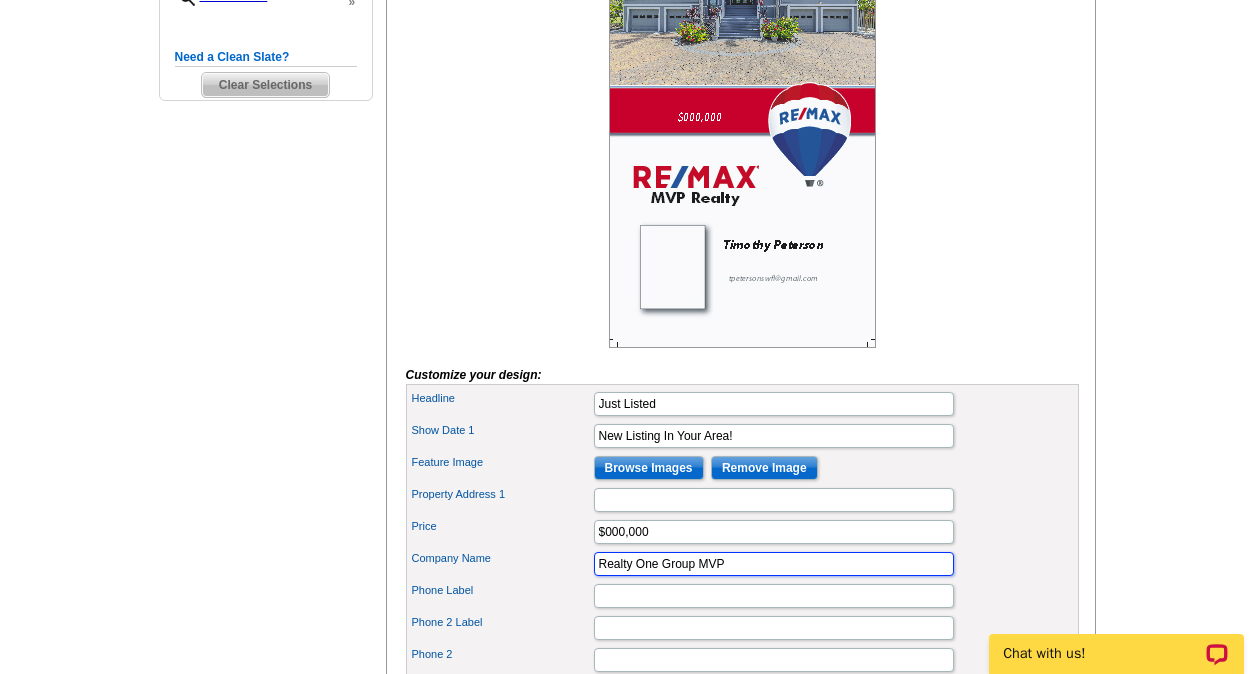 type on "Realty One Group MVP" 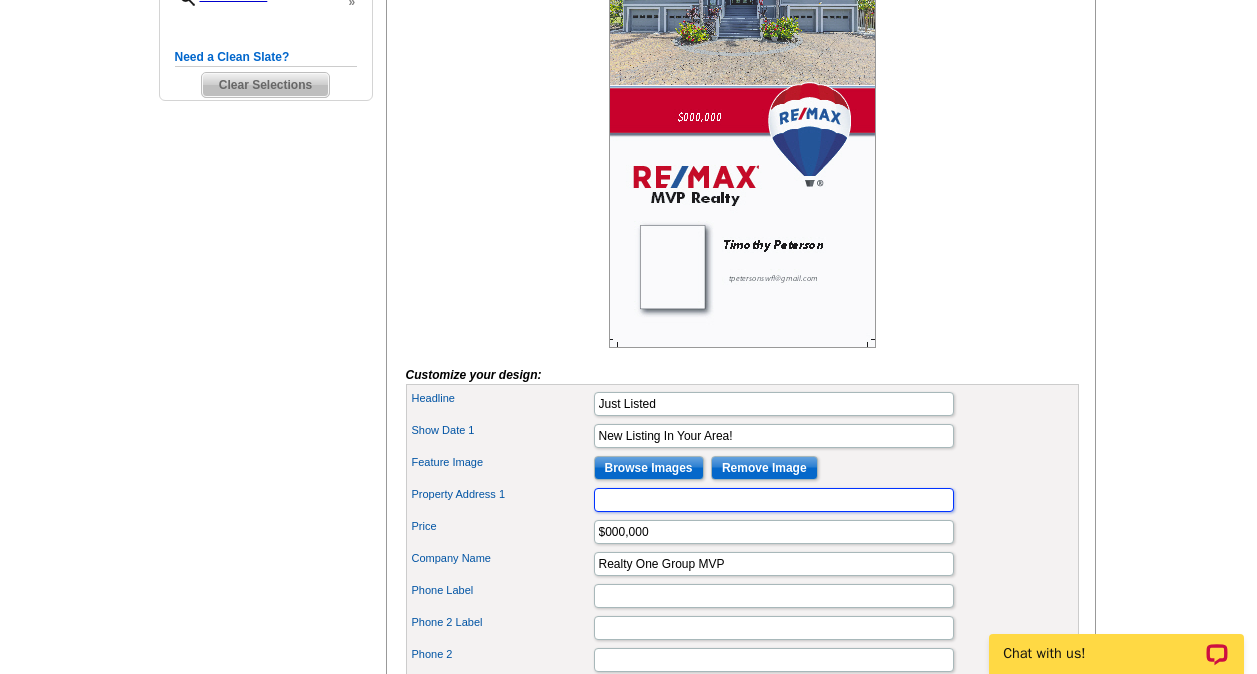 click on "Property Address 1" at bounding box center [774, 500] 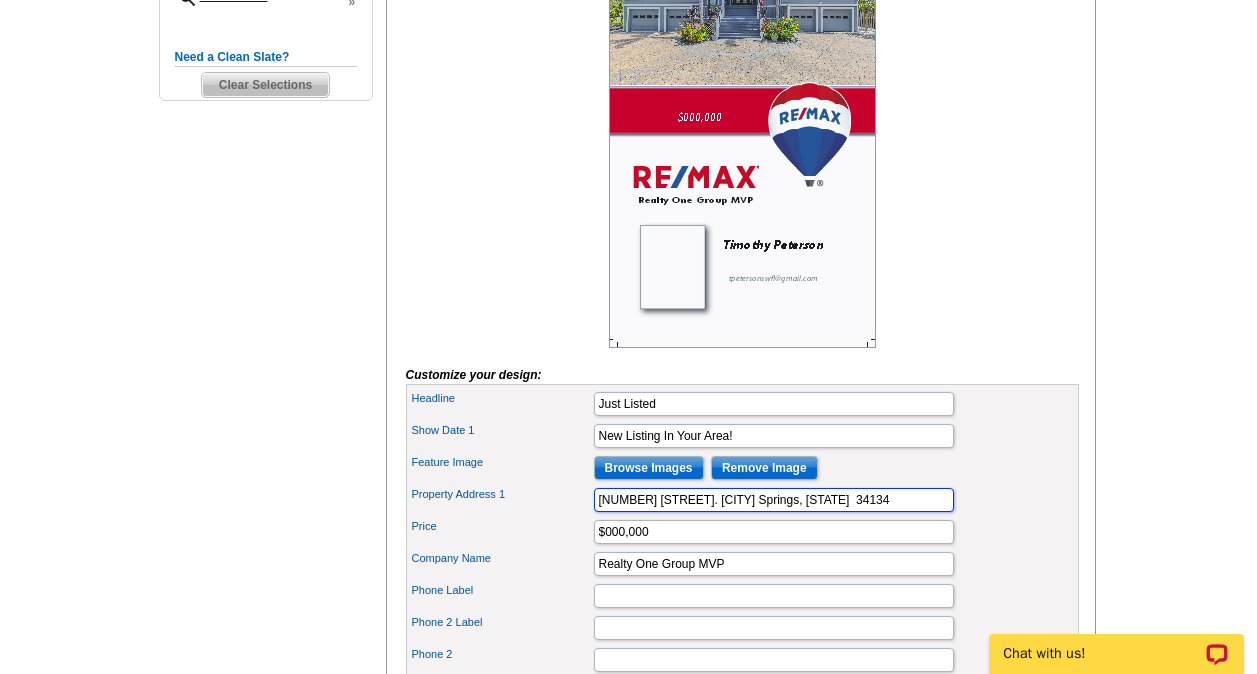 type on "4429 Tarpon Ave. Bonita Springs, FL  34134" 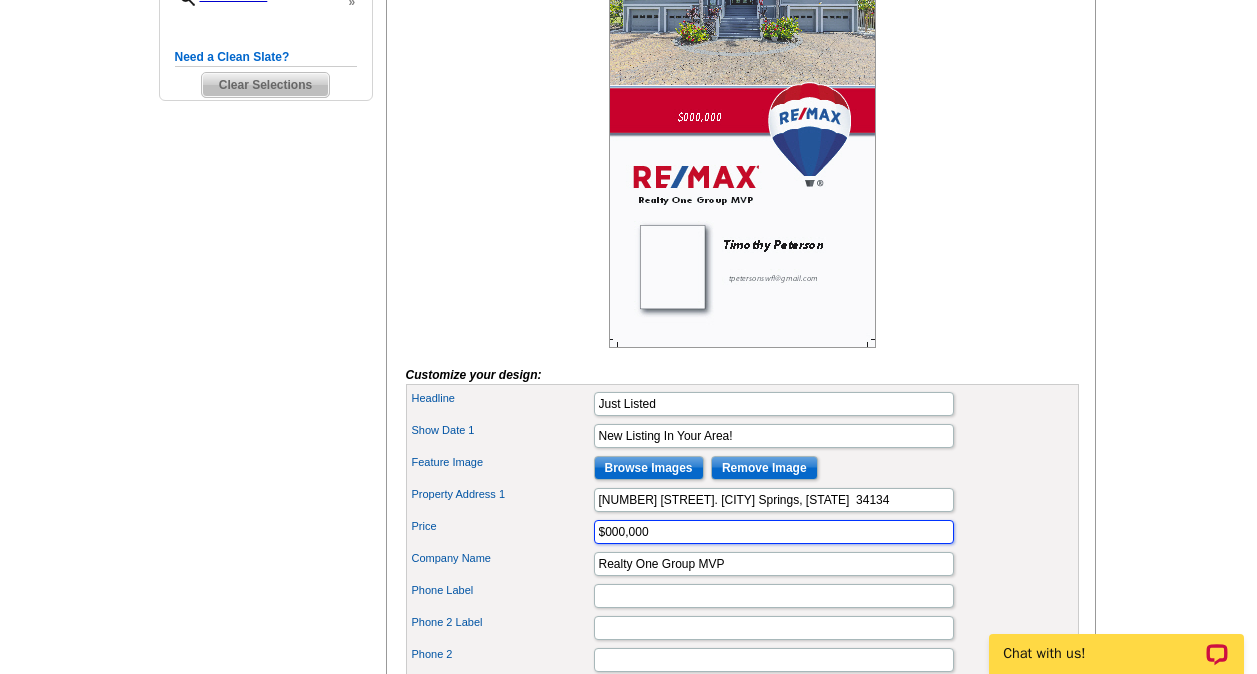 drag, startPoint x: 656, startPoint y: 571, endPoint x: 523, endPoint y: 553, distance: 134.21252 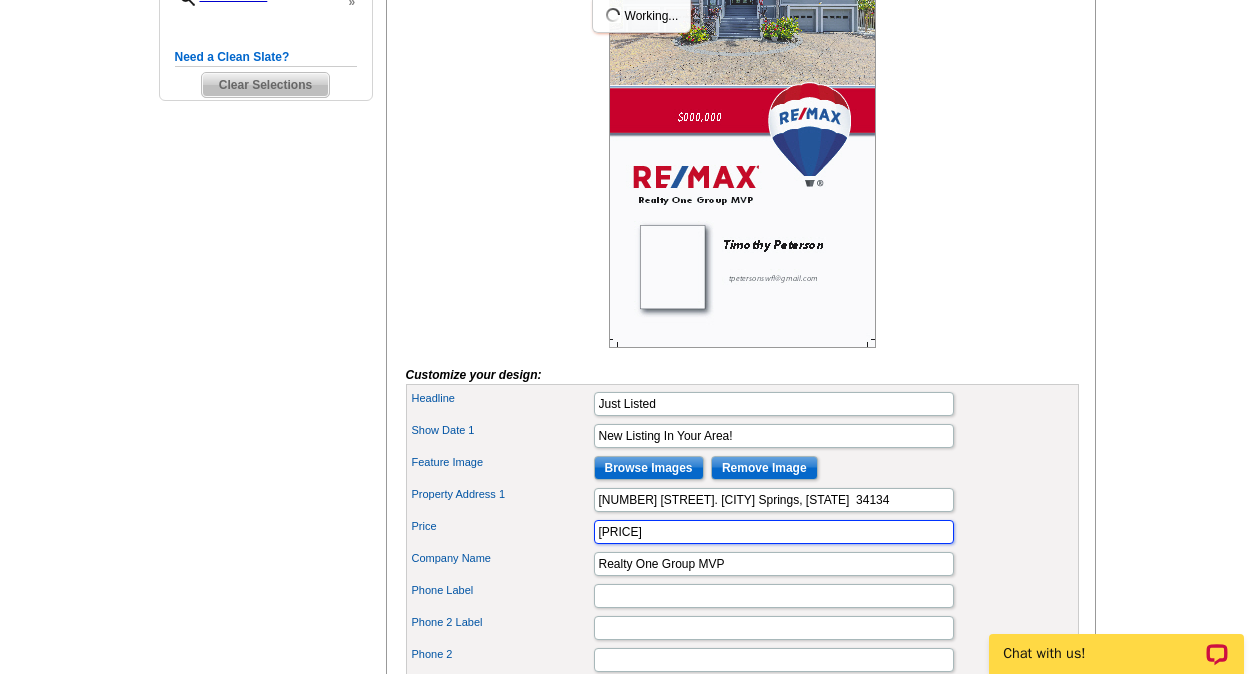 type on "$1,250,000" 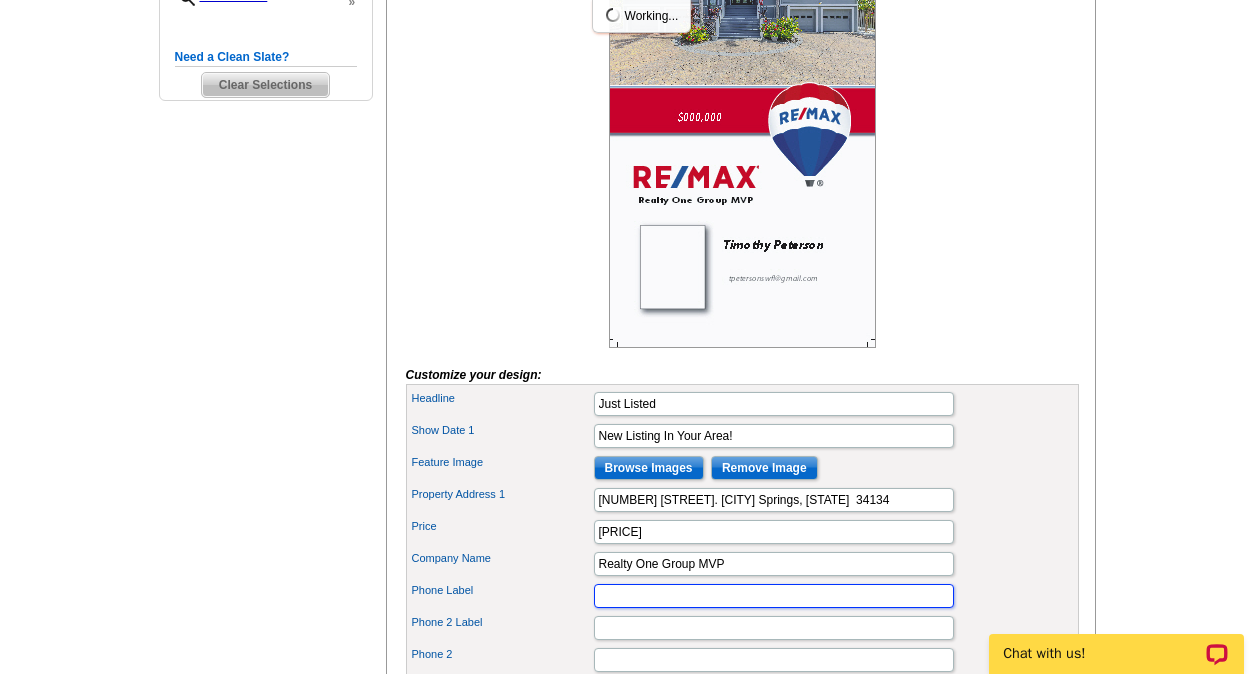 click on "Phone Label" at bounding box center (774, 596) 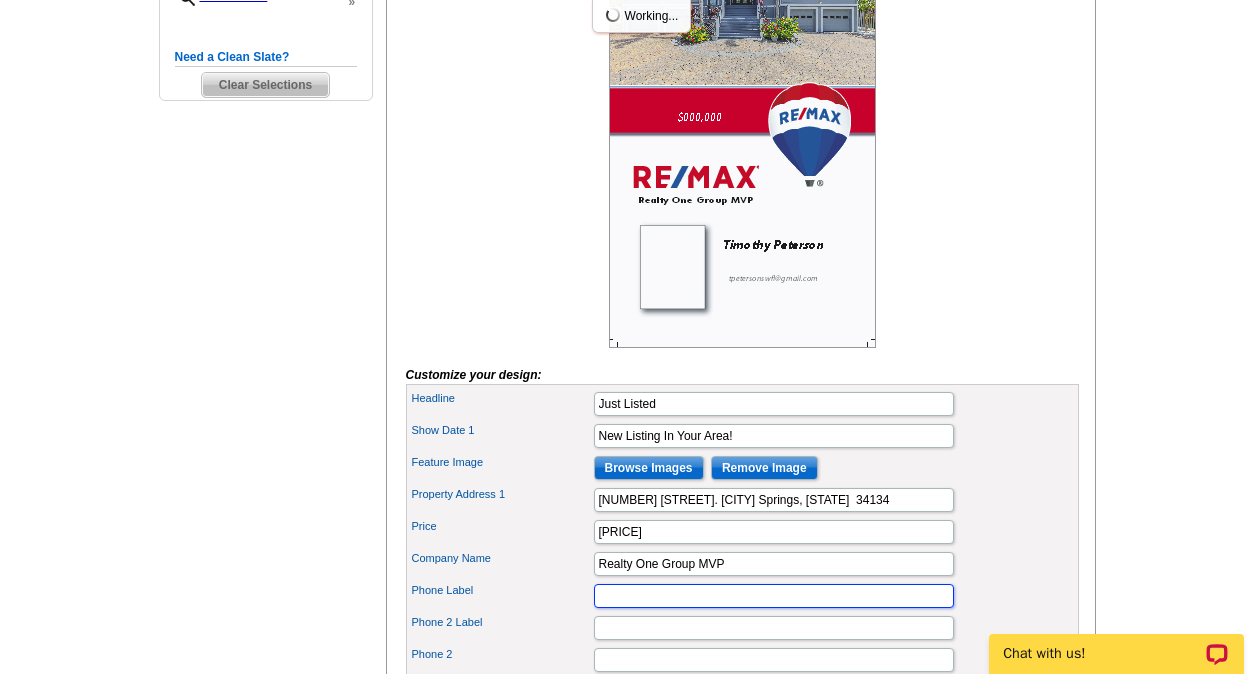 type on "6122108515" 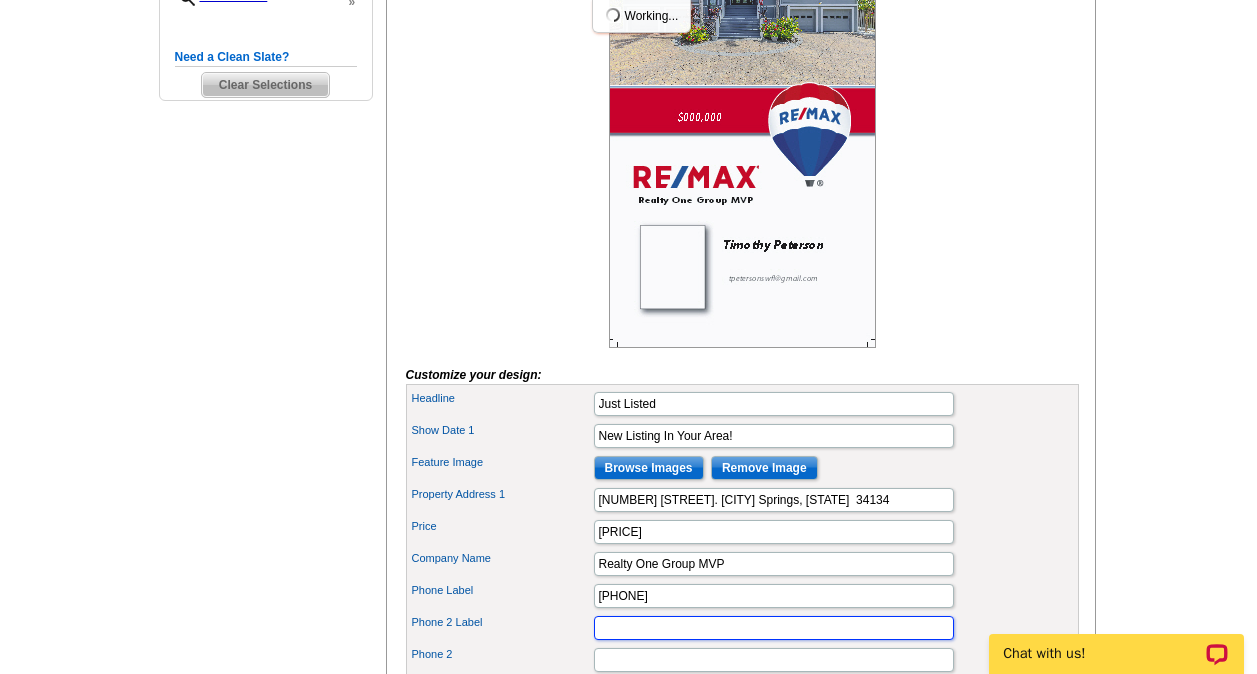 type on "27286 Tennessee St" 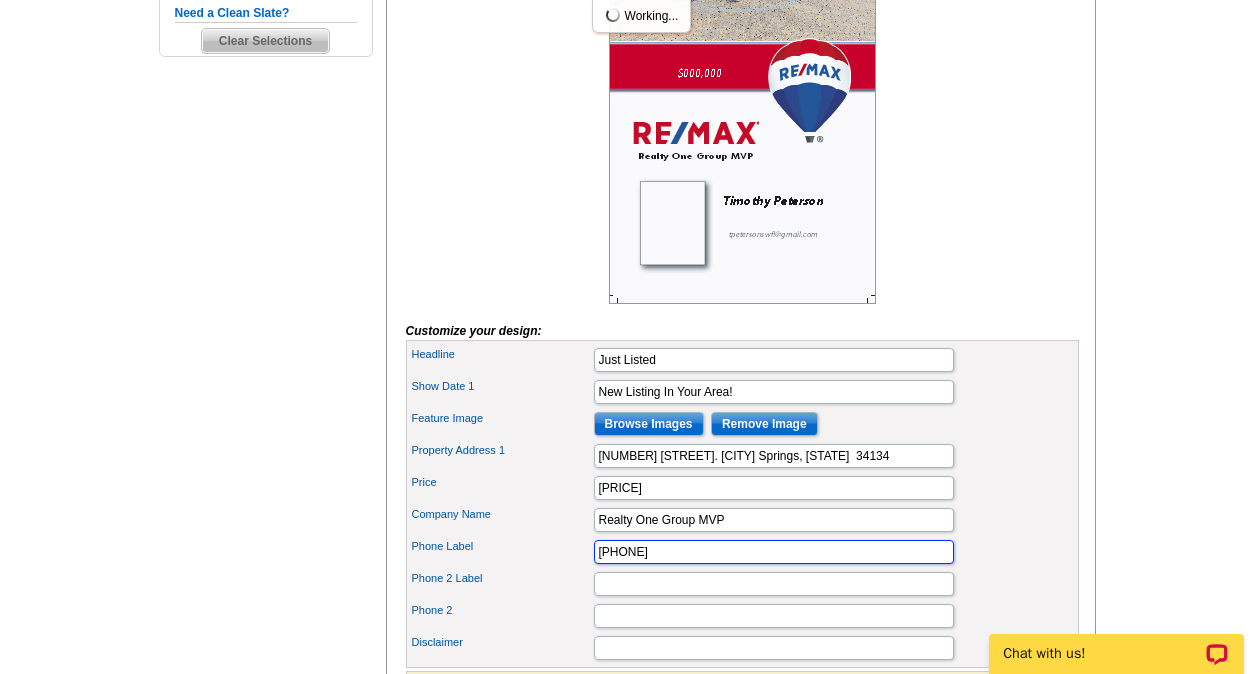 scroll, scrollTop: 800, scrollLeft: 0, axis: vertical 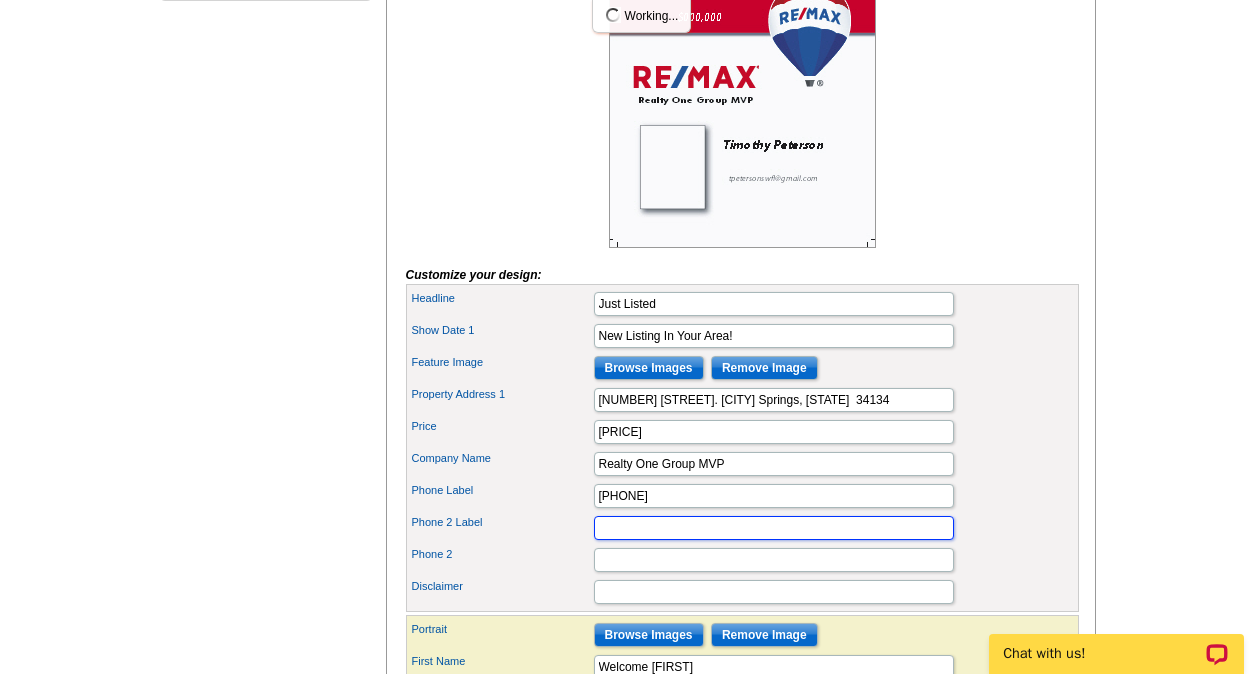 click on "Phone 2 Label" at bounding box center (774, 528) 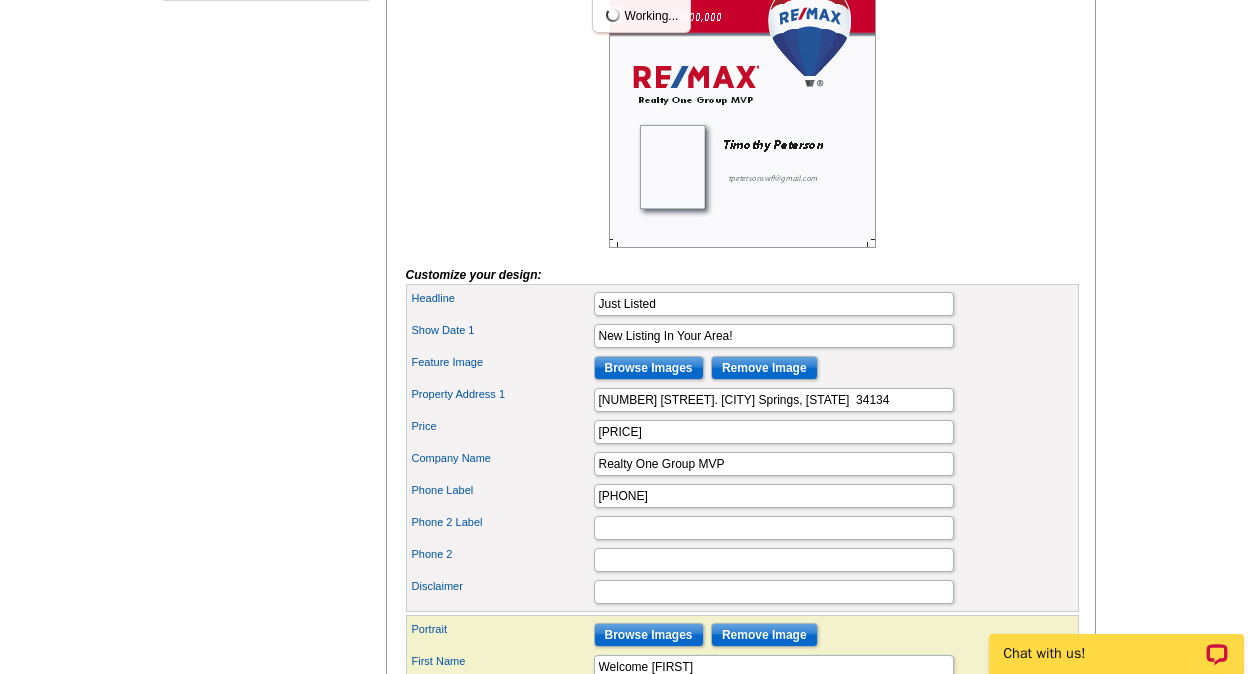 click at bounding box center (742, -104) 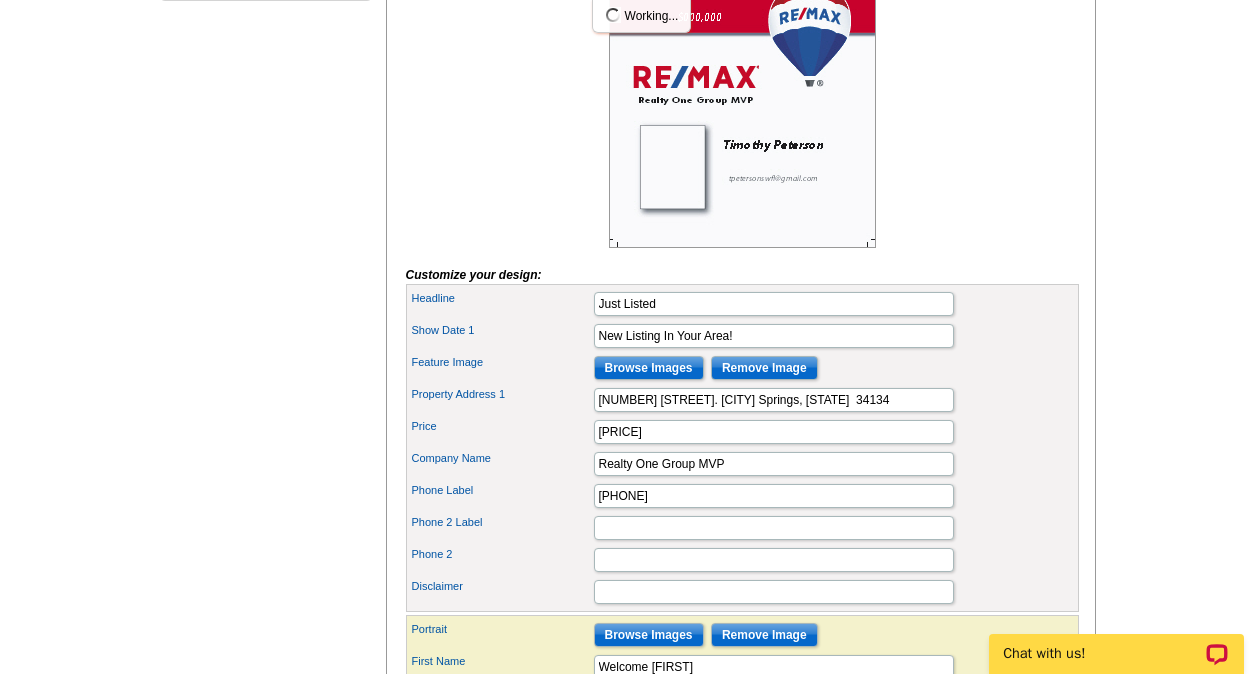 click at bounding box center [742, -104] 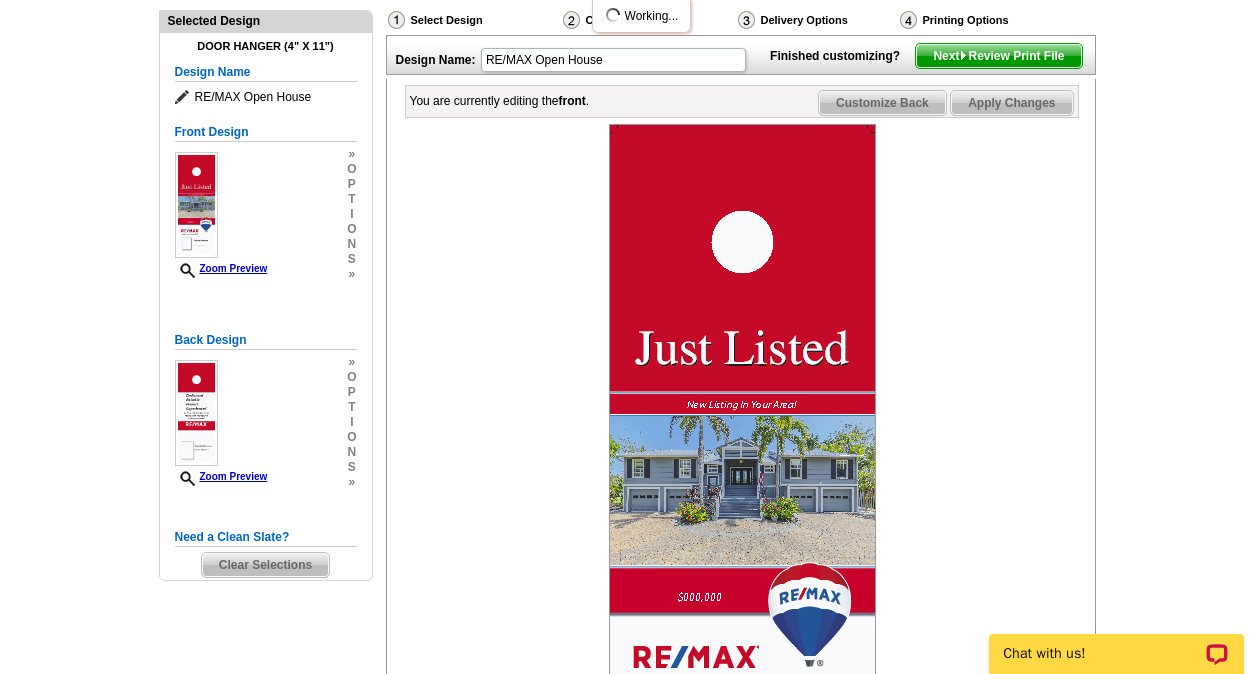 scroll, scrollTop: 200, scrollLeft: 0, axis: vertical 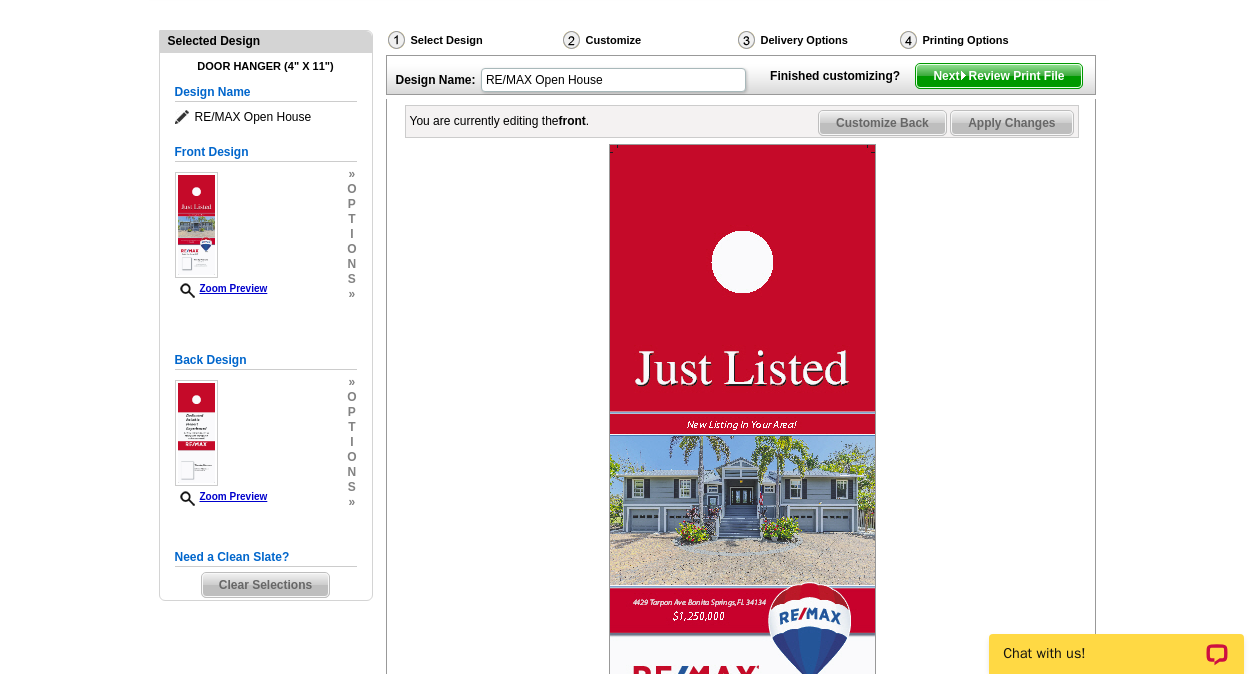 click on "Select Design" at bounding box center (473, 42) 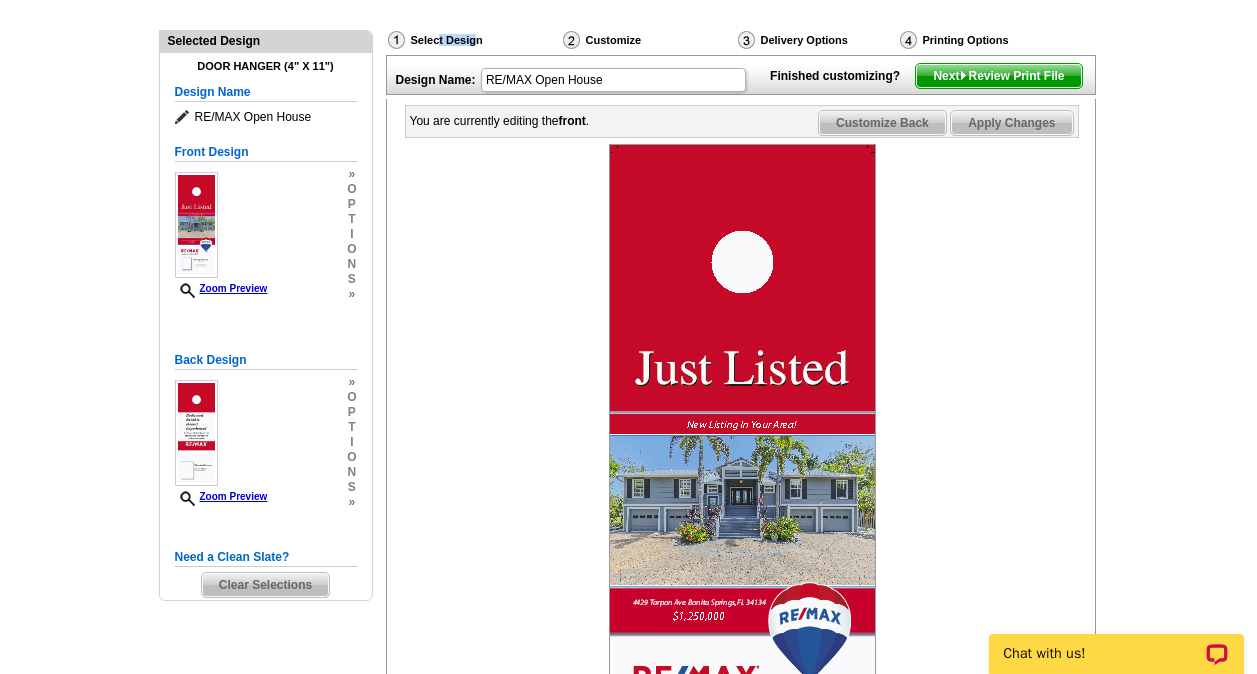 click on "Select Design" at bounding box center (473, 42) 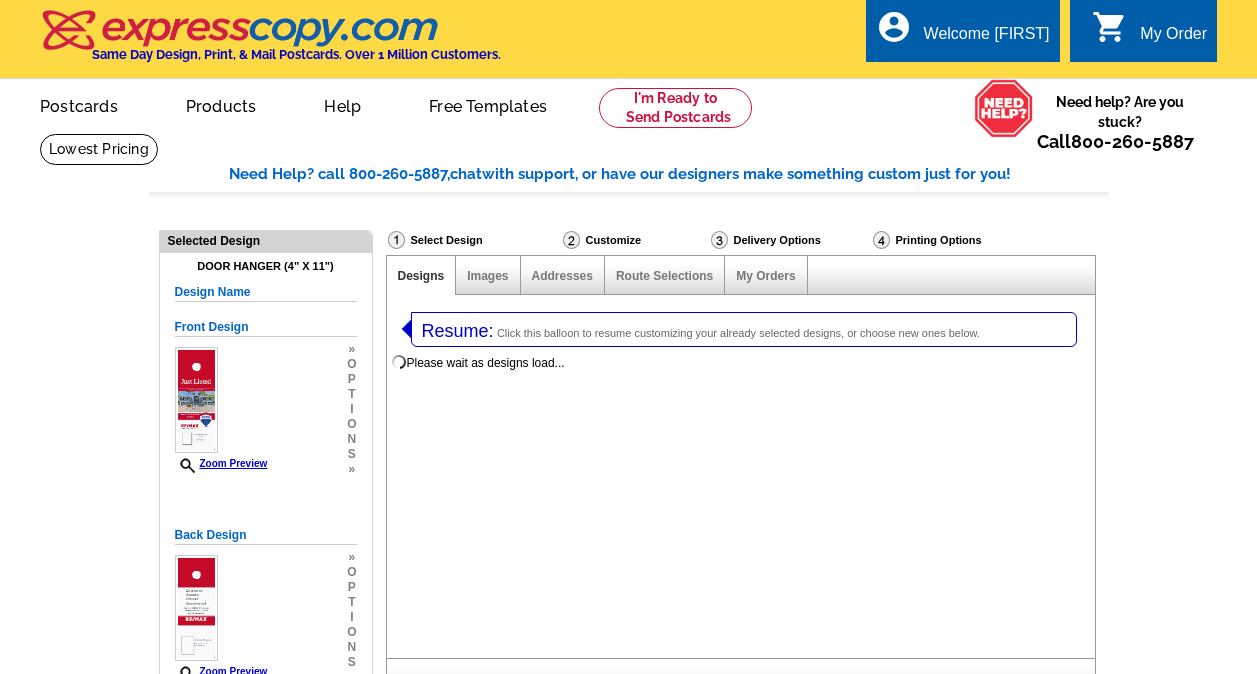 select on "4" 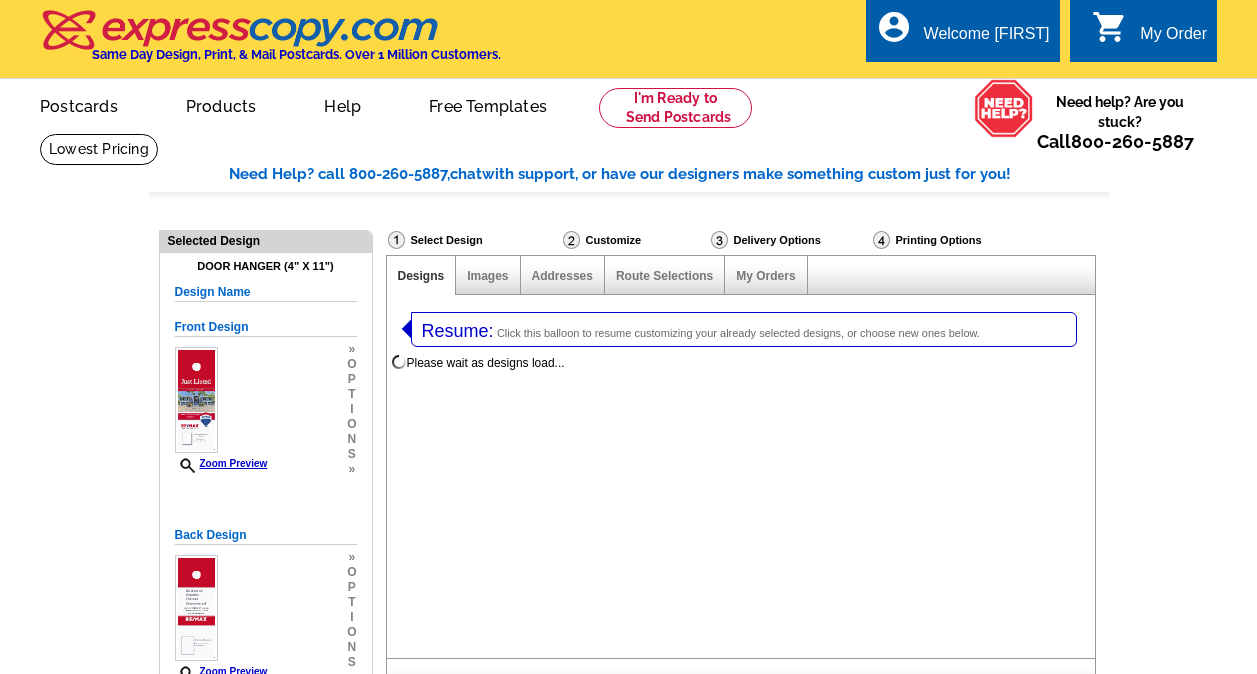 select on "10" 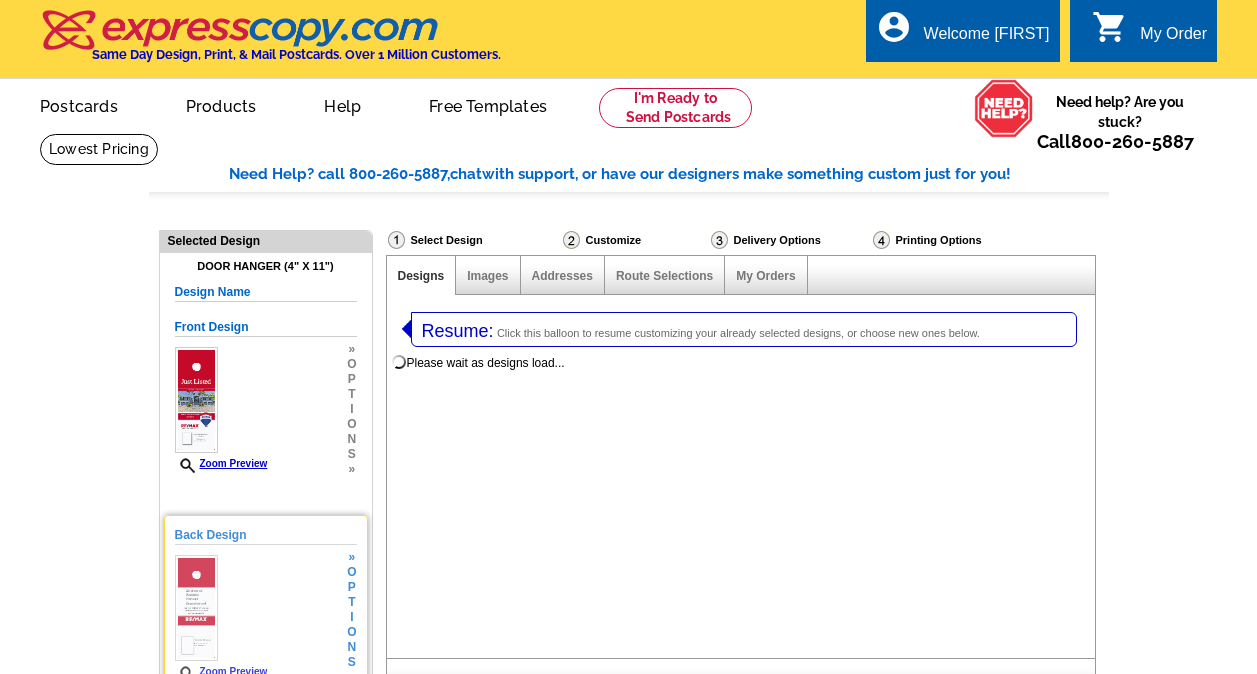 scroll, scrollTop: 0, scrollLeft: 0, axis: both 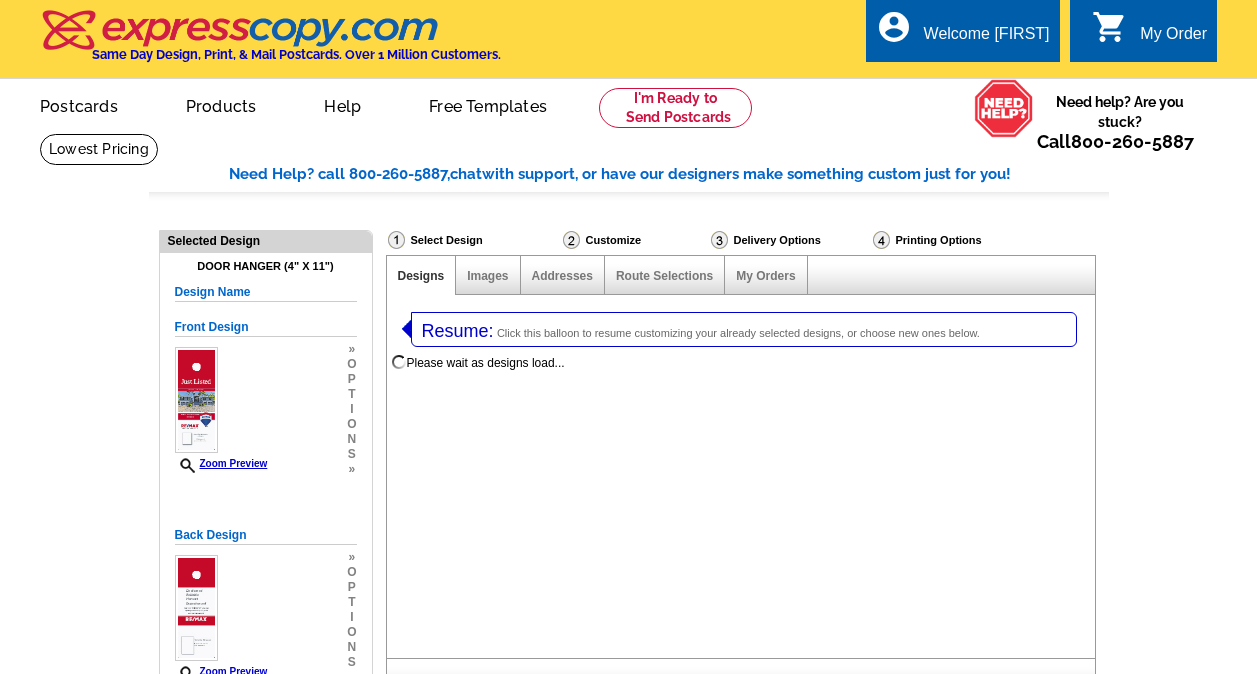 select on "785" 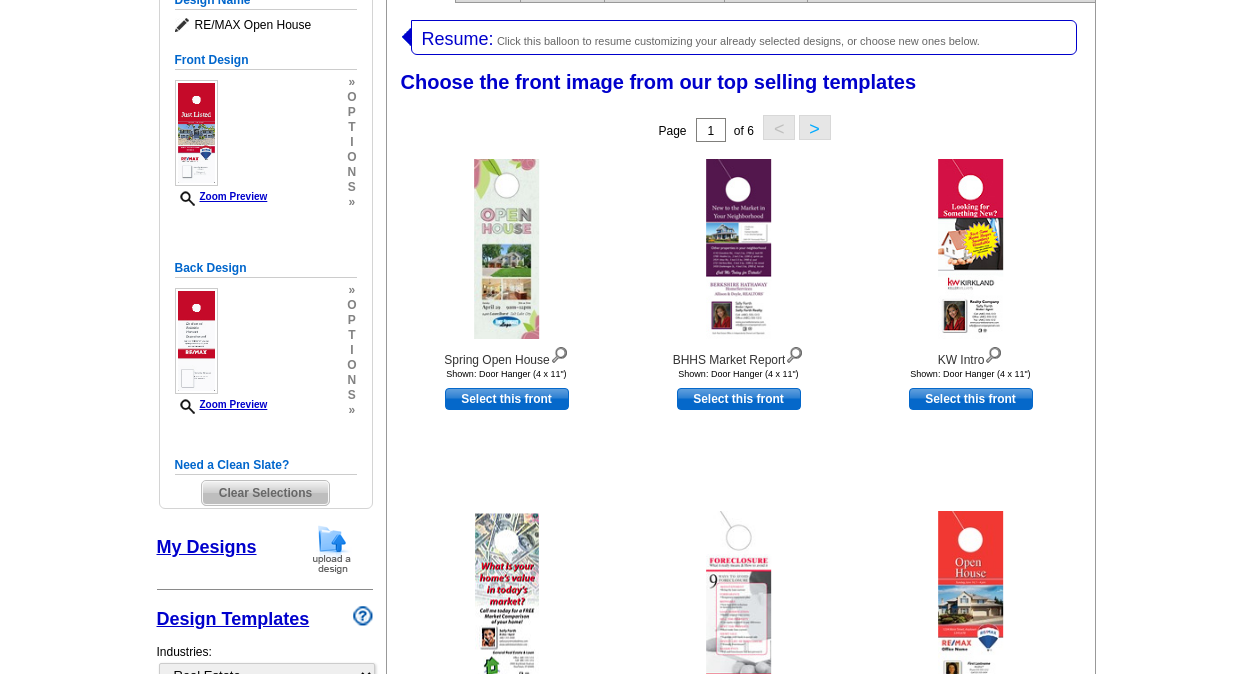 scroll, scrollTop: 400, scrollLeft: 0, axis: vertical 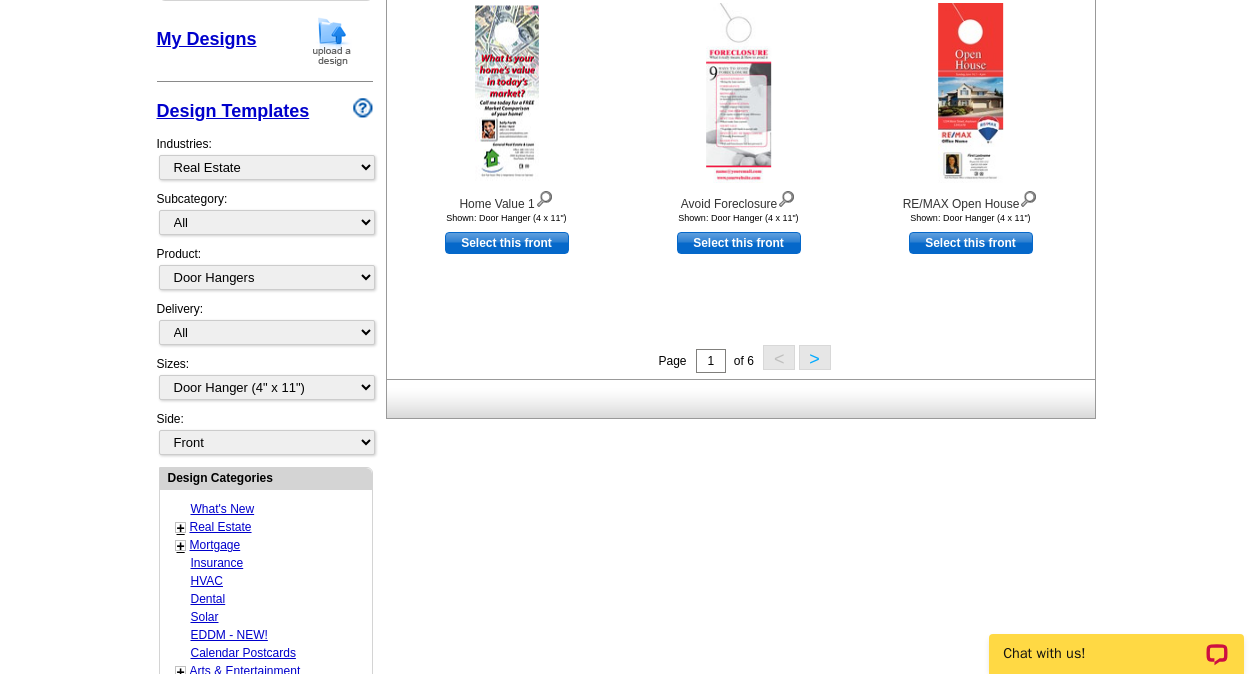 click on ">" at bounding box center (815, 357) 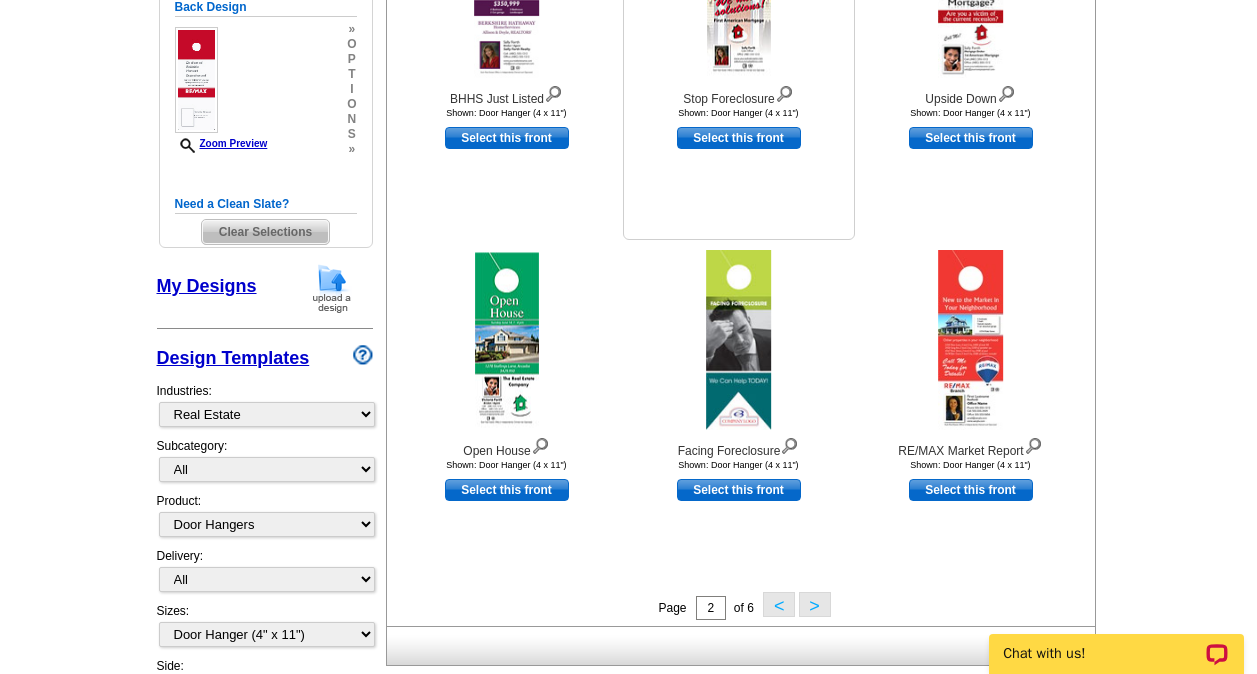 scroll, scrollTop: 609, scrollLeft: 0, axis: vertical 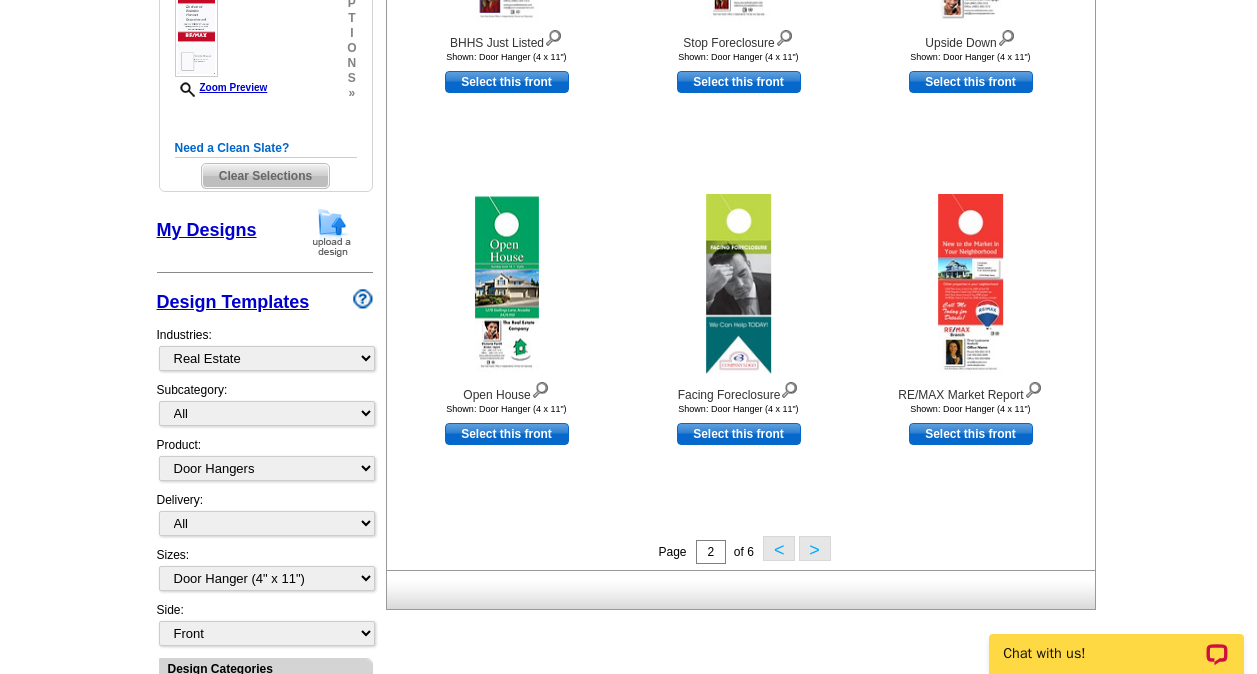 click on ">" at bounding box center (815, 548) 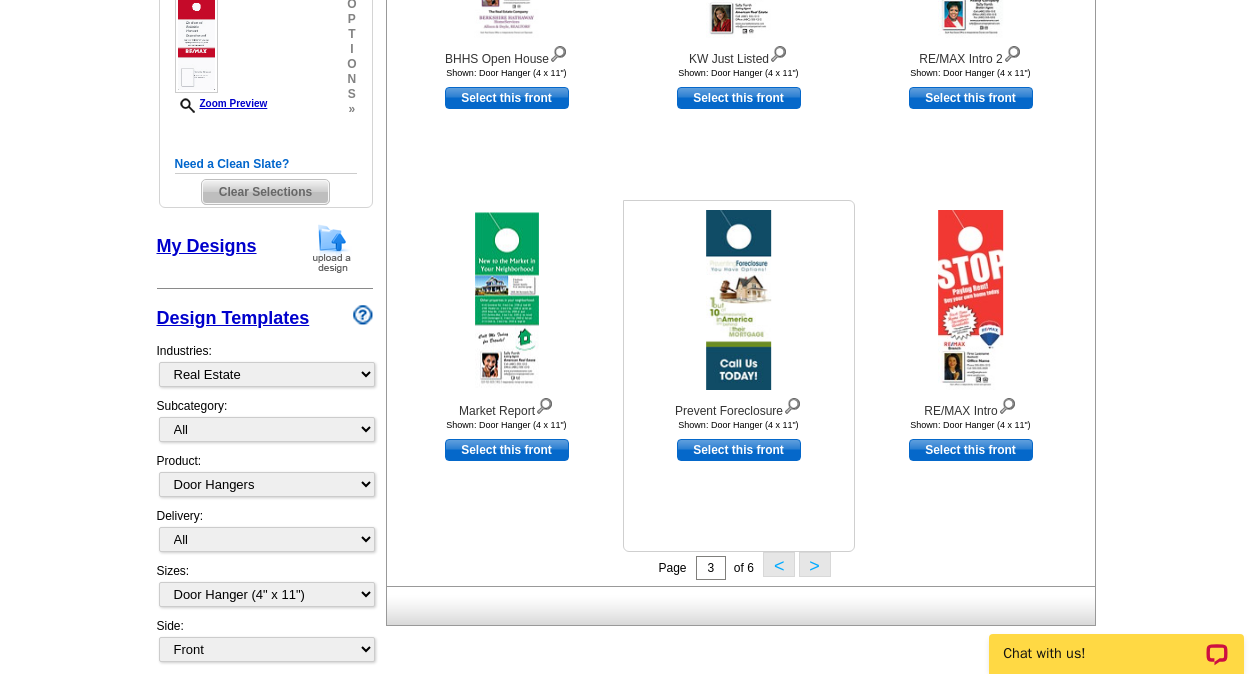 scroll, scrollTop: 609, scrollLeft: 0, axis: vertical 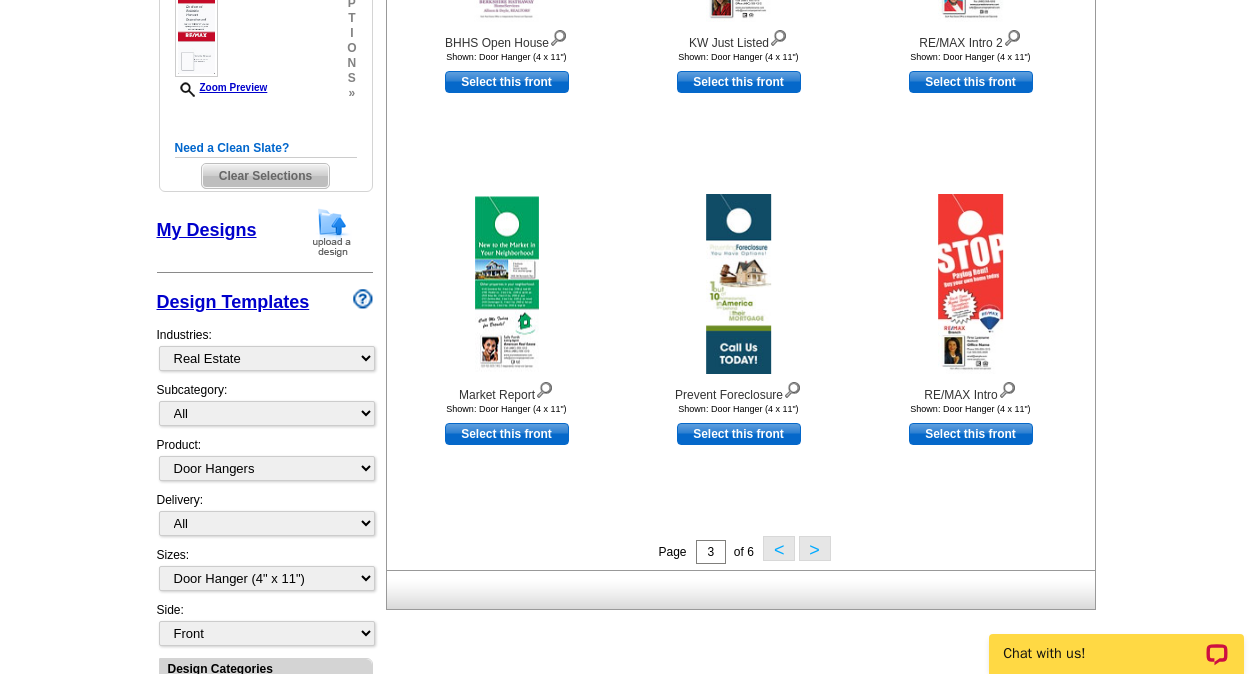 click on ">" at bounding box center (815, 548) 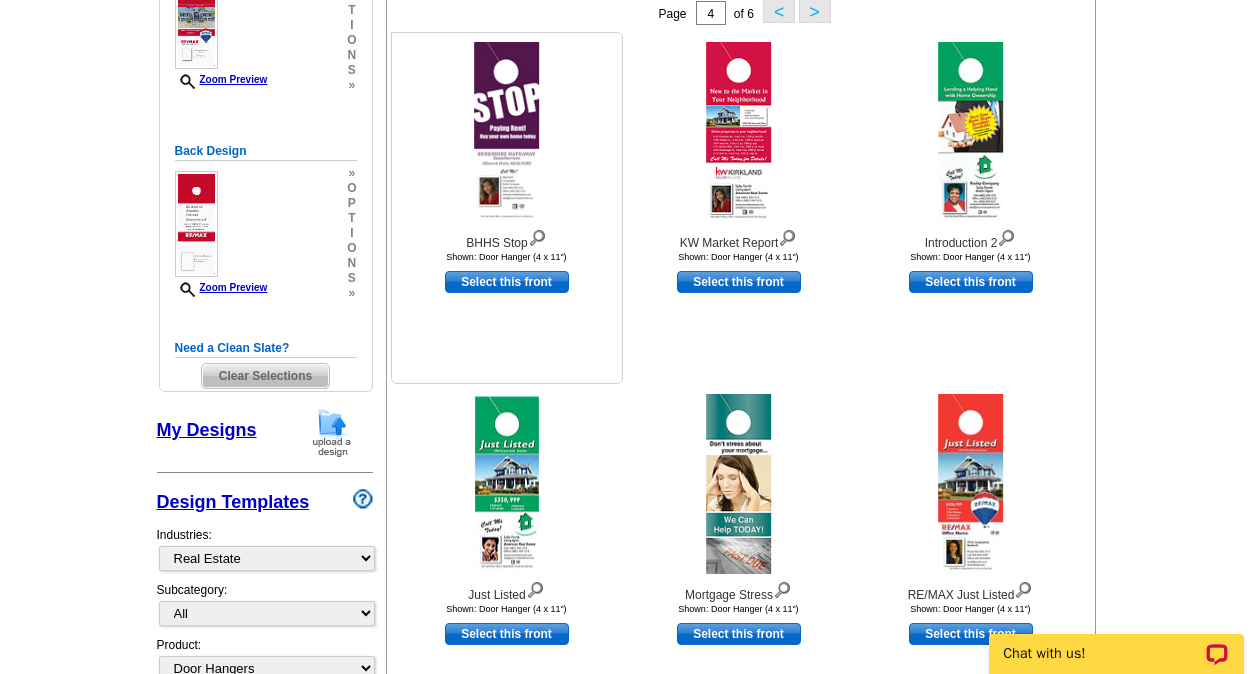 scroll, scrollTop: 509, scrollLeft: 0, axis: vertical 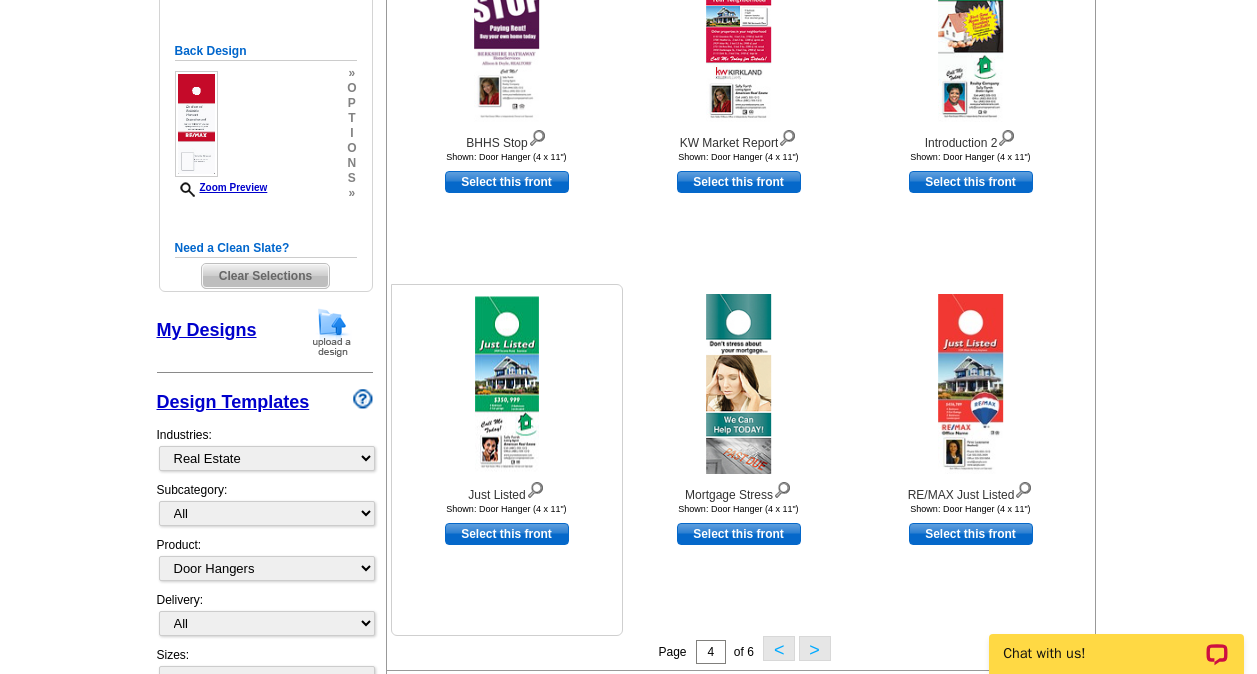 click on "Select this front" at bounding box center [507, 534] 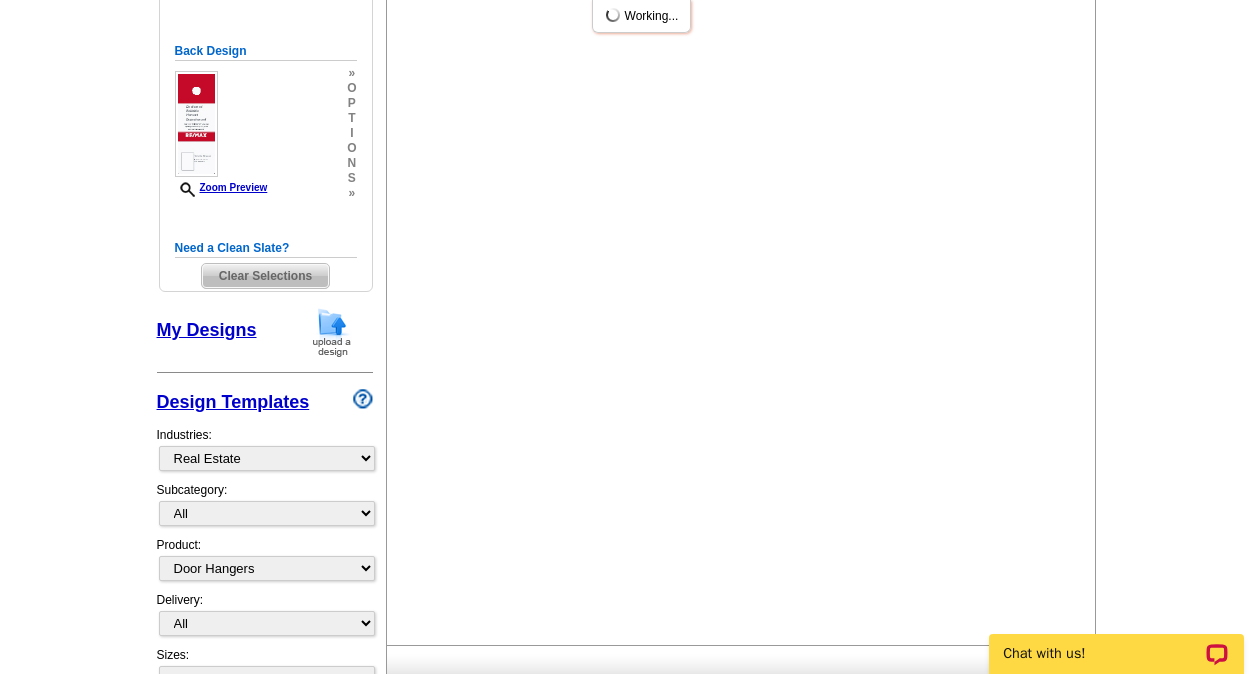scroll, scrollTop: 0, scrollLeft: 0, axis: both 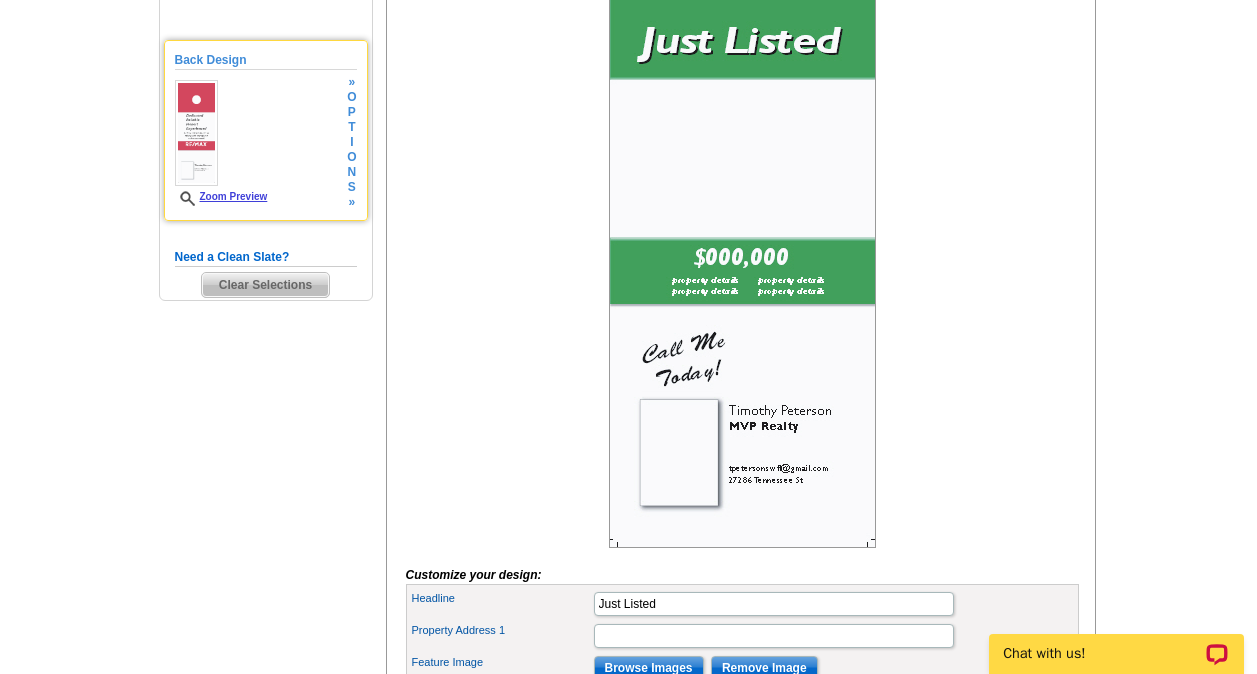 click on "Back Design" at bounding box center [266, 60] 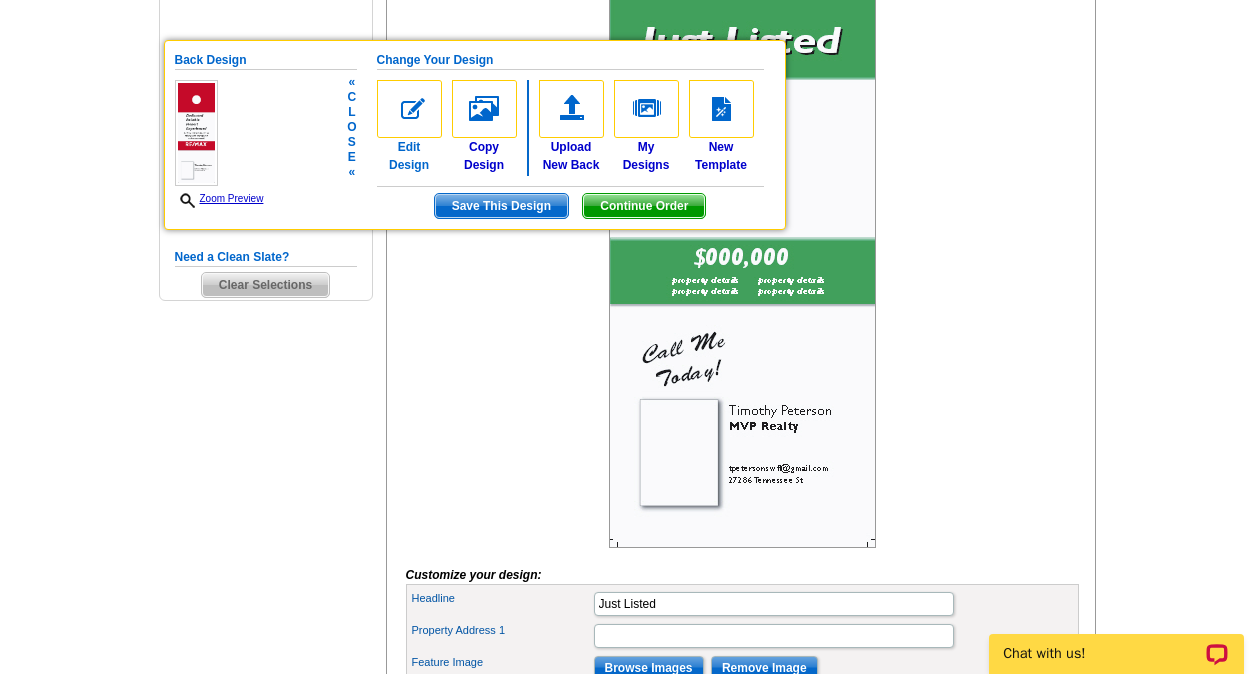 click on "Edit Design" at bounding box center [409, 127] 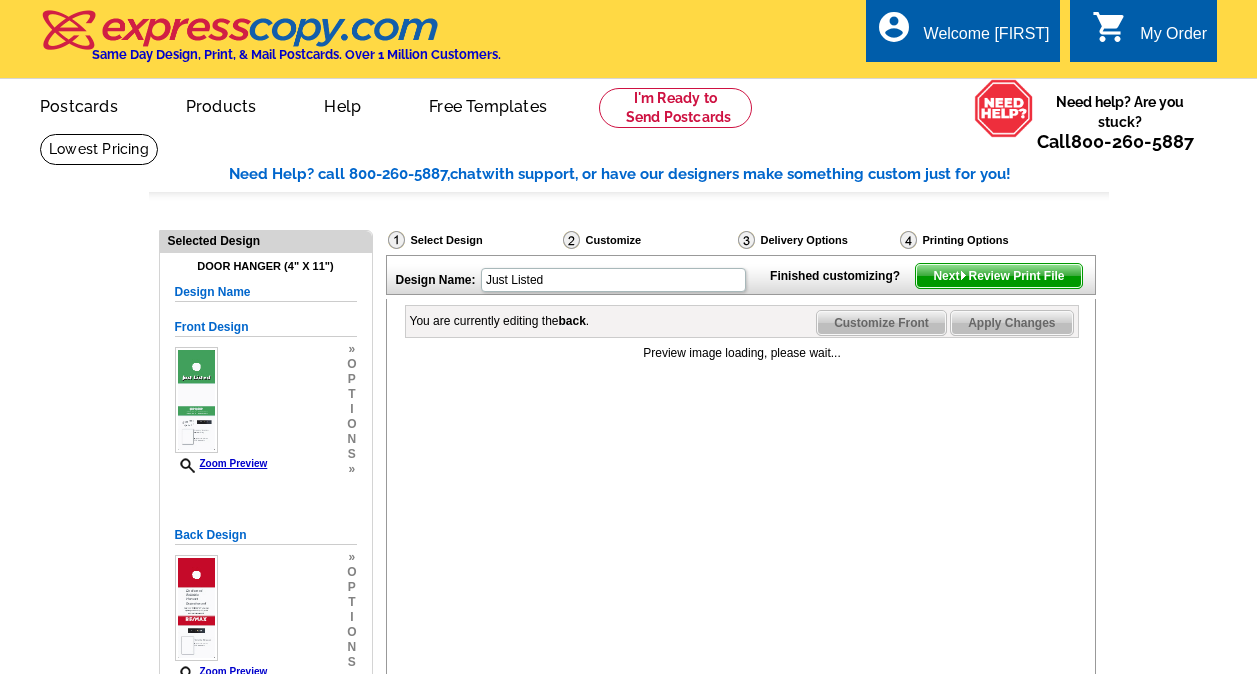 scroll, scrollTop: 0, scrollLeft: 0, axis: both 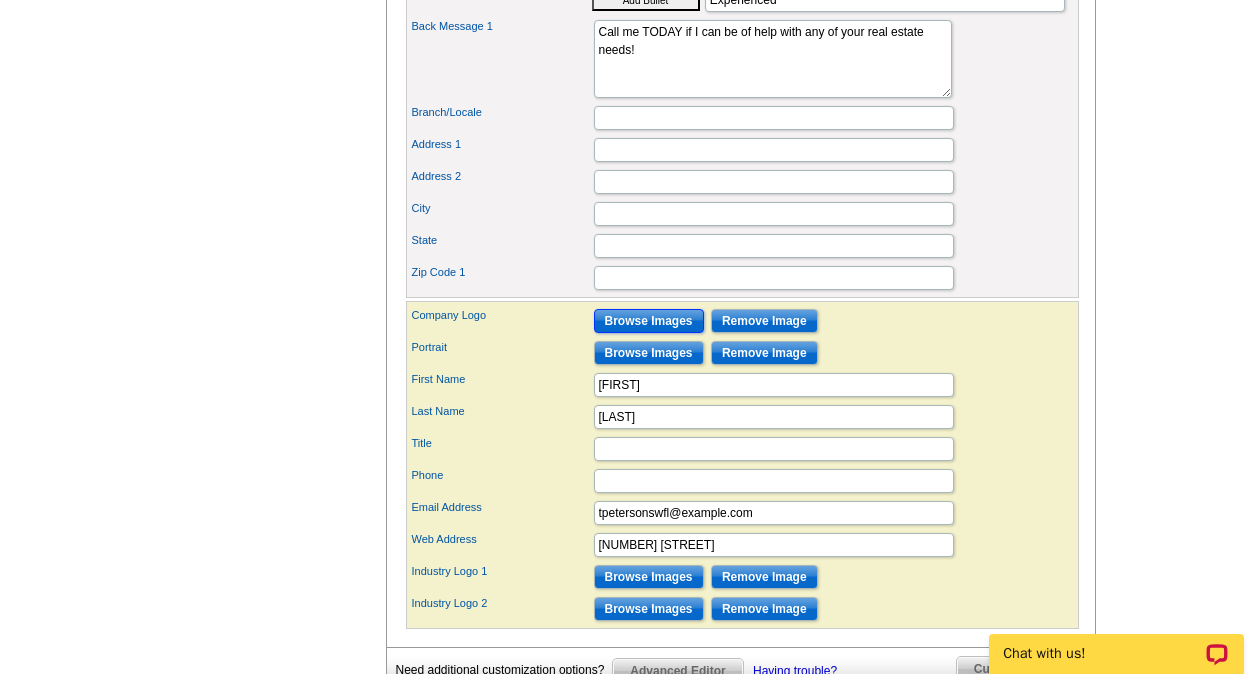 click on "Browse Images" at bounding box center [649, 321] 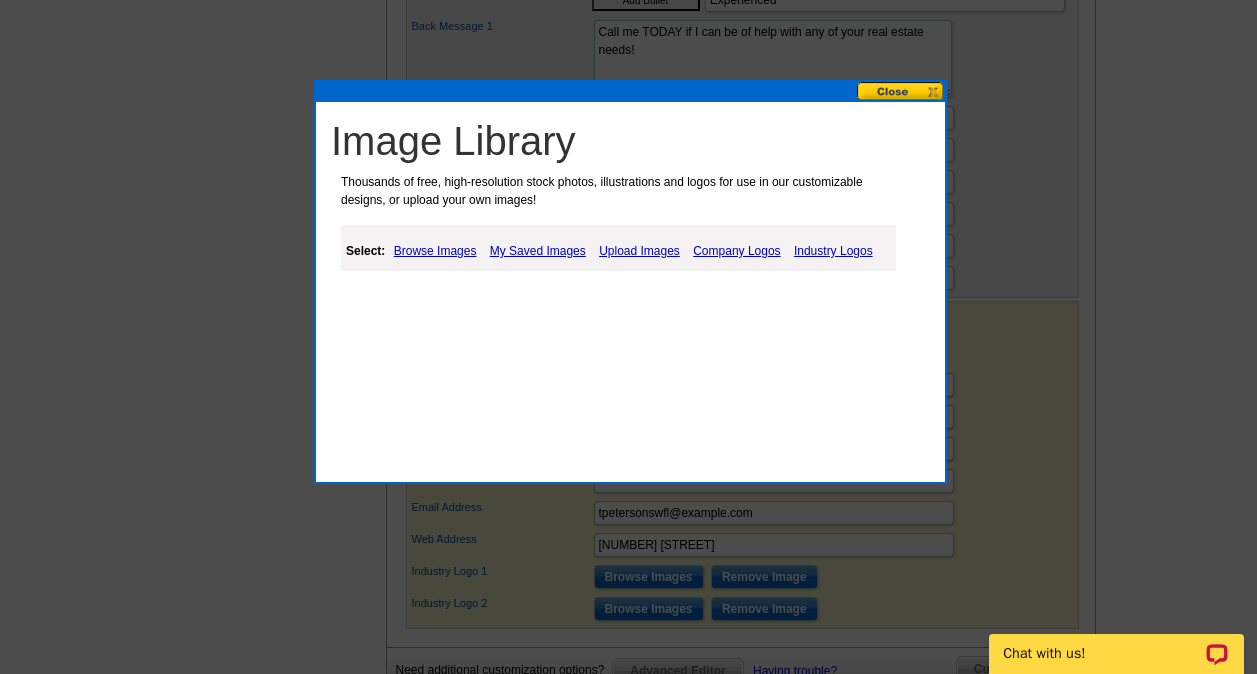 click on "My Saved Images" at bounding box center [538, 251] 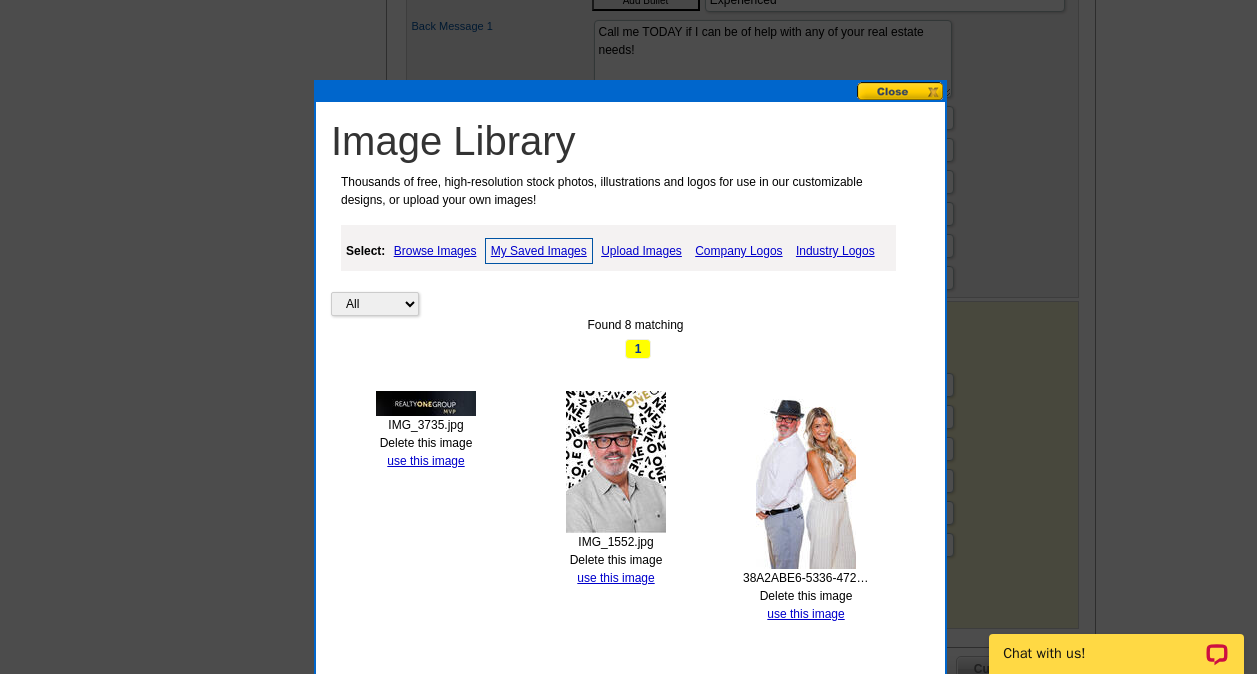 click at bounding box center [426, 403] 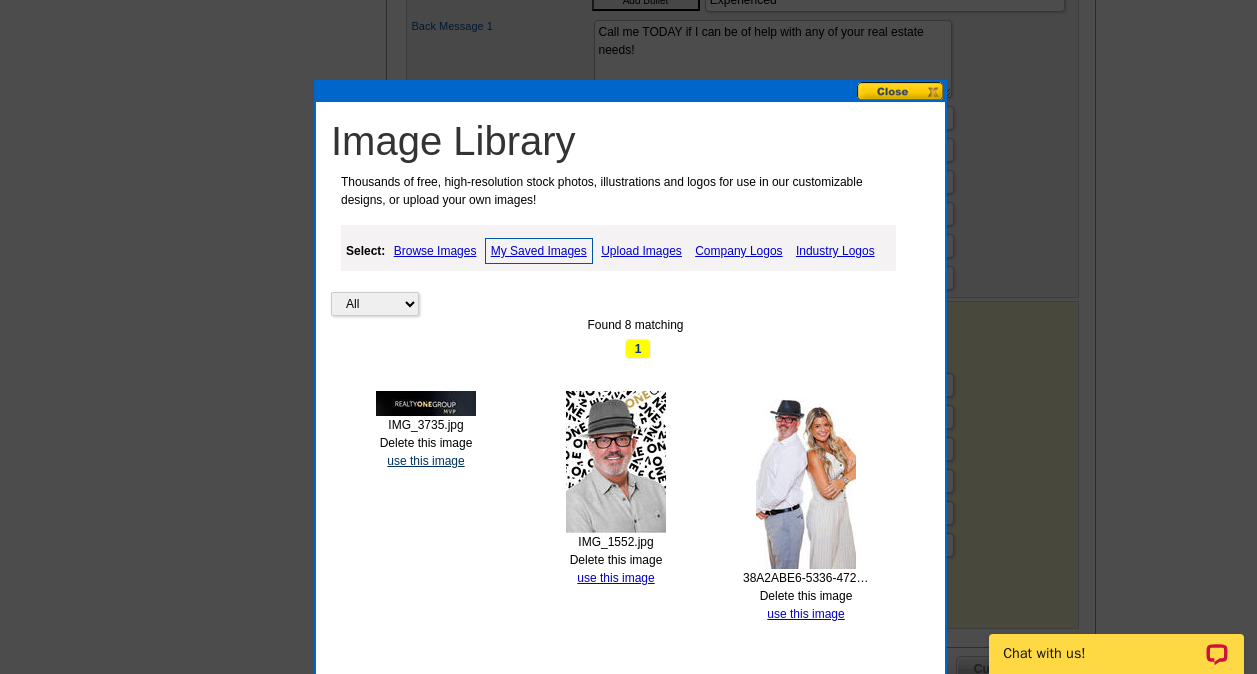 click on "use this image" at bounding box center (425, 461) 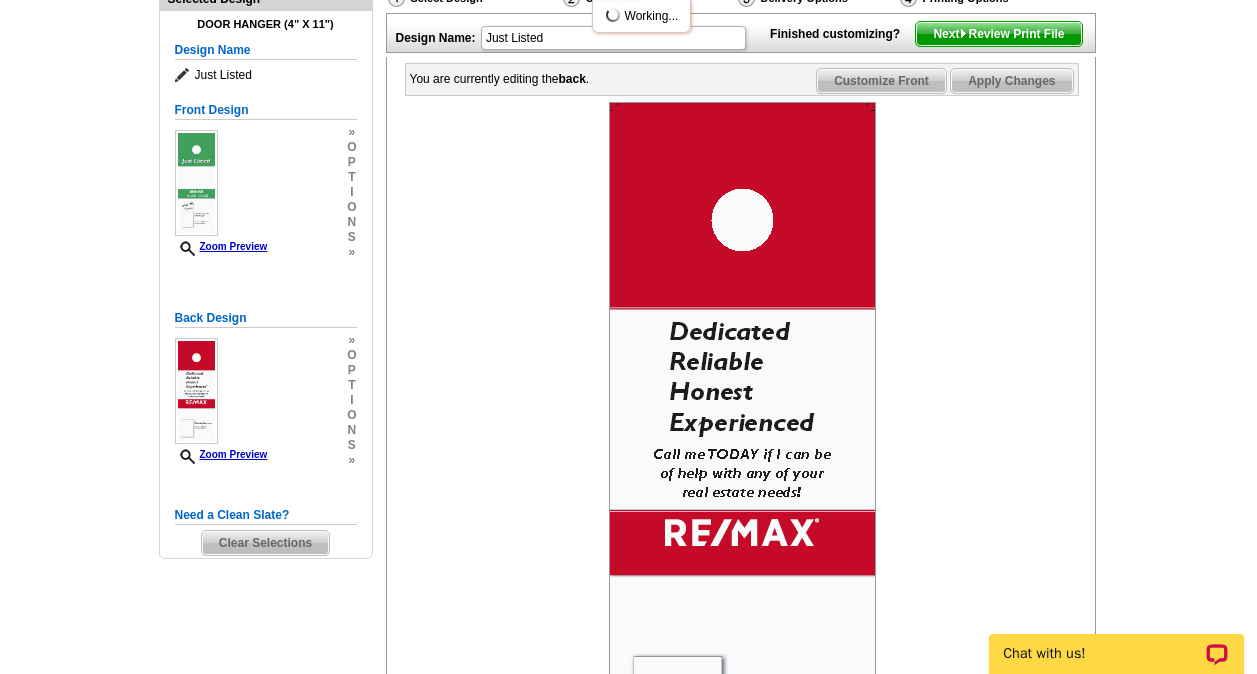scroll, scrollTop: 300, scrollLeft: 0, axis: vertical 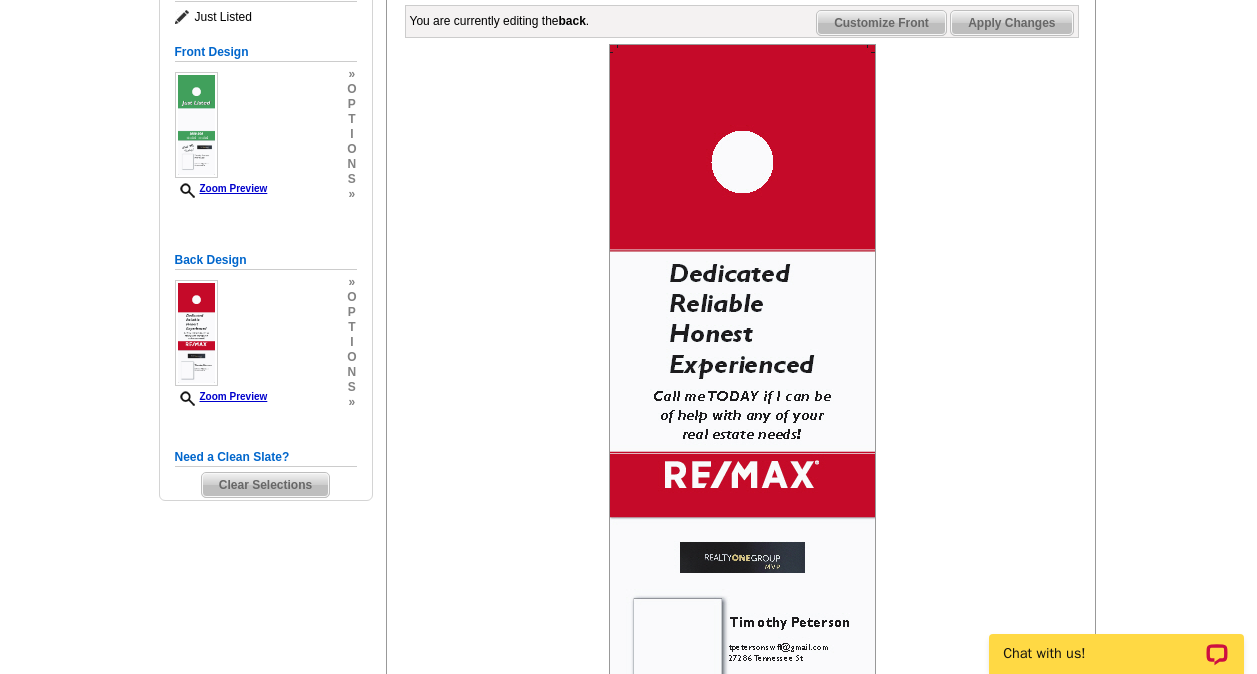 click on "Need a Clean Slate?" at bounding box center (266, 457) 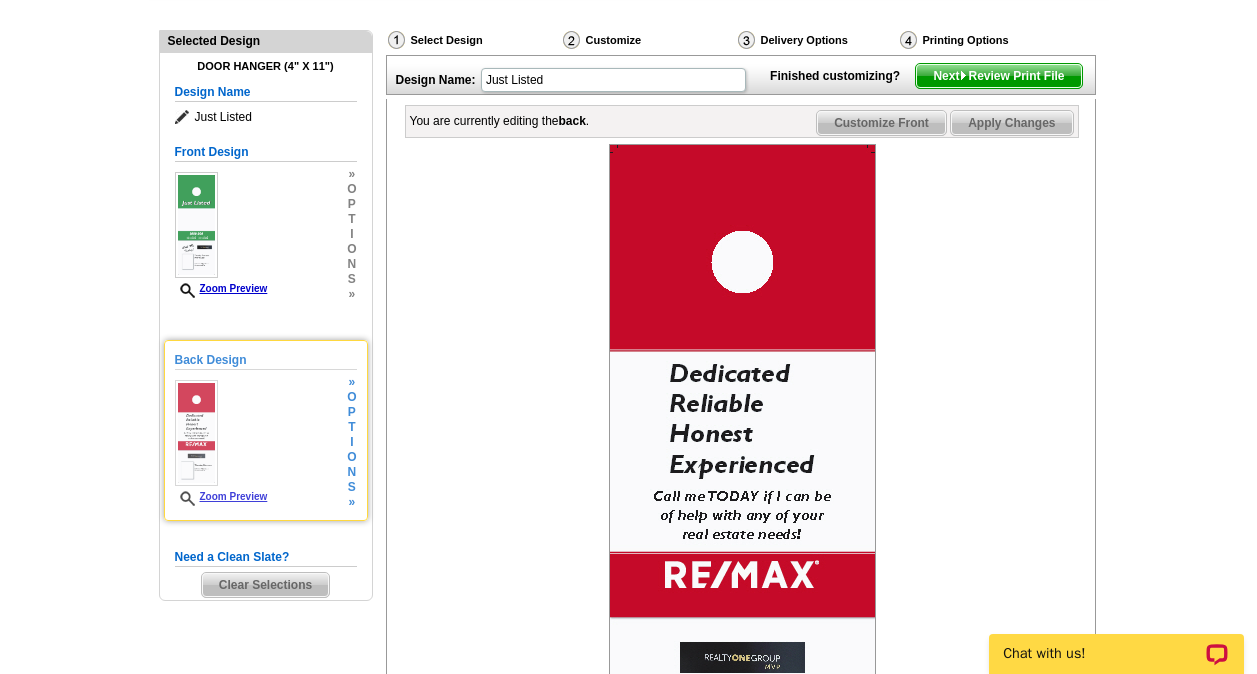 click on "Back Design" at bounding box center (266, 360) 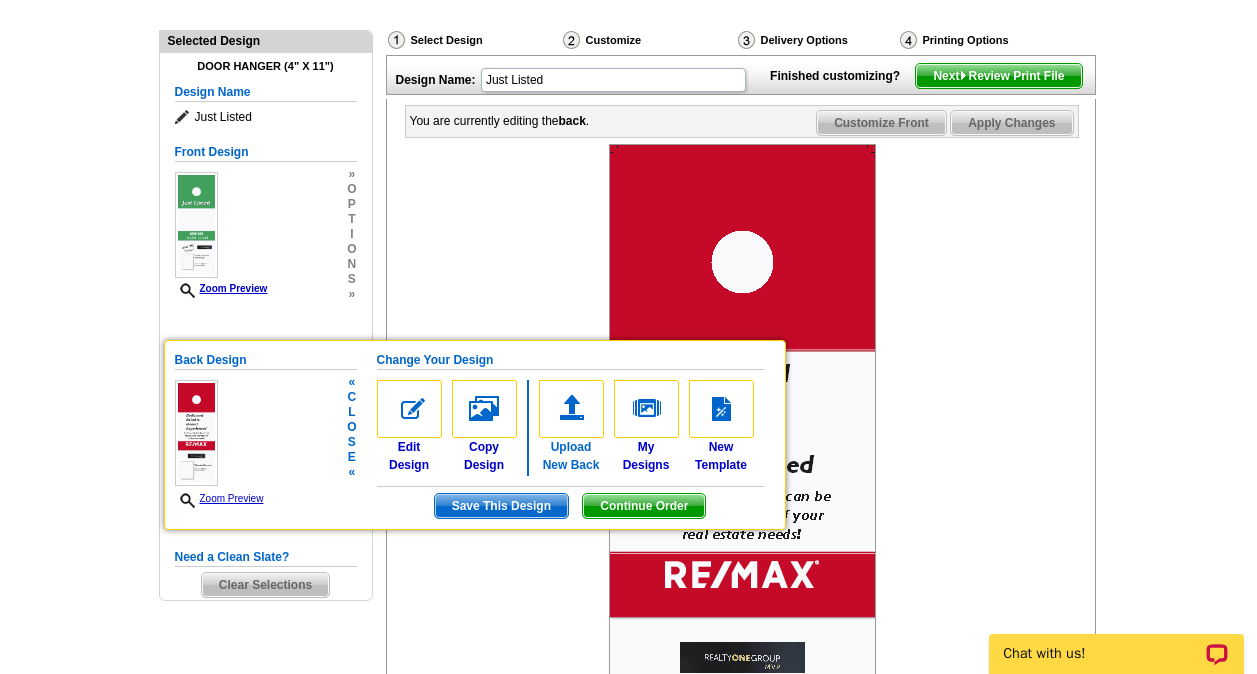 click at bounding box center (571, 409) 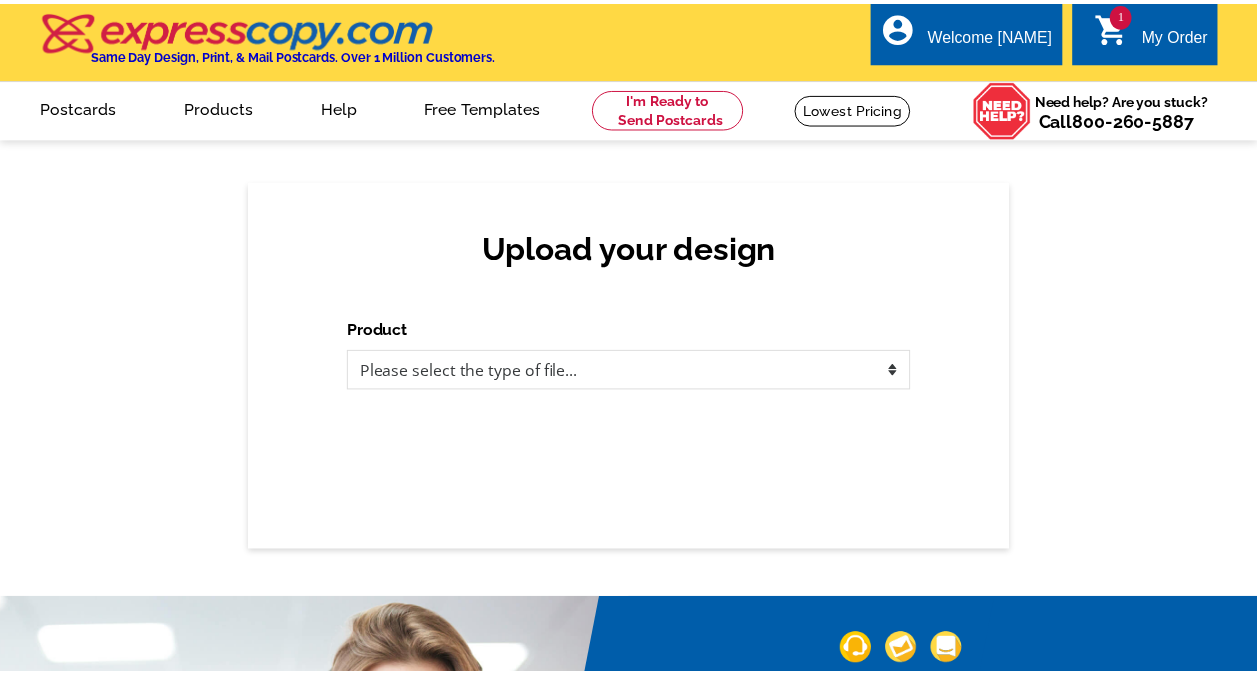 scroll, scrollTop: 0, scrollLeft: 0, axis: both 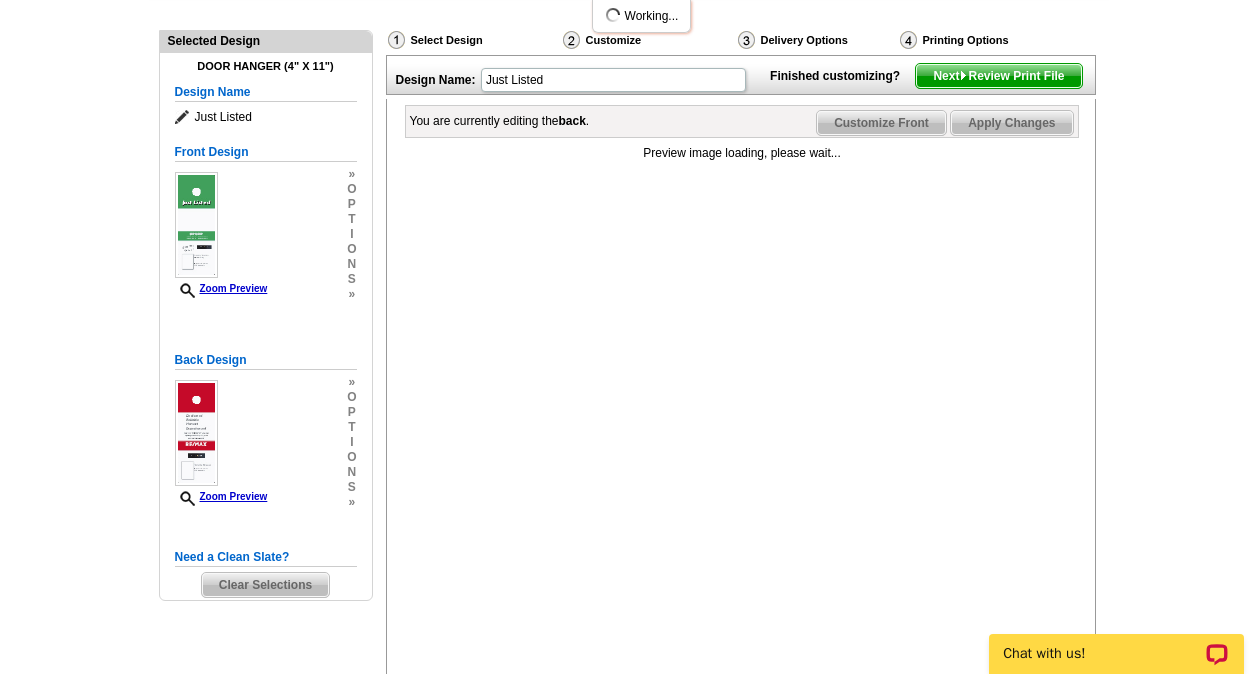 click on "Need a Clean Slate?" at bounding box center [266, 557] 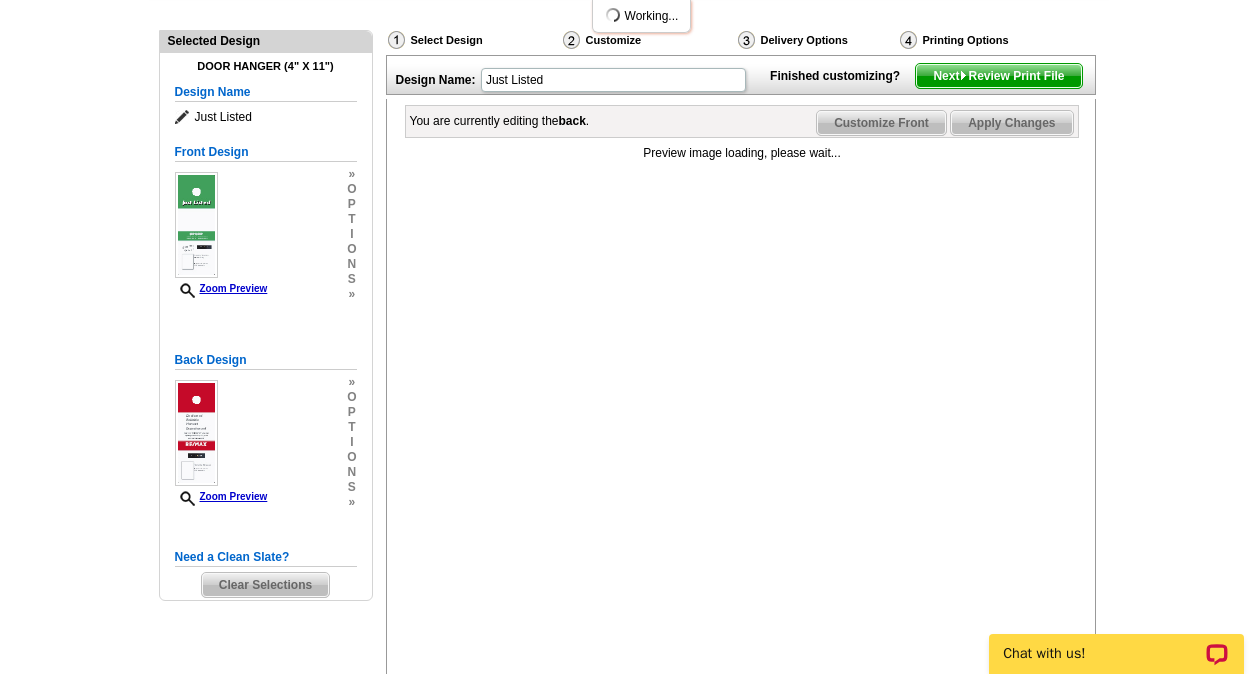click on "Clear Selections" at bounding box center (265, 585) 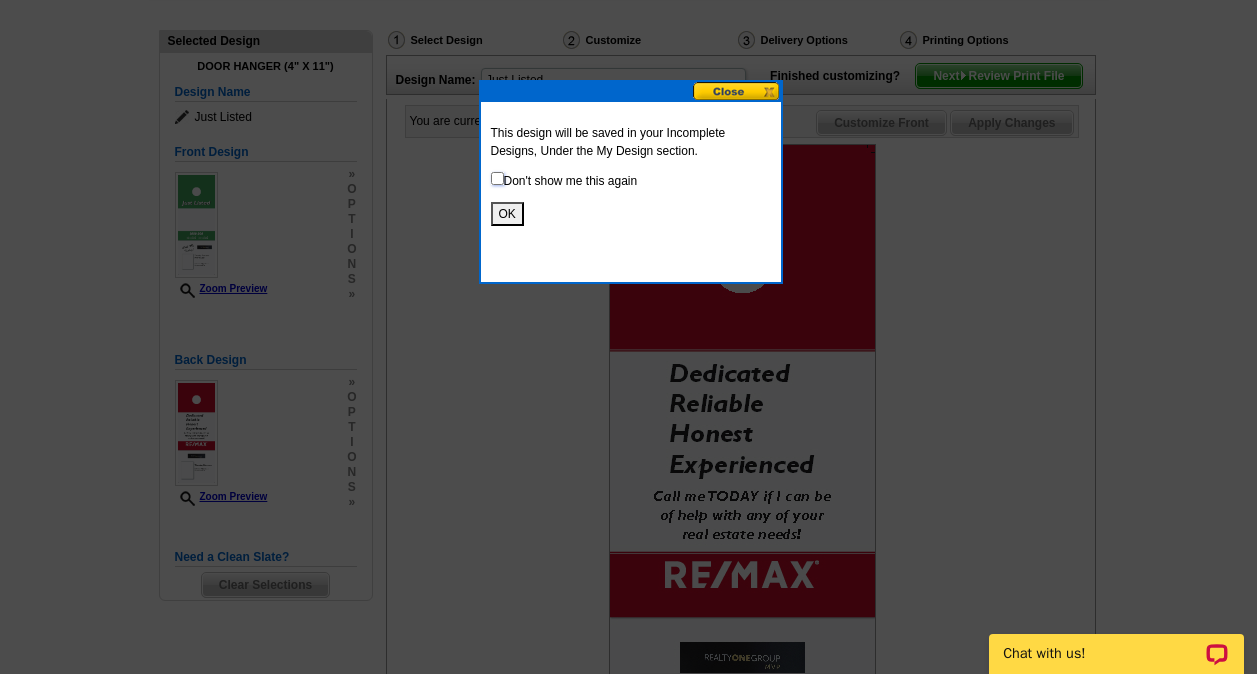 click at bounding box center (497, 178) 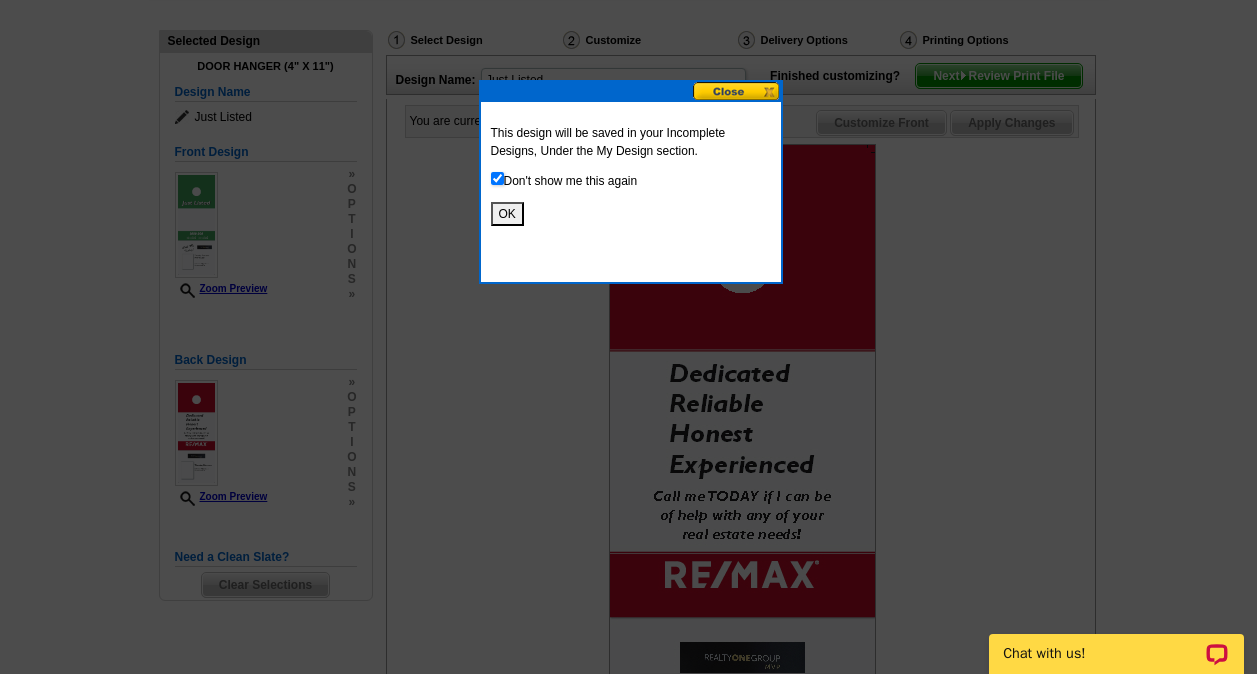 click on "OK" at bounding box center (507, 214) 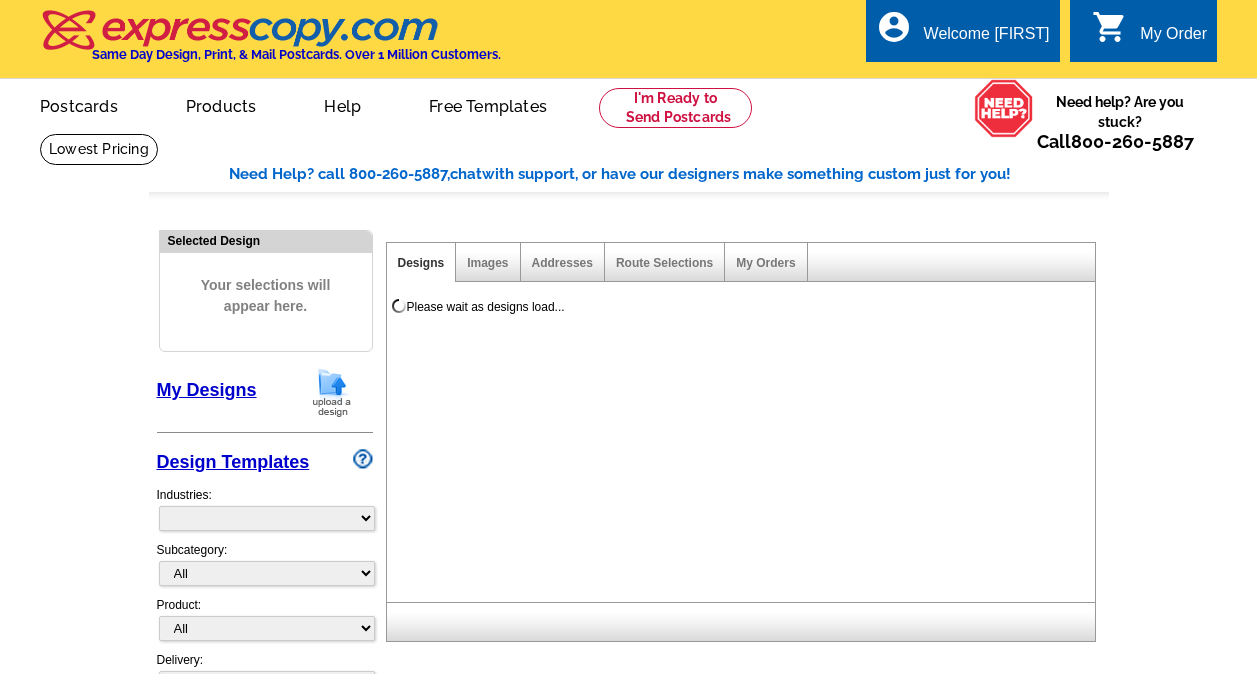 scroll, scrollTop: 0, scrollLeft: 0, axis: both 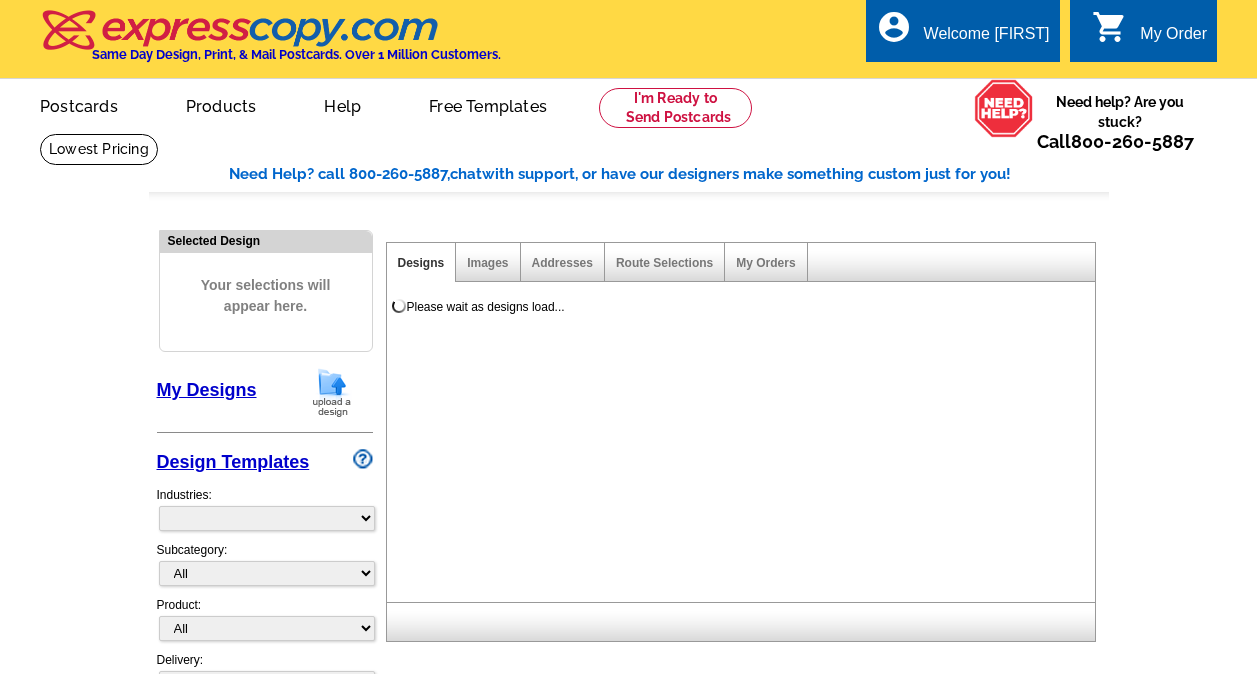 select on "785" 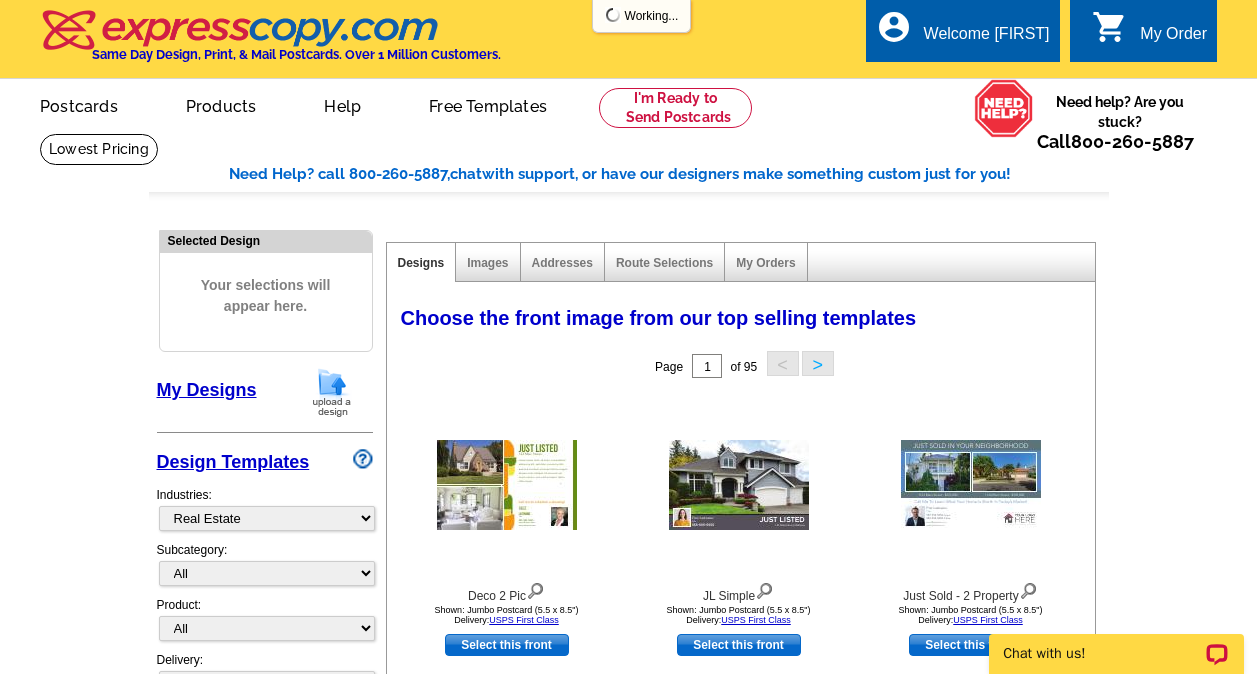 scroll, scrollTop: 0, scrollLeft: 0, axis: both 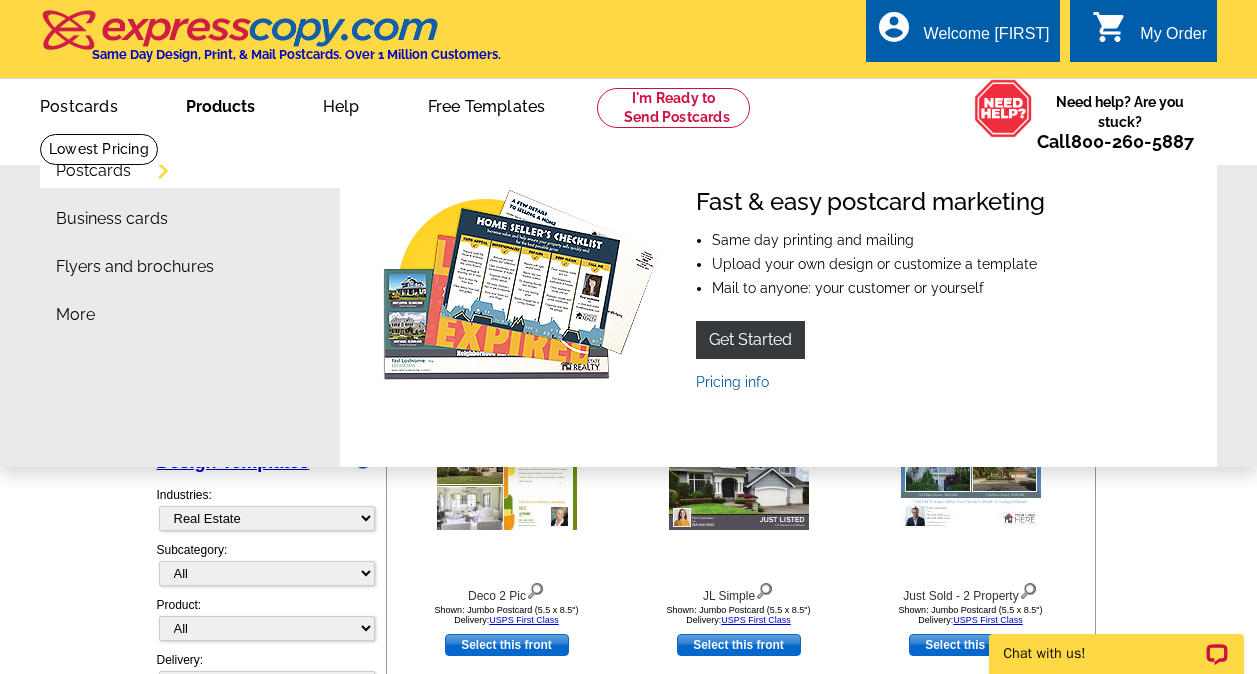 click on "Products" at bounding box center [220, 104] 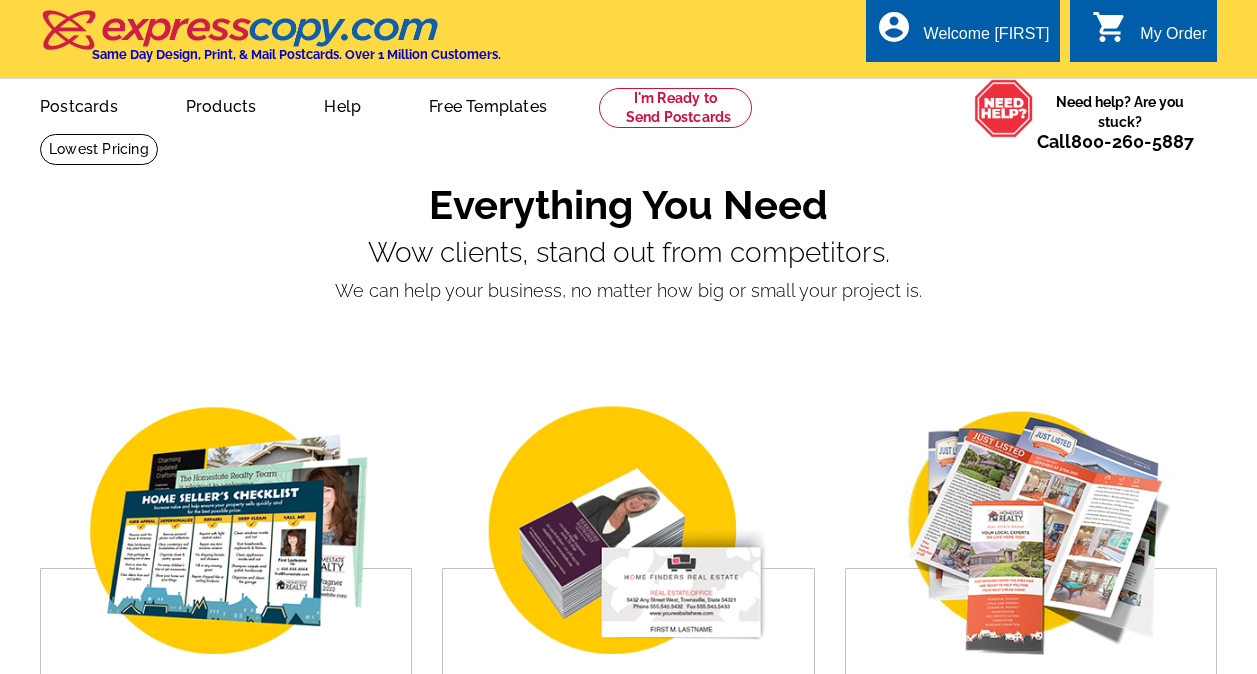scroll, scrollTop: 160, scrollLeft: 0, axis: vertical 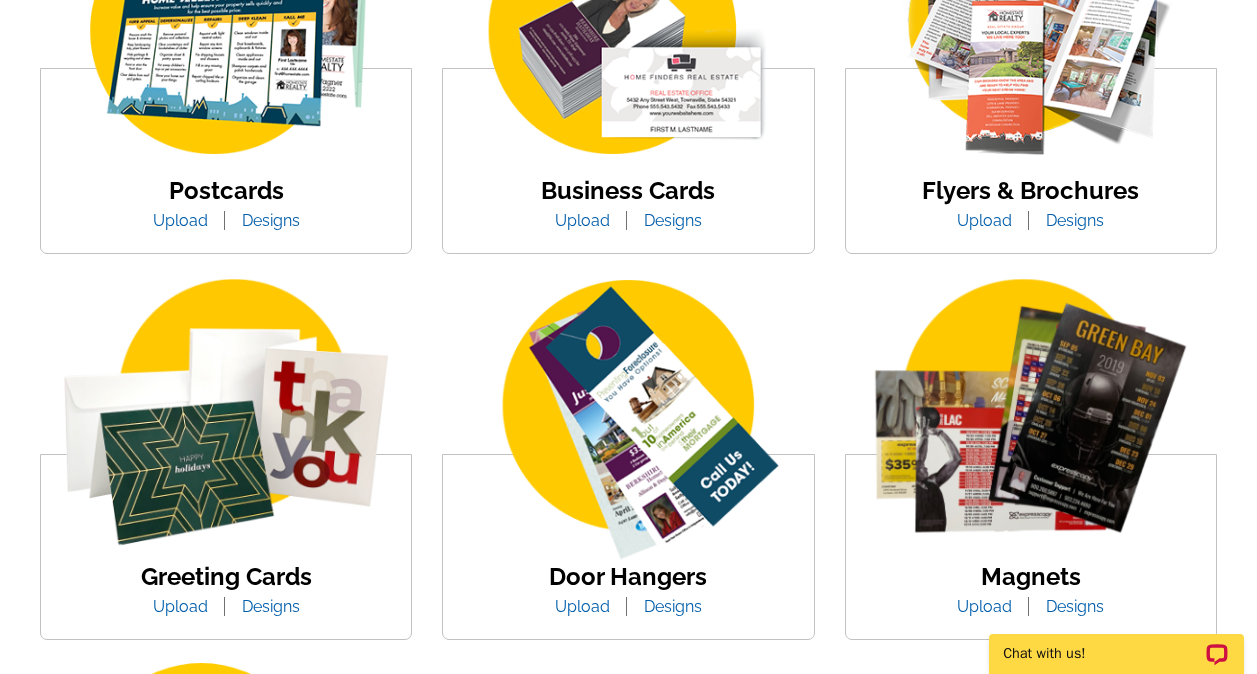 click at bounding box center (628, 422) 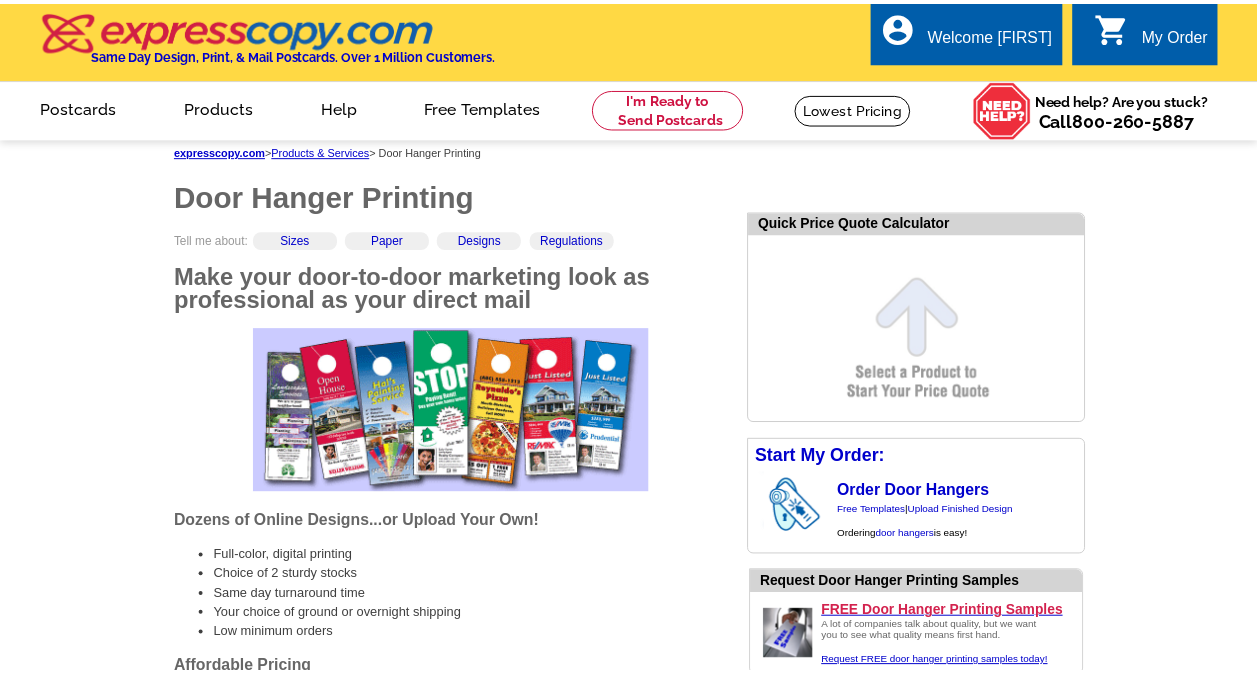 scroll, scrollTop: 0, scrollLeft: 0, axis: both 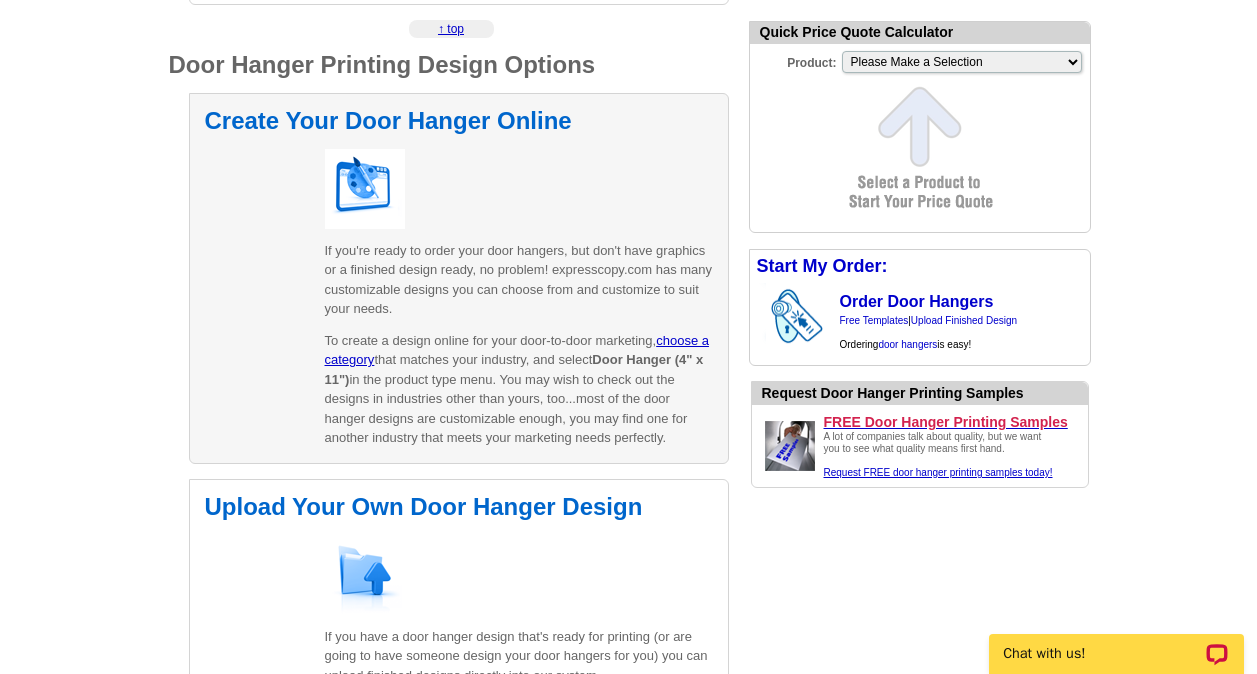 click at bounding box center (365, 189) 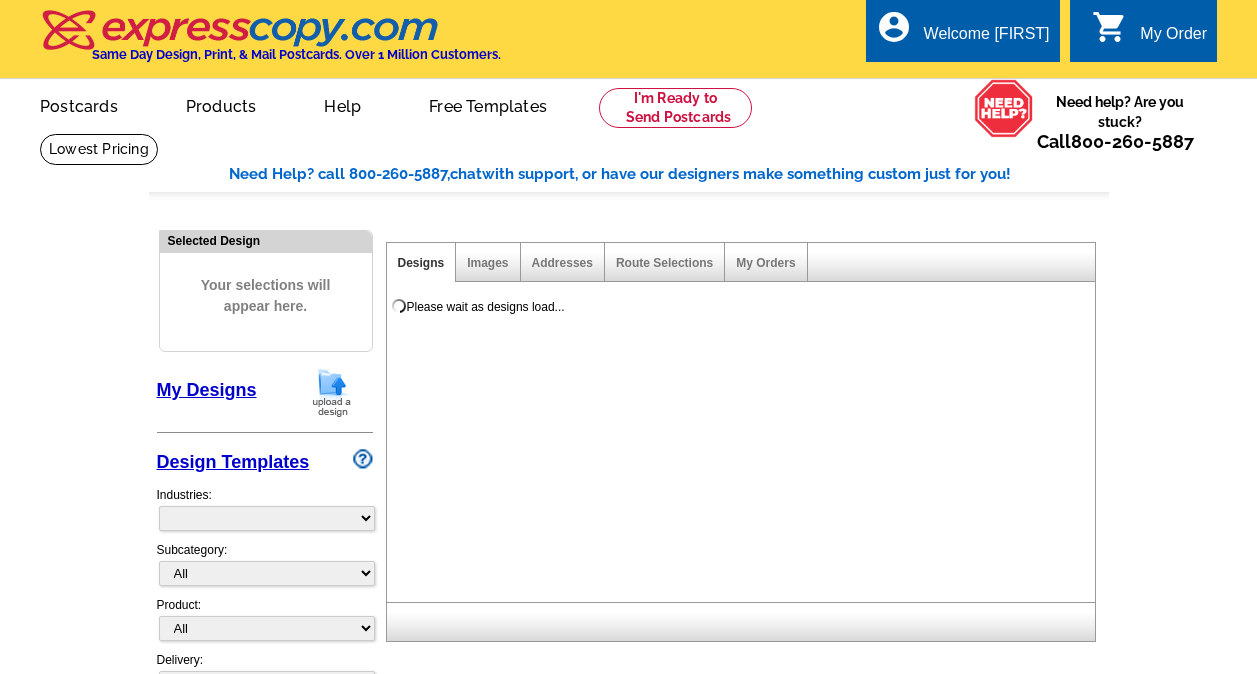 scroll, scrollTop: 0, scrollLeft: 0, axis: both 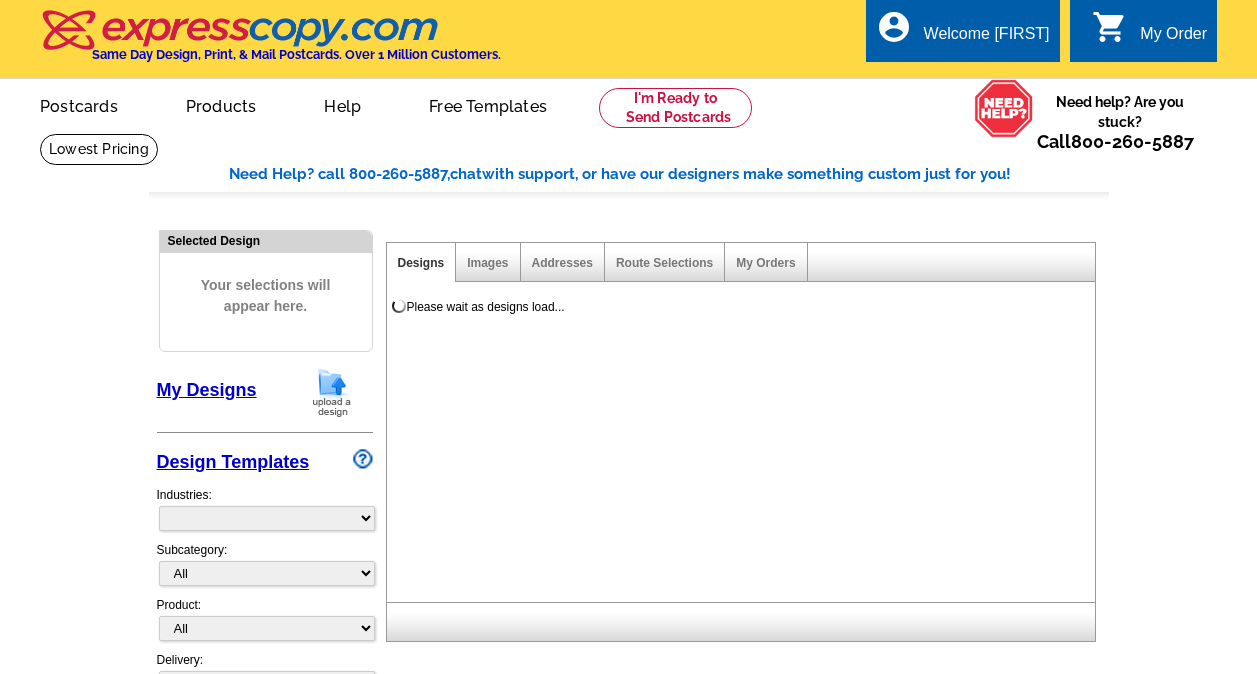 select on "785" 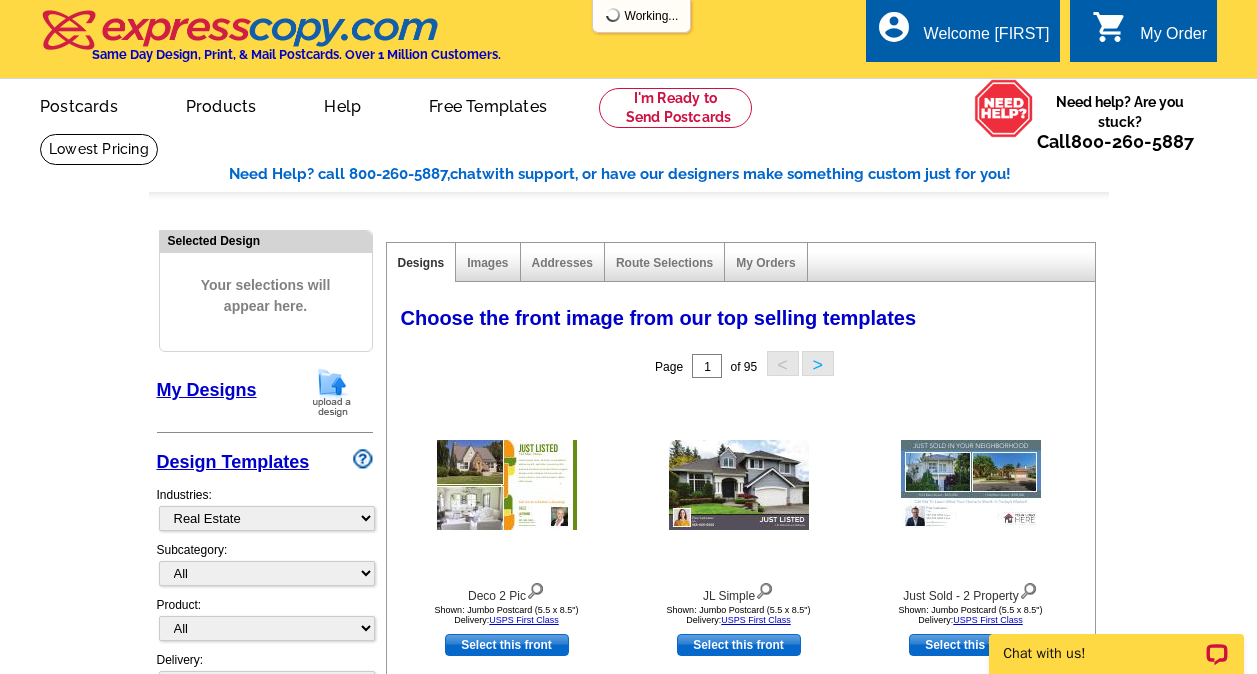 scroll, scrollTop: 0, scrollLeft: 0, axis: both 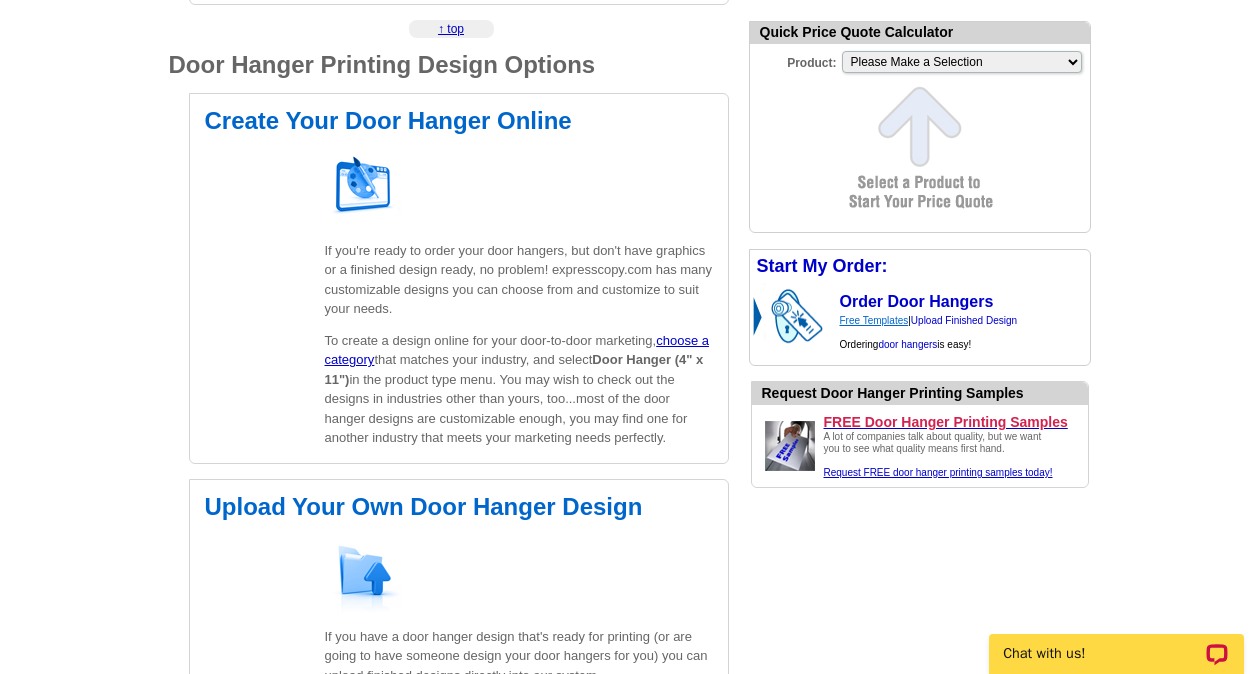 click on "Free Templates" at bounding box center [874, 320] 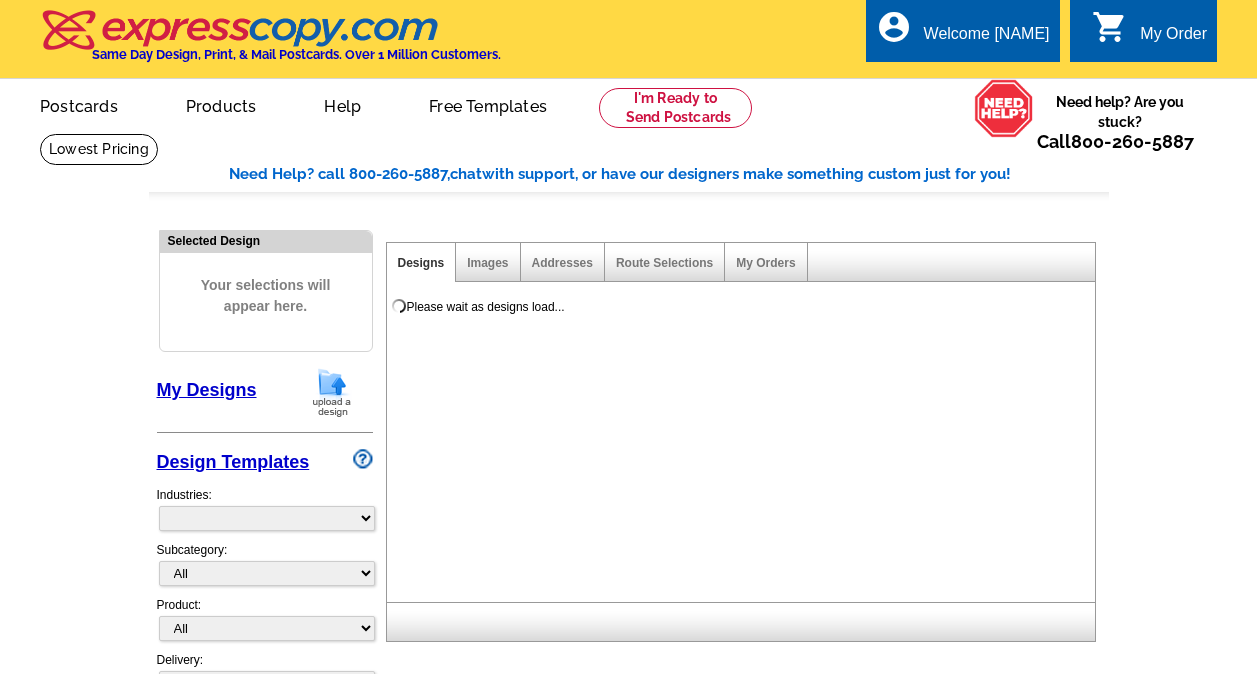 scroll, scrollTop: 0, scrollLeft: 0, axis: both 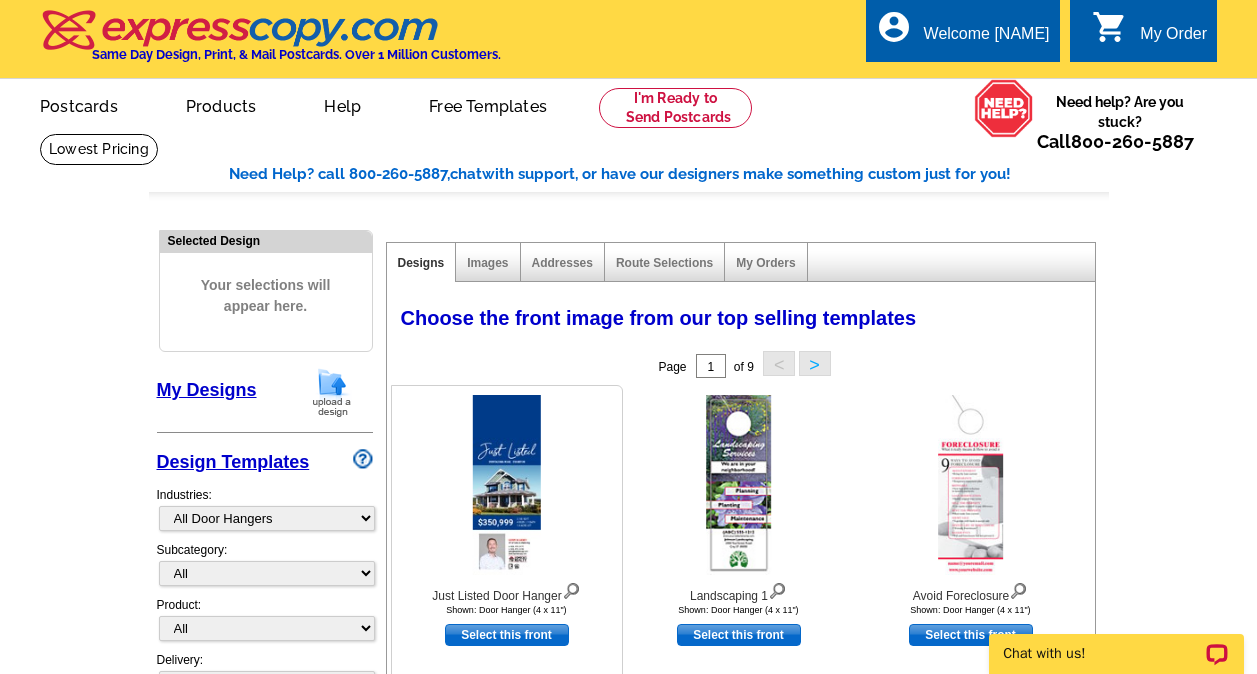 click at bounding box center (506, 485) 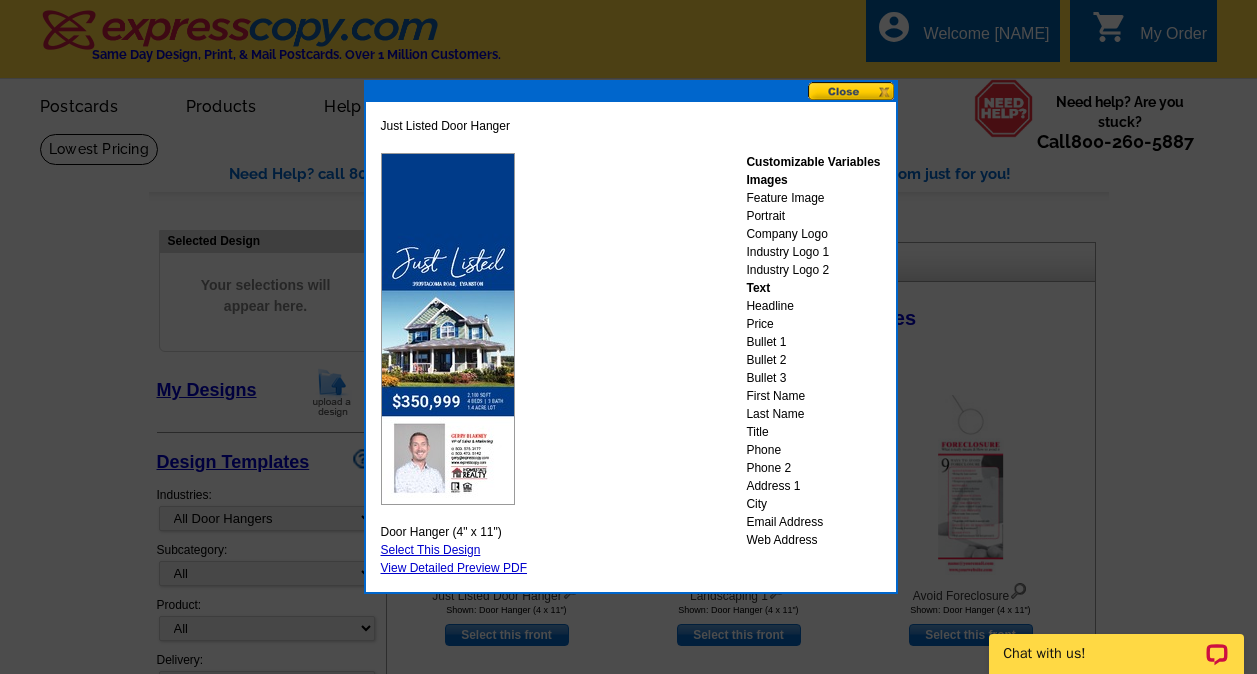 click at bounding box center (852, 91) 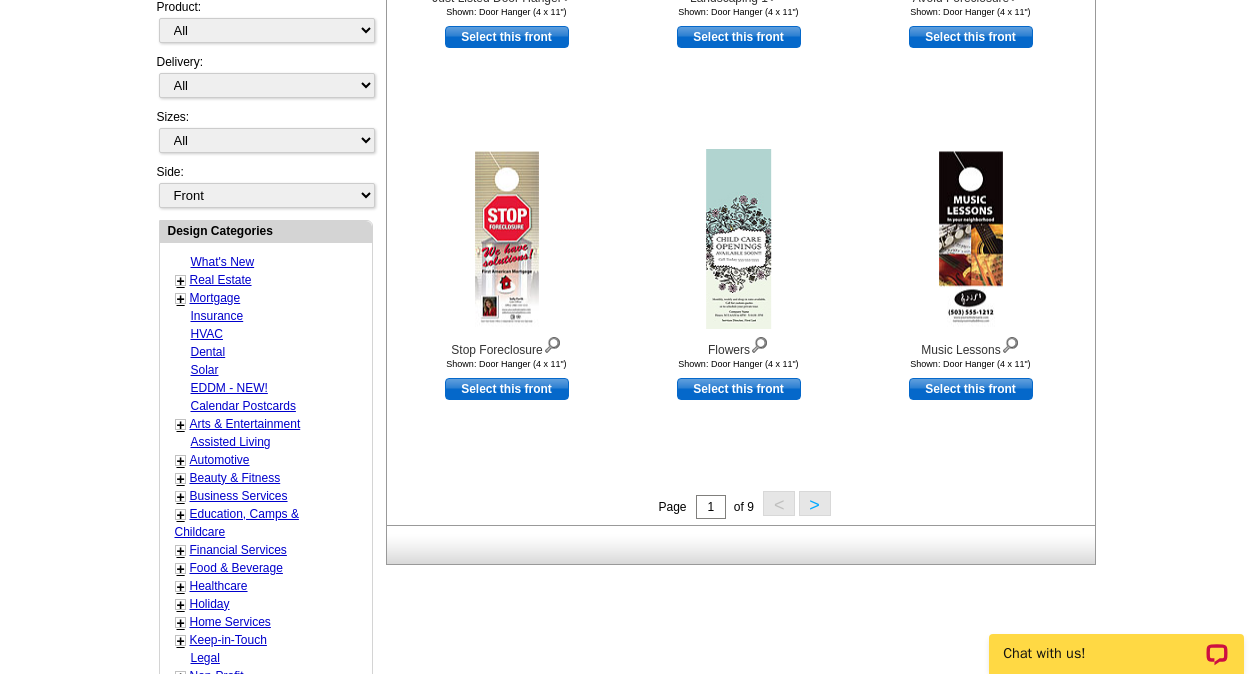 scroll, scrollTop: 800, scrollLeft: 0, axis: vertical 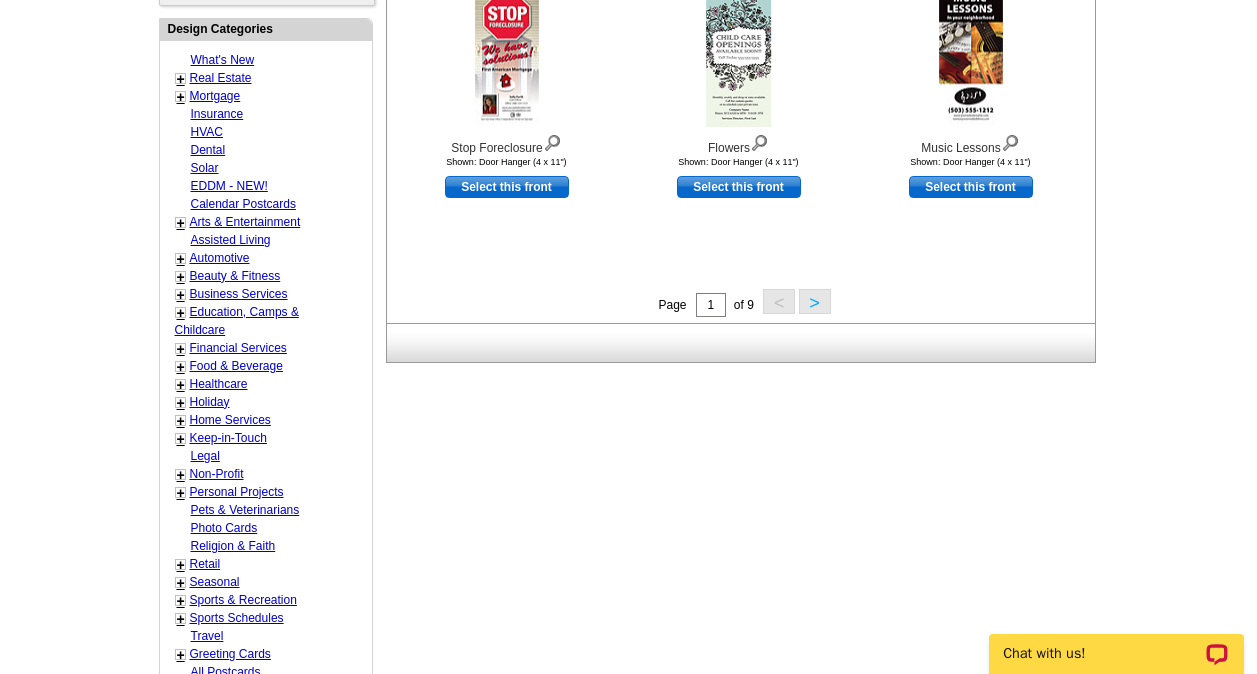 click on ">" at bounding box center [815, 301] 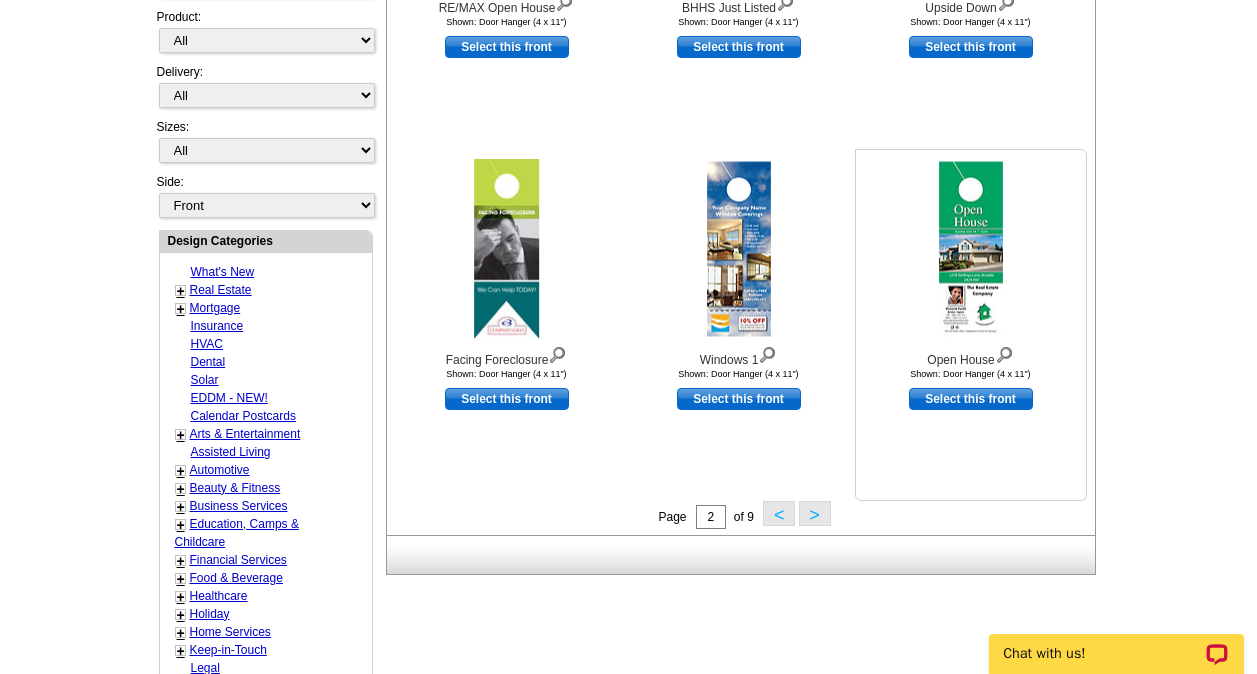 scroll, scrollTop: 596, scrollLeft: 0, axis: vertical 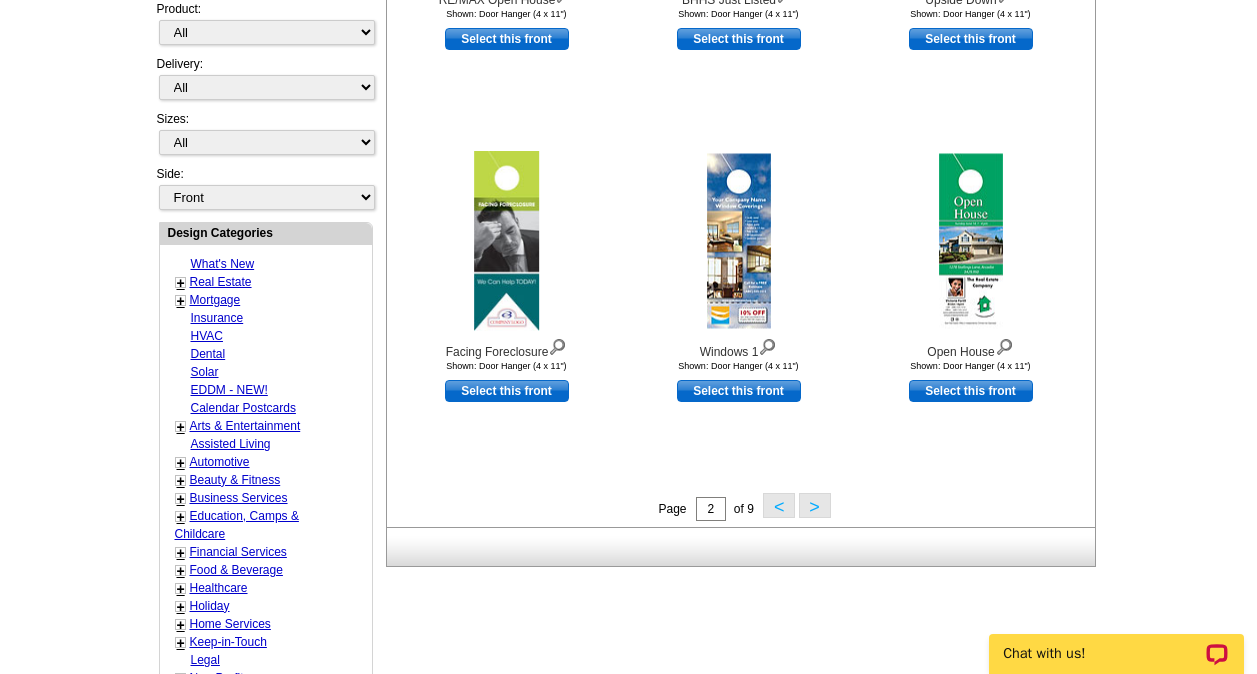click on ">" at bounding box center [815, 505] 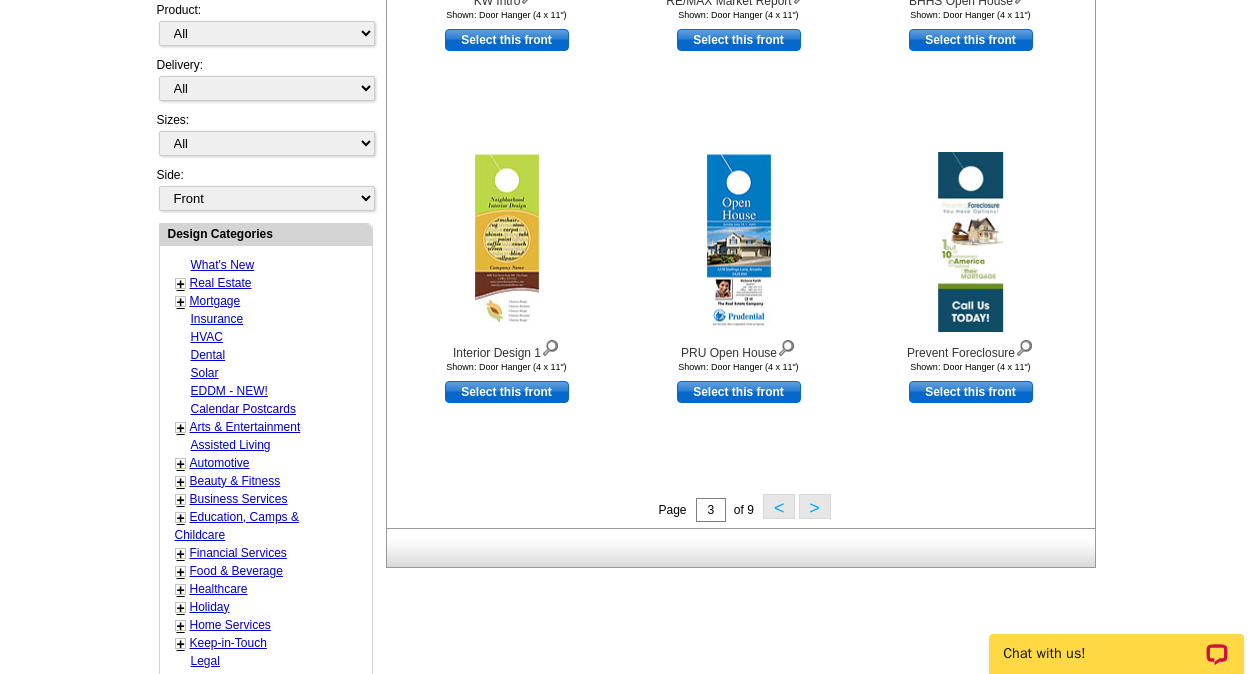 scroll, scrollTop: 596, scrollLeft: 0, axis: vertical 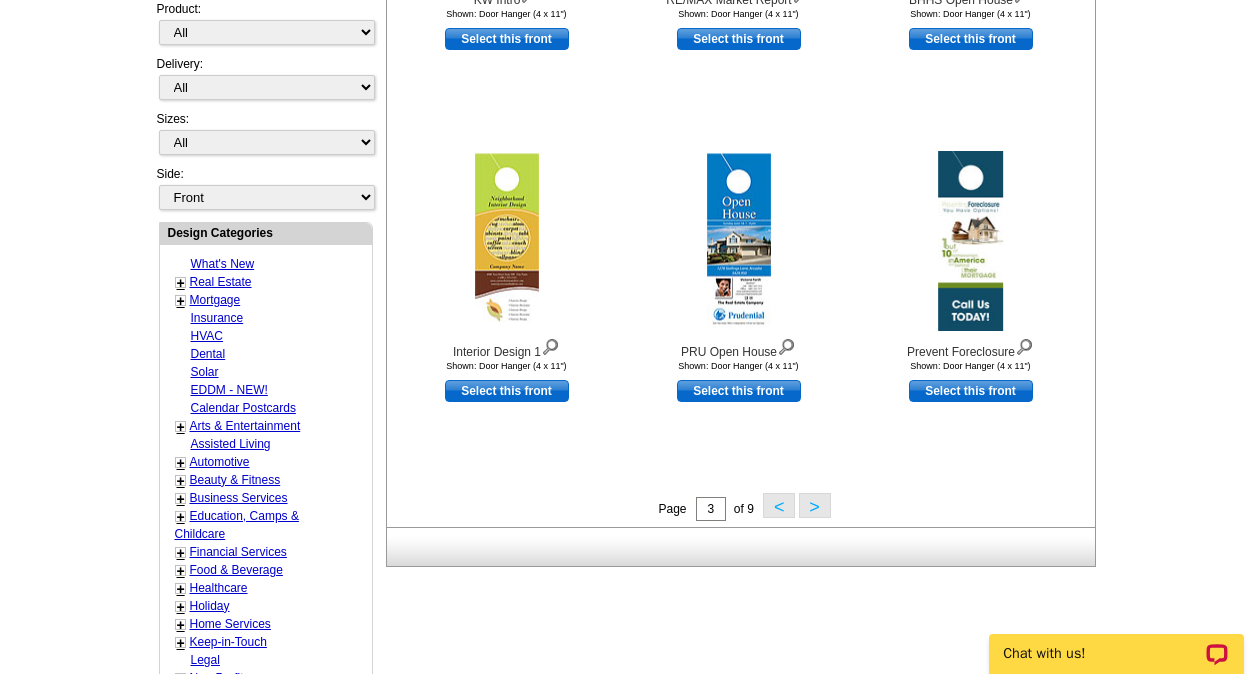 click on ">" at bounding box center [815, 505] 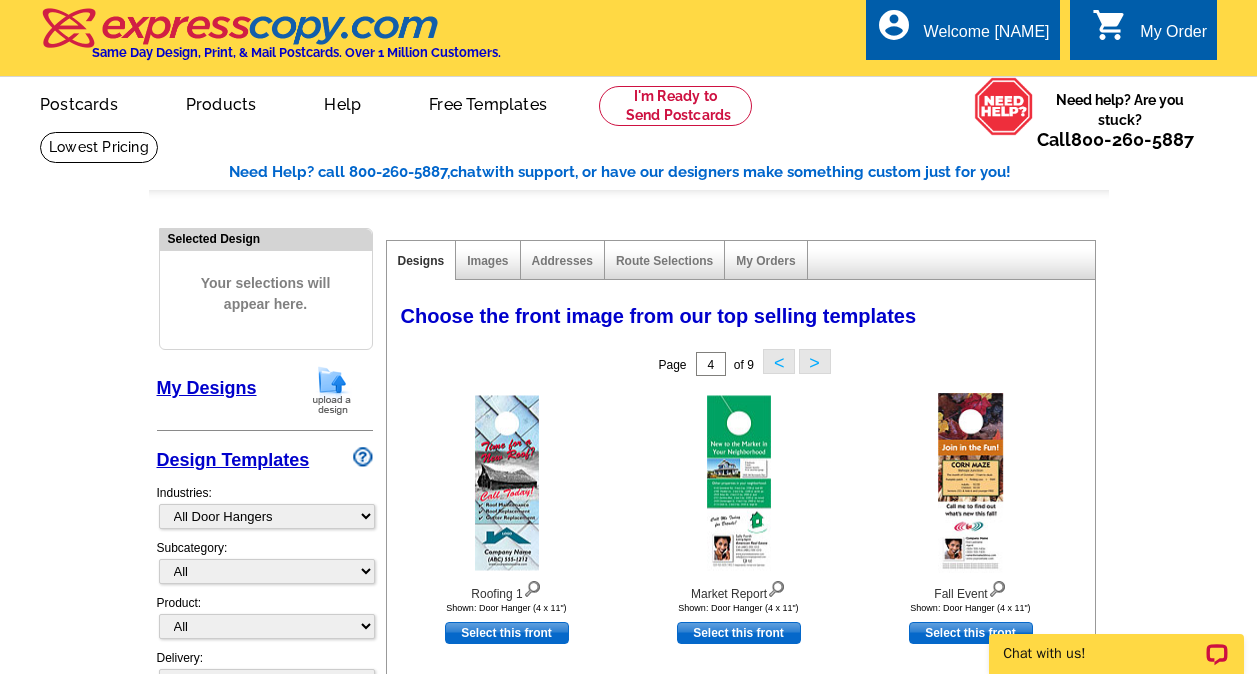 scroll, scrollTop: 0, scrollLeft: 0, axis: both 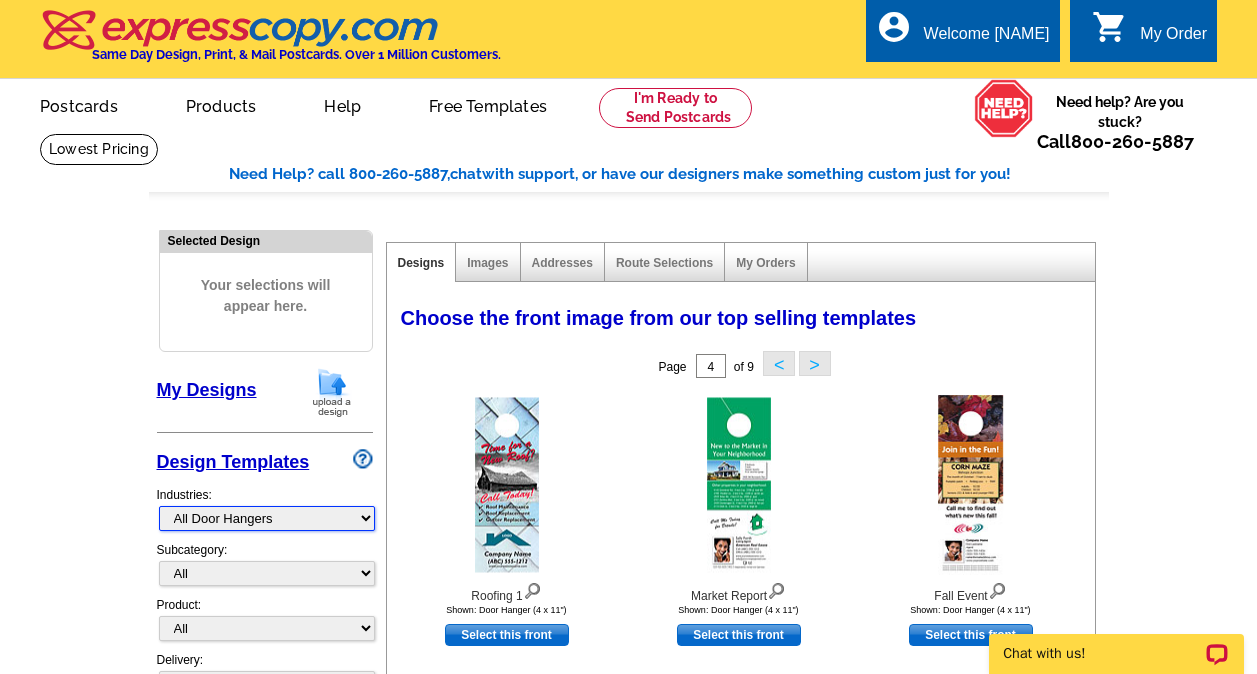 click on "What's New Real Estate Mortgage Insurance HVAC Dental Solar EDDM - NEW! Calendar Postcards Arts & Entertainment Assisted Living Automotive Beauty & Fitness Business Services Education, Camps & Childcare Financial Services Food & Beverage Healthcare Holiday Home Services Keep-in-Touch Legal Non-Profit Personal Projects Pets & Veterinarians Photo Cards Religion & Faith Retail Seasonal Sports & Recreation Sports Schedules Travel Greeting Cards All Postcards All Flyers & Brochures All Business Cards All Door Hangers All Greeting Cards" at bounding box center (267, 518) 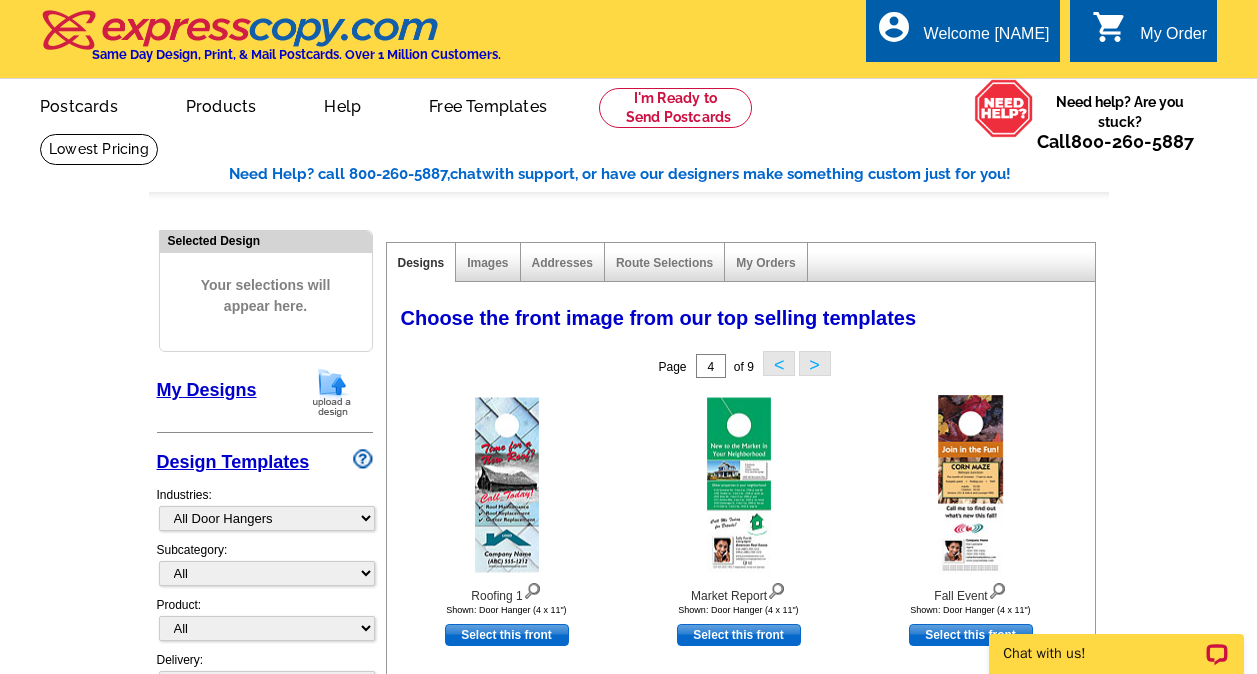 click on "Welcome back  Timothy
My Account
Logout
local_phone
Same Day Design, Print, & Mail Postcards. Over 1 Million Customers.
account_circle
Welcome Timothy
My Account Logout
0
shopping_cart
My Order
picture_in_picture
Postcards
store_mall_directory
Products
keyboard_arrow_down
Postcards
More" at bounding box center (628, 1023) 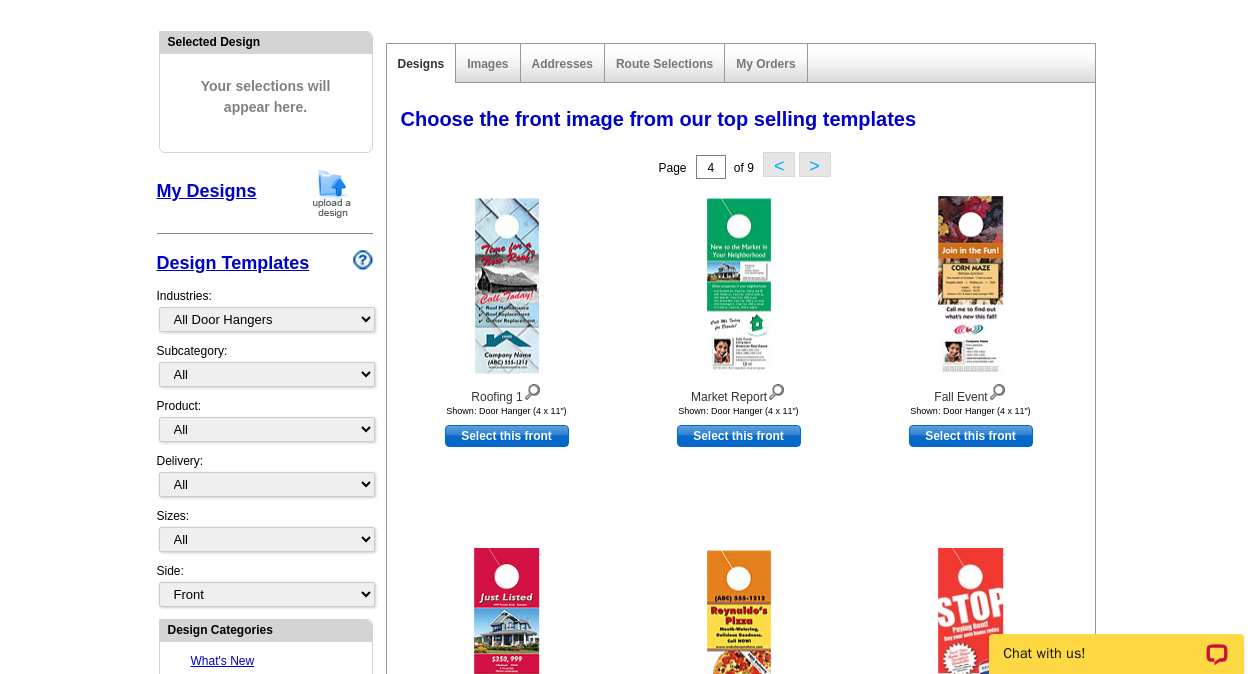 scroll, scrollTop: 200, scrollLeft: 0, axis: vertical 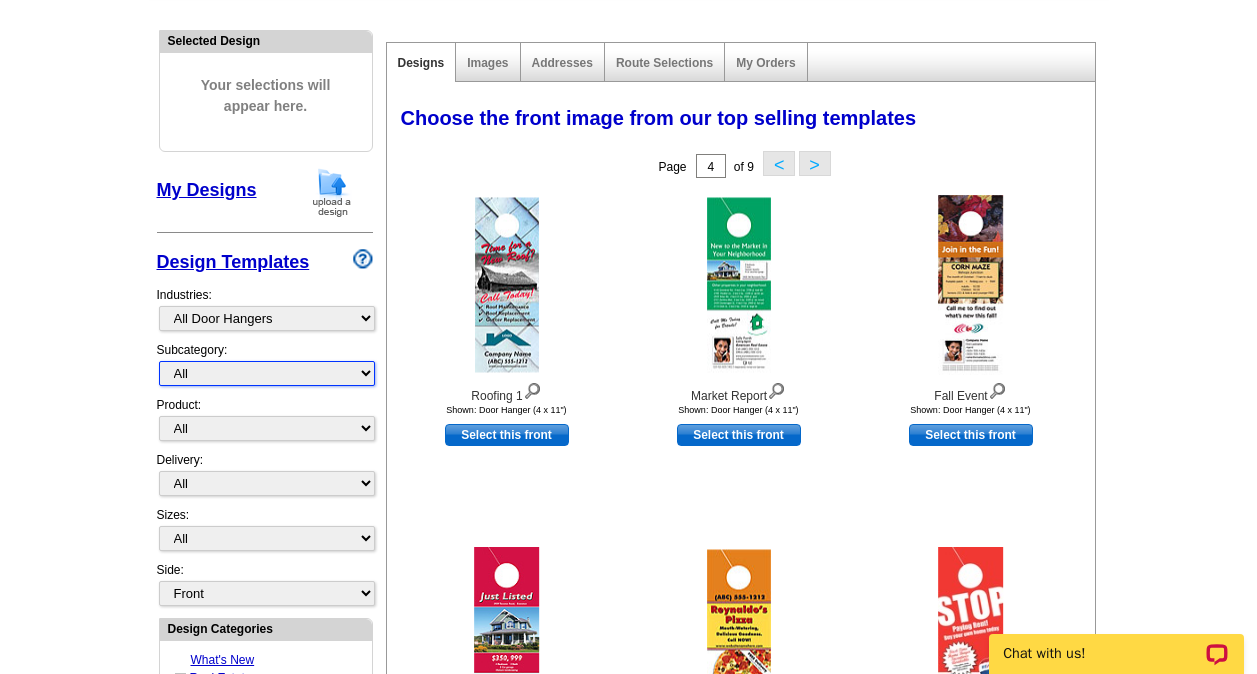 click on "All" at bounding box center (267, 373) 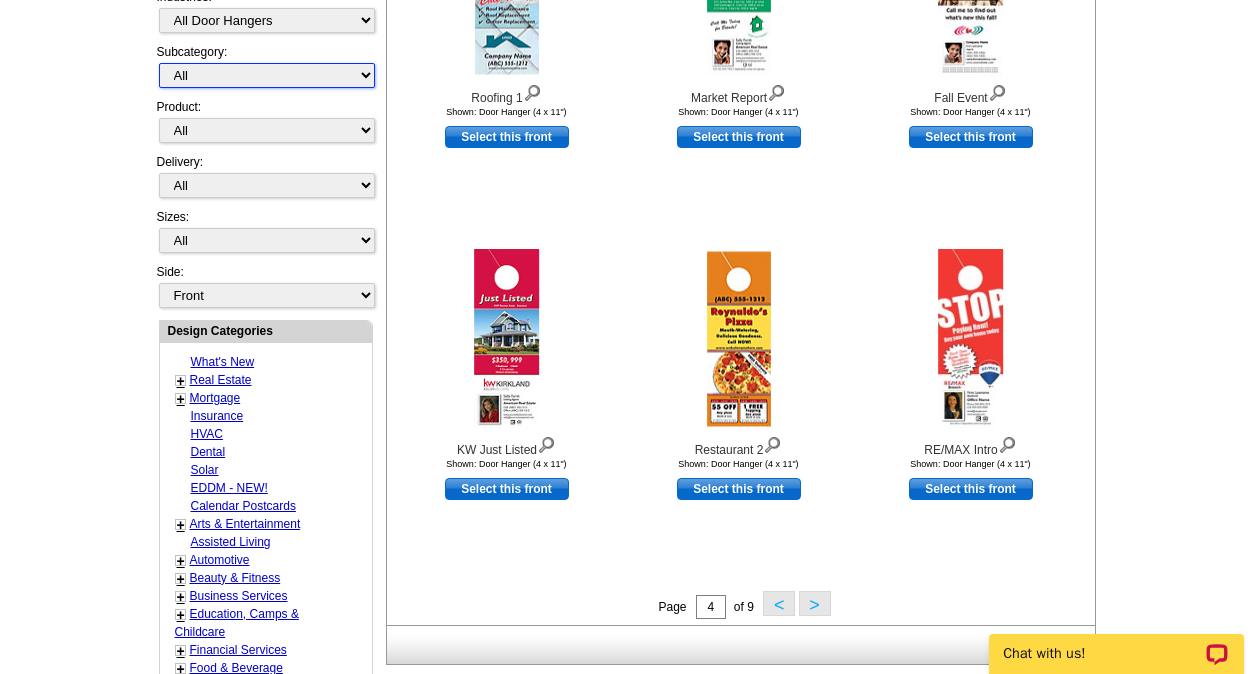 scroll, scrollTop: 500, scrollLeft: 0, axis: vertical 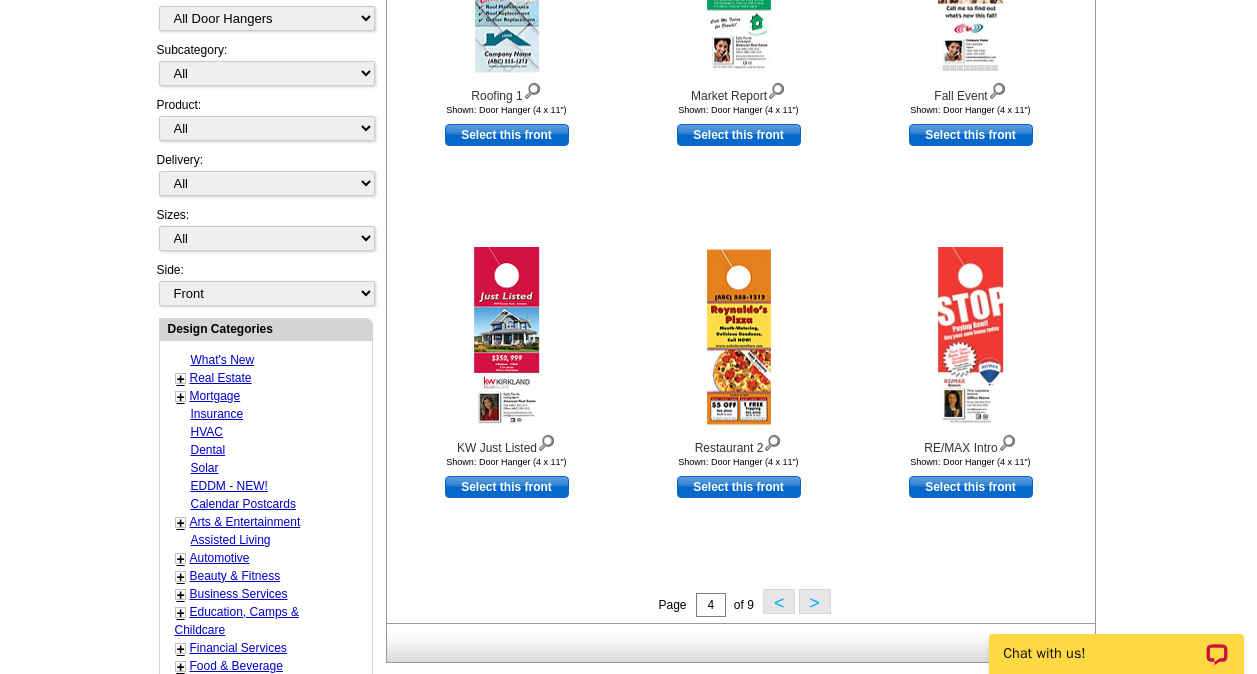 click on "Real Estate" at bounding box center [221, 378] 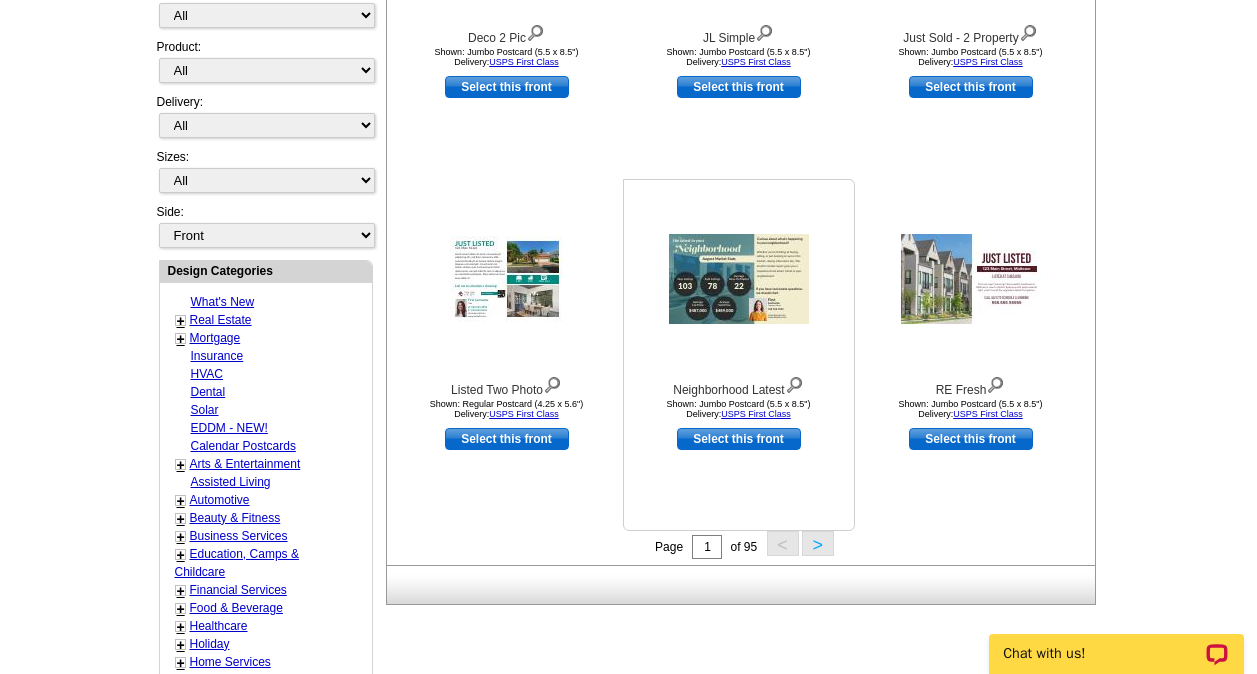 scroll, scrollTop: 696, scrollLeft: 0, axis: vertical 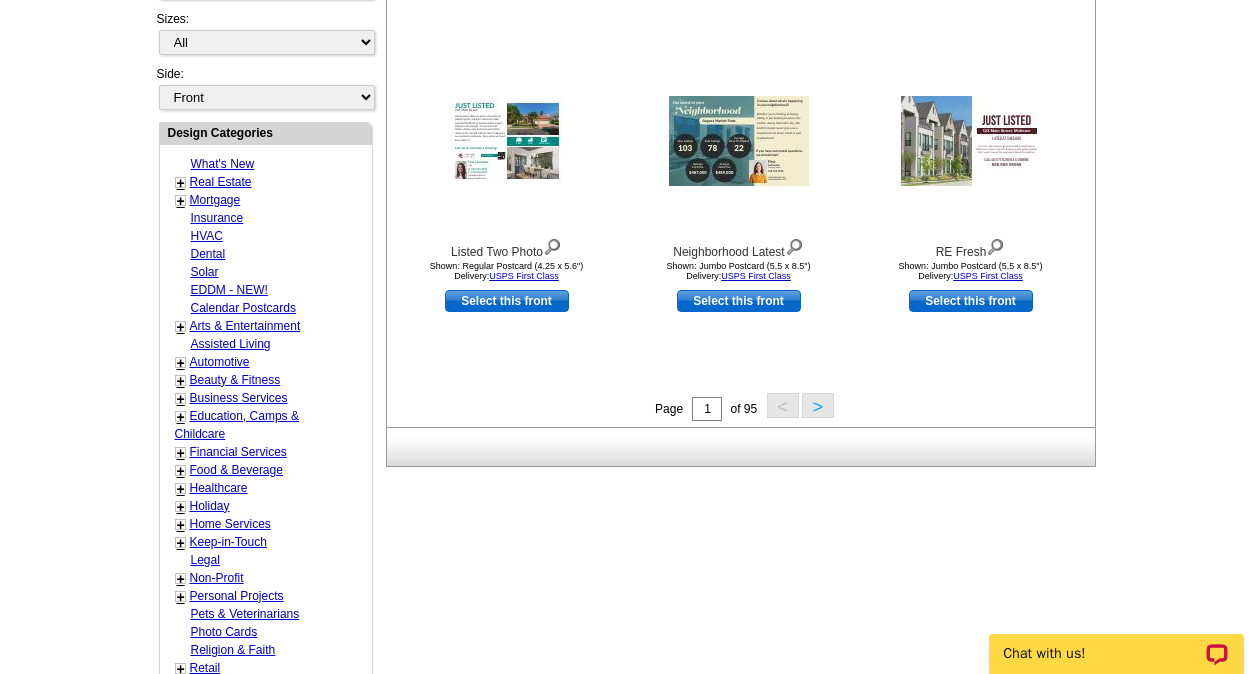 click on ">" at bounding box center (818, 405) 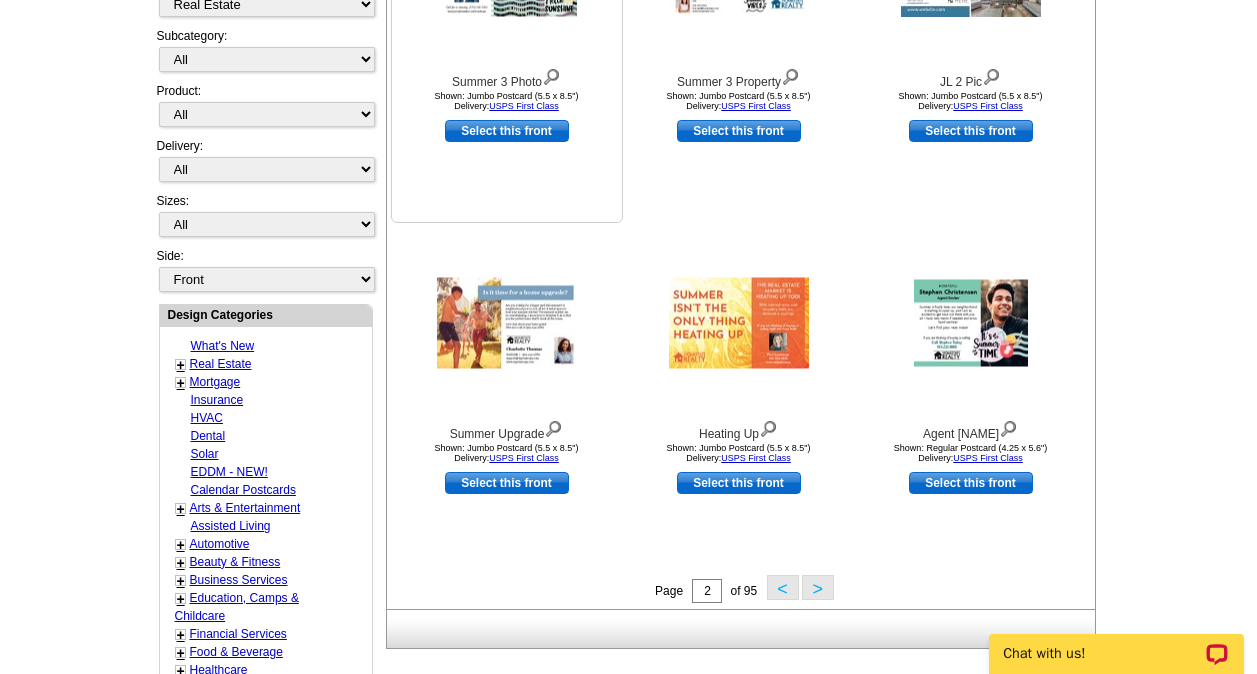 scroll, scrollTop: 796, scrollLeft: 0, axis: vertical 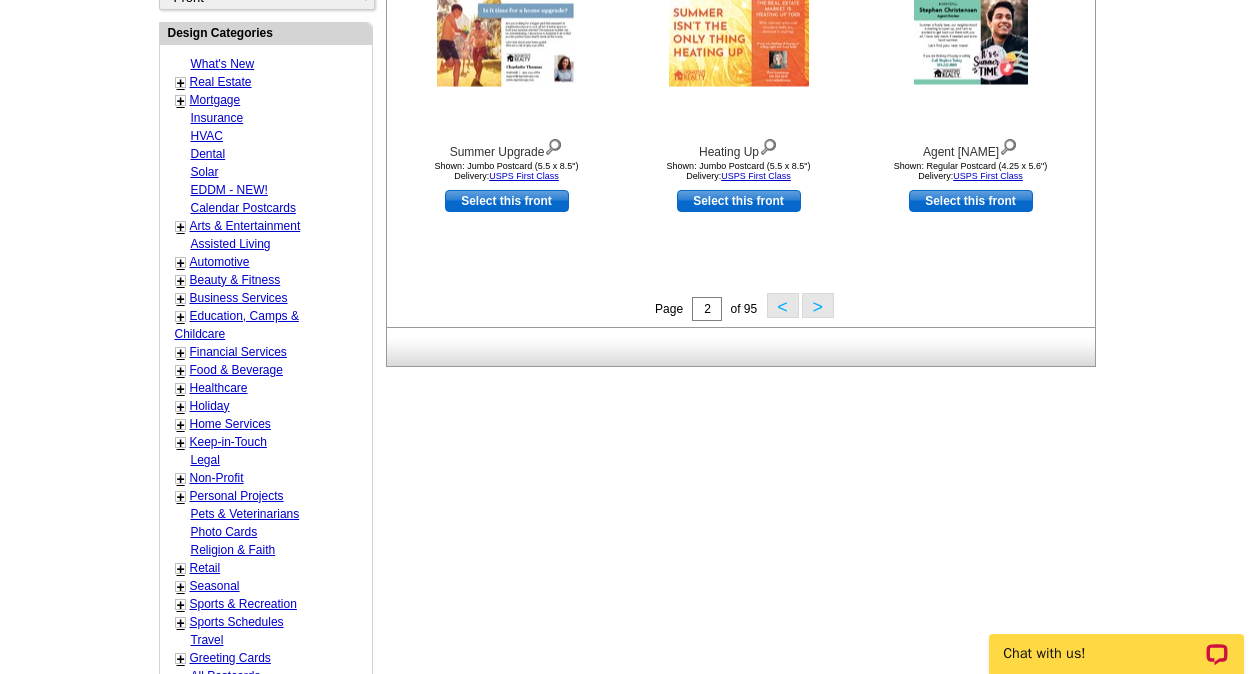 click on ">" at bounding box center [818, 305] 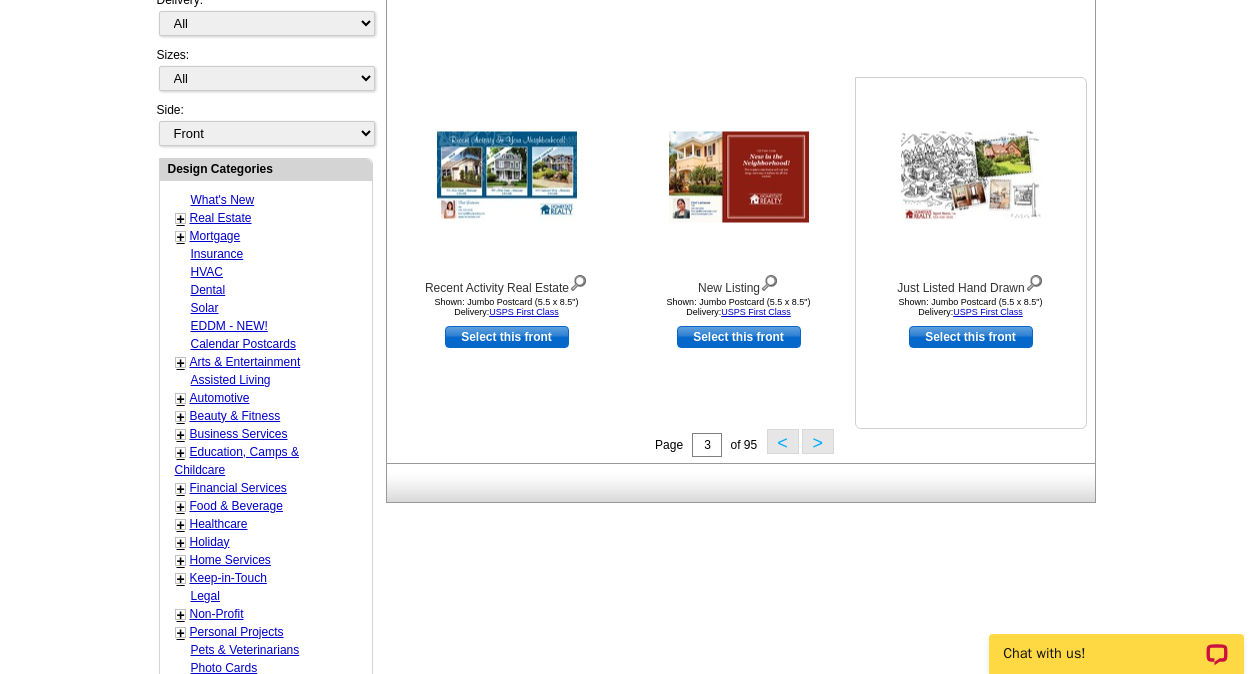 scroll, scrollTop: 696, scrollLeft: 0, axis: vertical 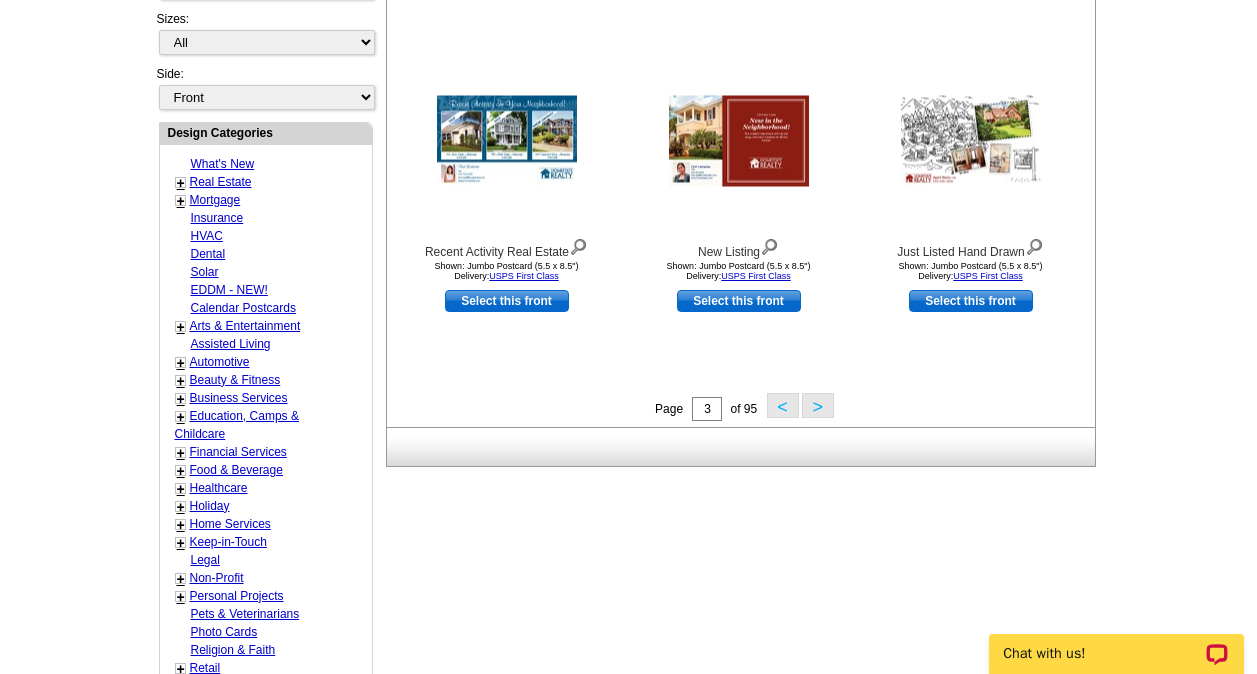 click on ">" at bounding box center (818, 405) 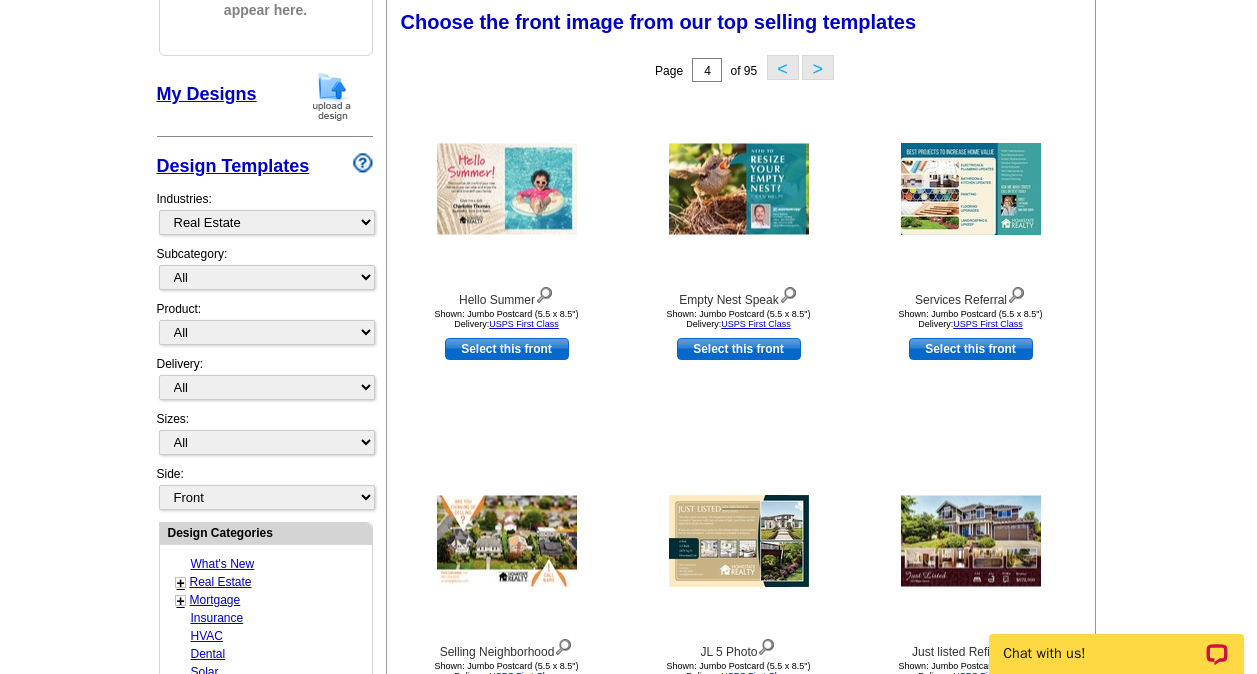 scroll, scrollTop: 0, scrollLeft: 0, axis: both 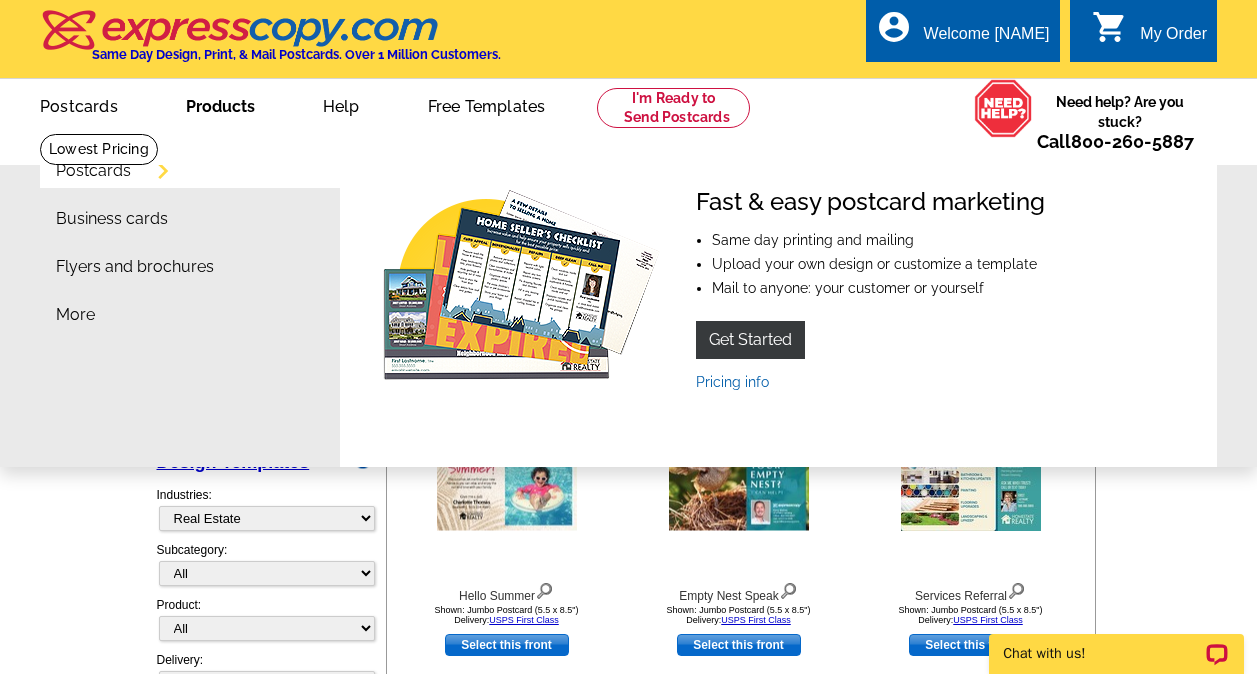 click on "Products" at bounding box center (220, 104) 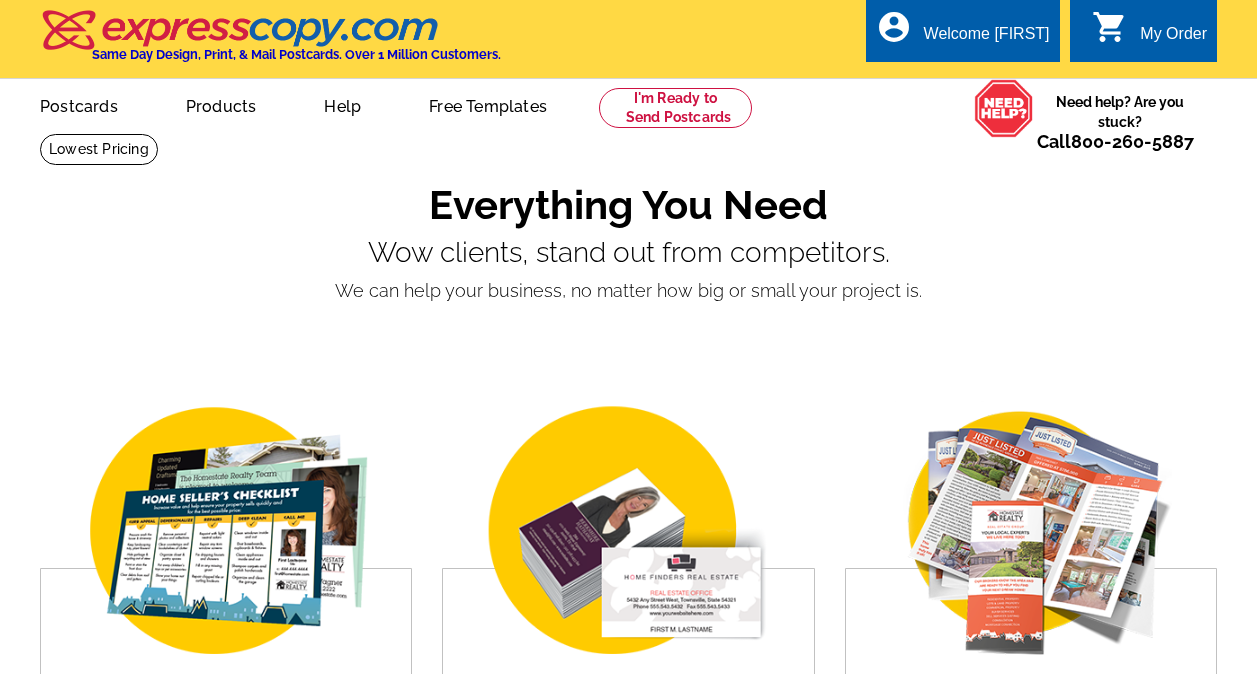 scroll, scrollTop: 0, scrollLeft: 0, axis: both 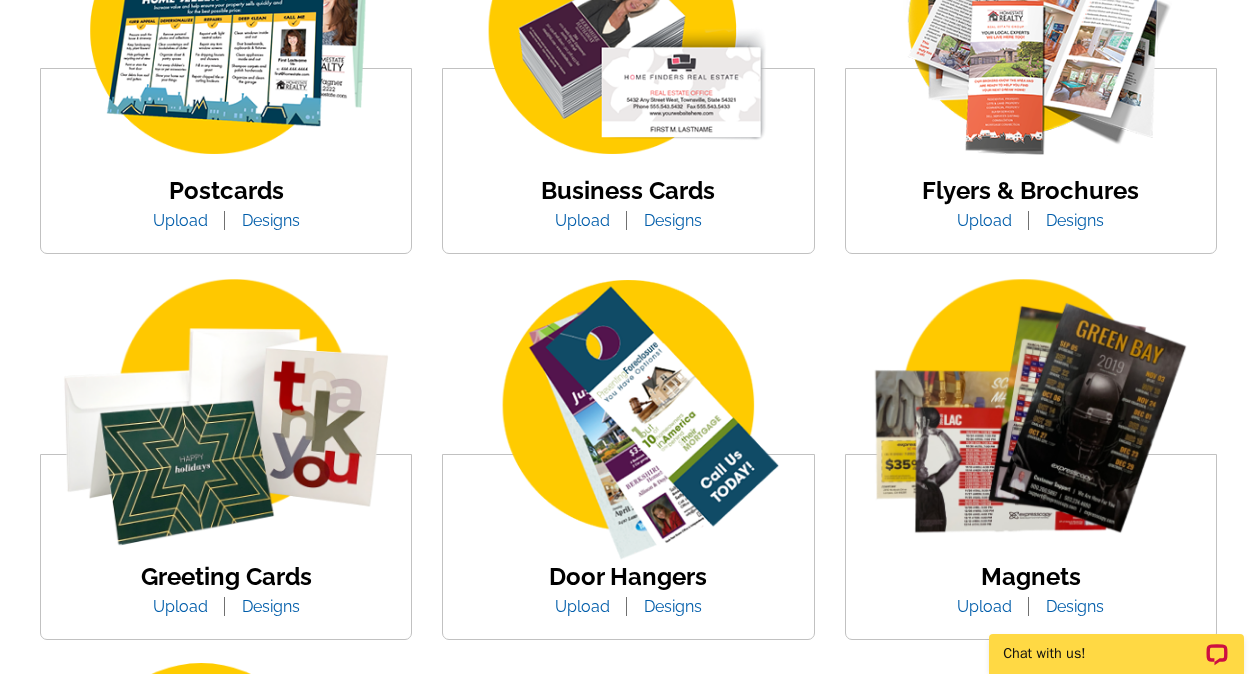 click on "Upload" at bounding box center [582, 606] 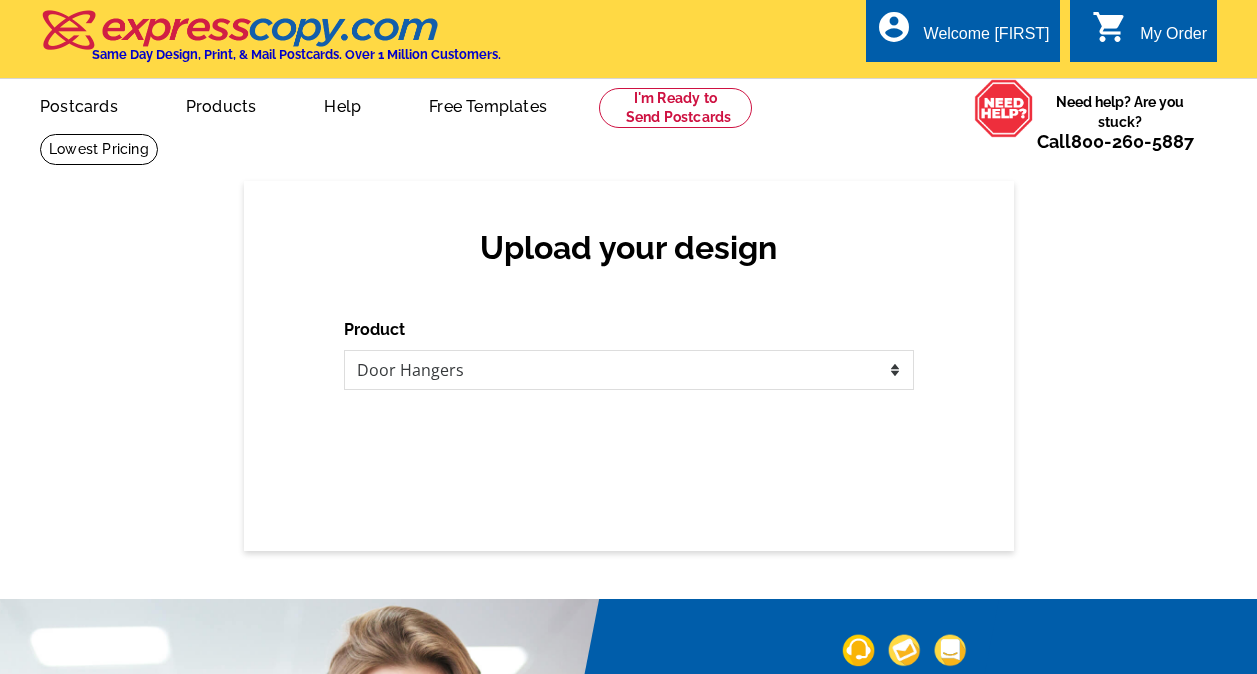 scroll, scrollTop: 0, scrollLeft: 0, axis: both 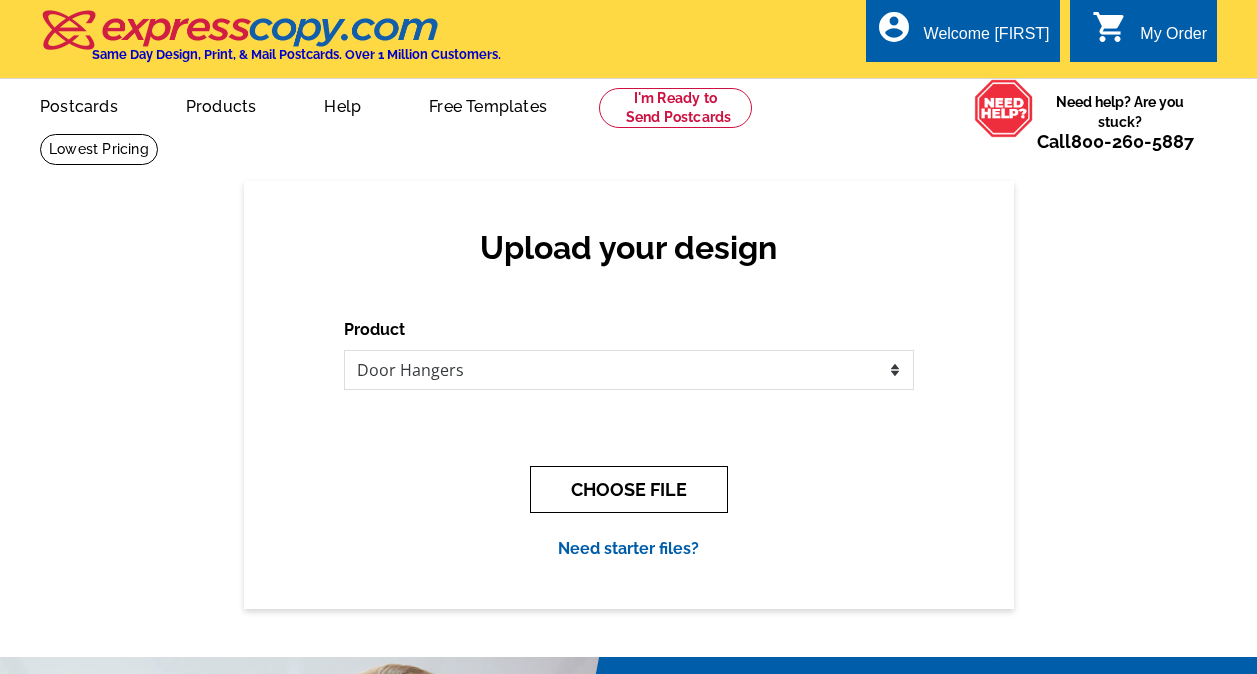 click on "CHOOSE FILE" at bounding box center (629, 489) 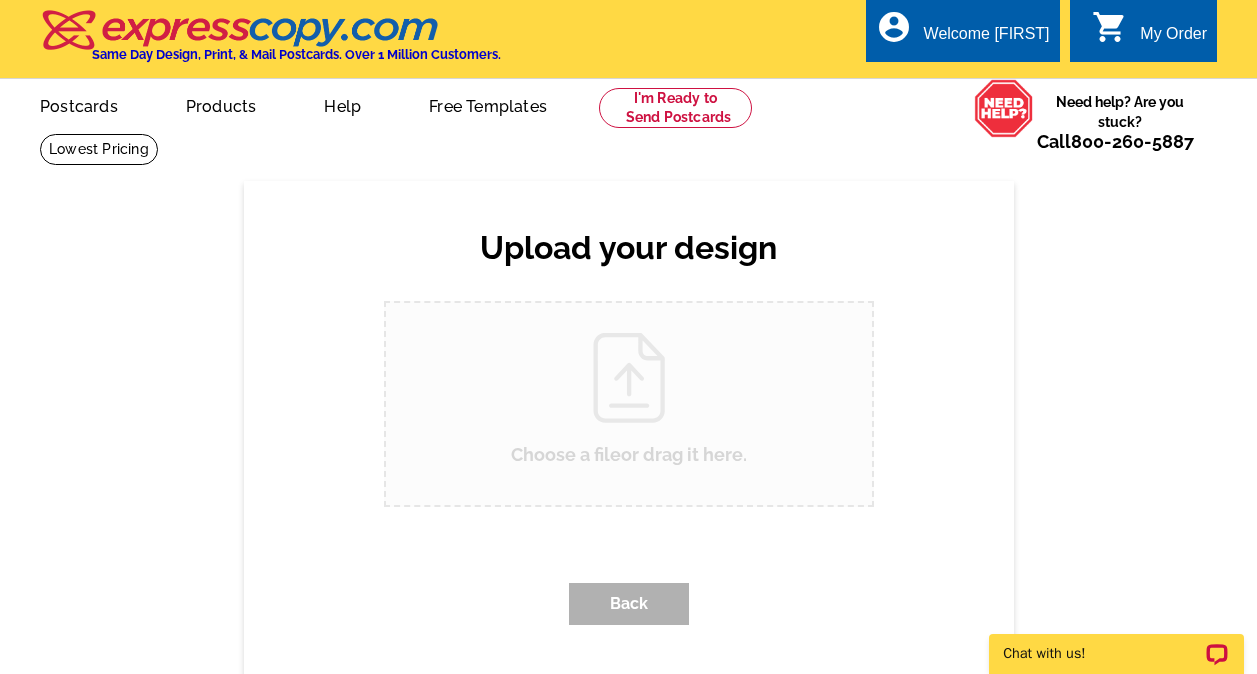 scroll, scrollTop: 0, scrollLeft: 0, axis: both 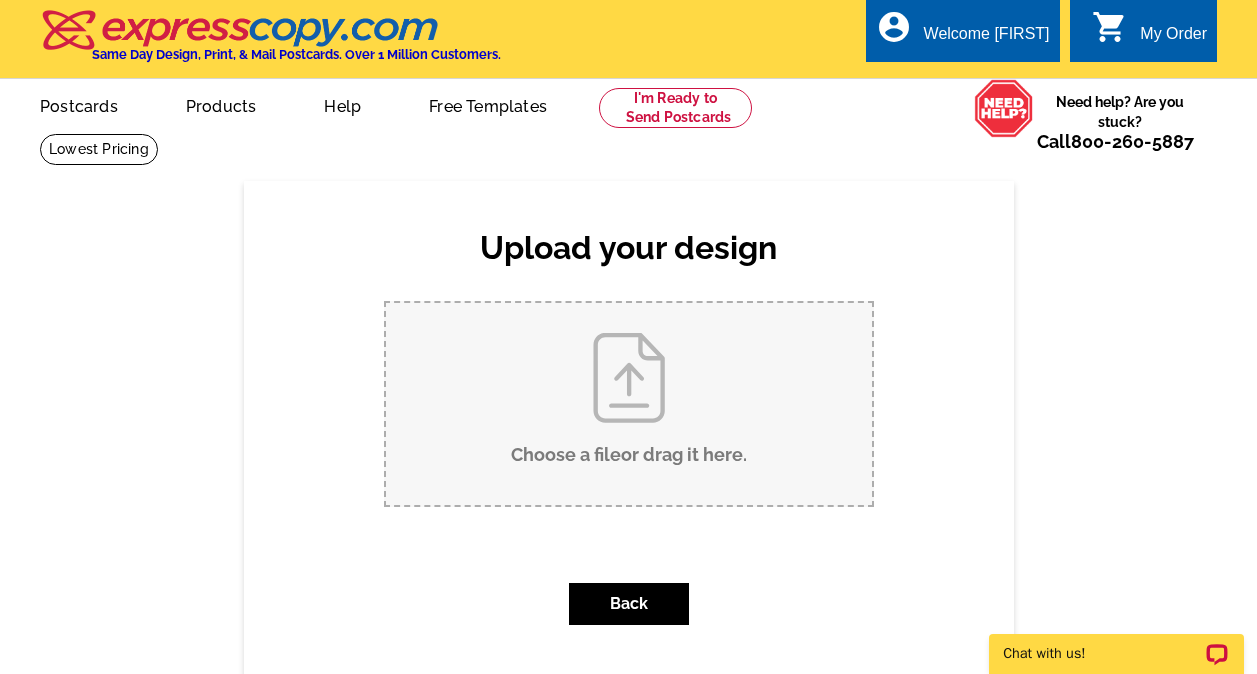 click on "Choose a file  or drag it here ." at bounding box center [629, 404] 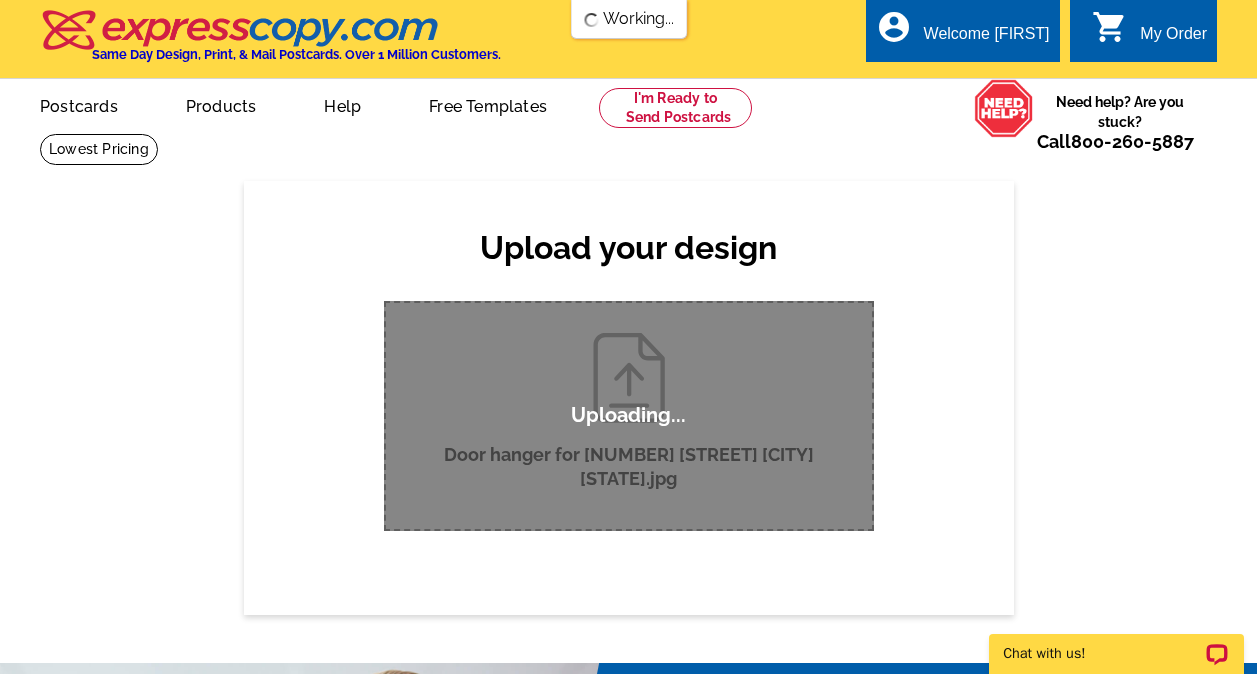 scroll, scrollTop: 0, scrollLeft: 0, axis: both 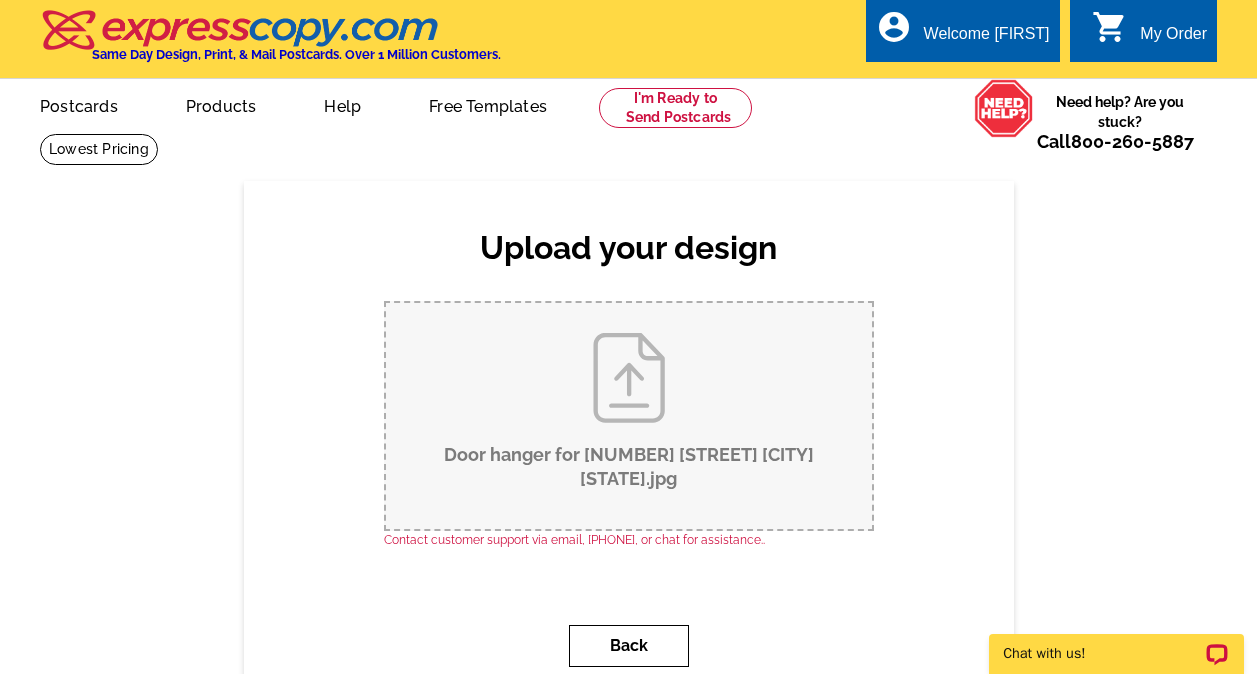 click on "Back" at bounding box center [629, 646] 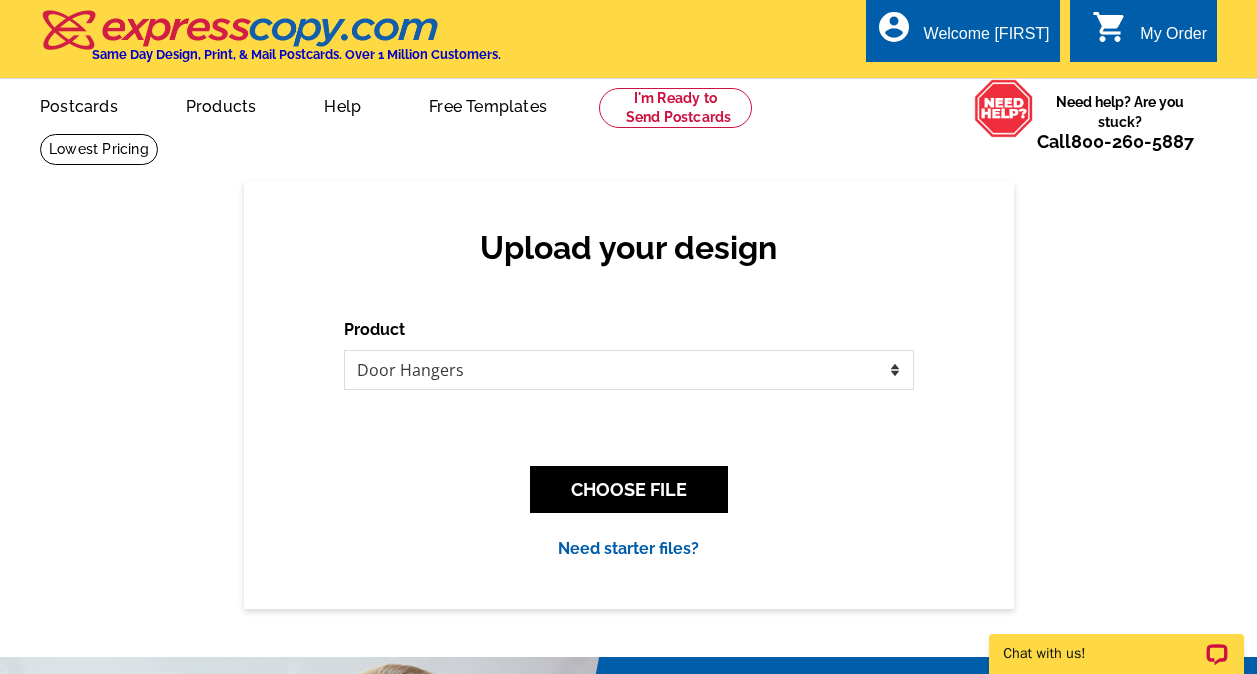 scroll, scrollTop: 200, scrollLeft: 0, axis: vertical 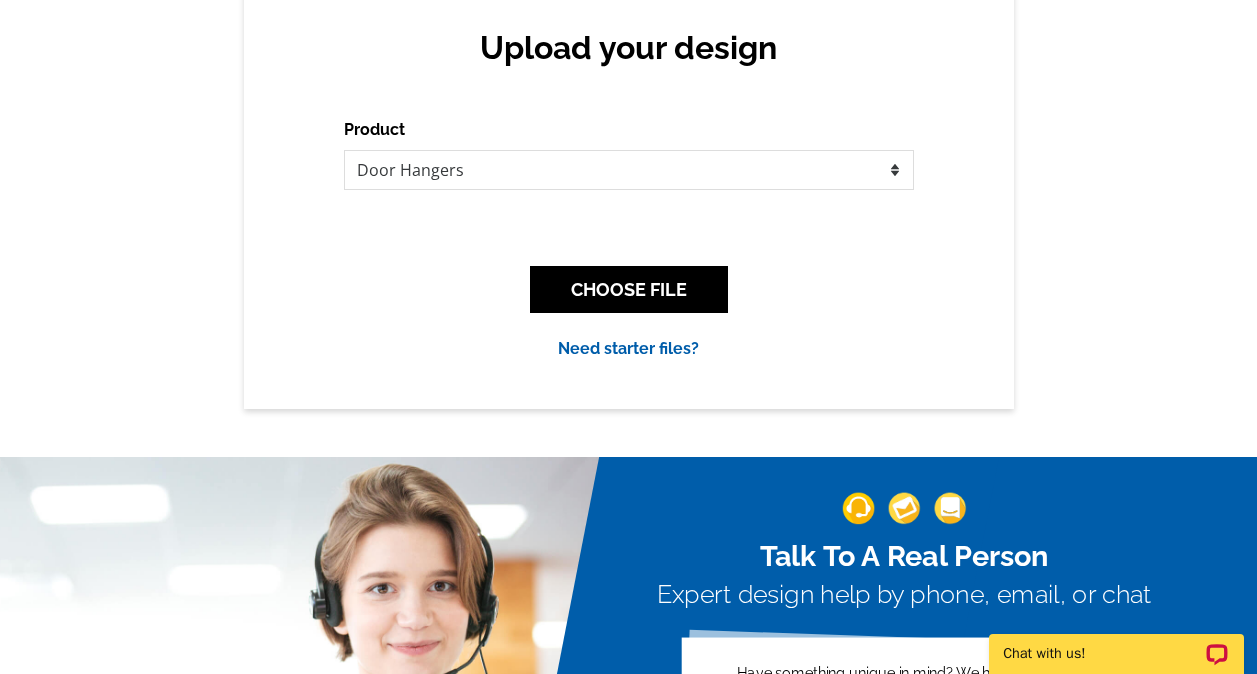 click on "Need starter files?" at bounding box center (628, 348) 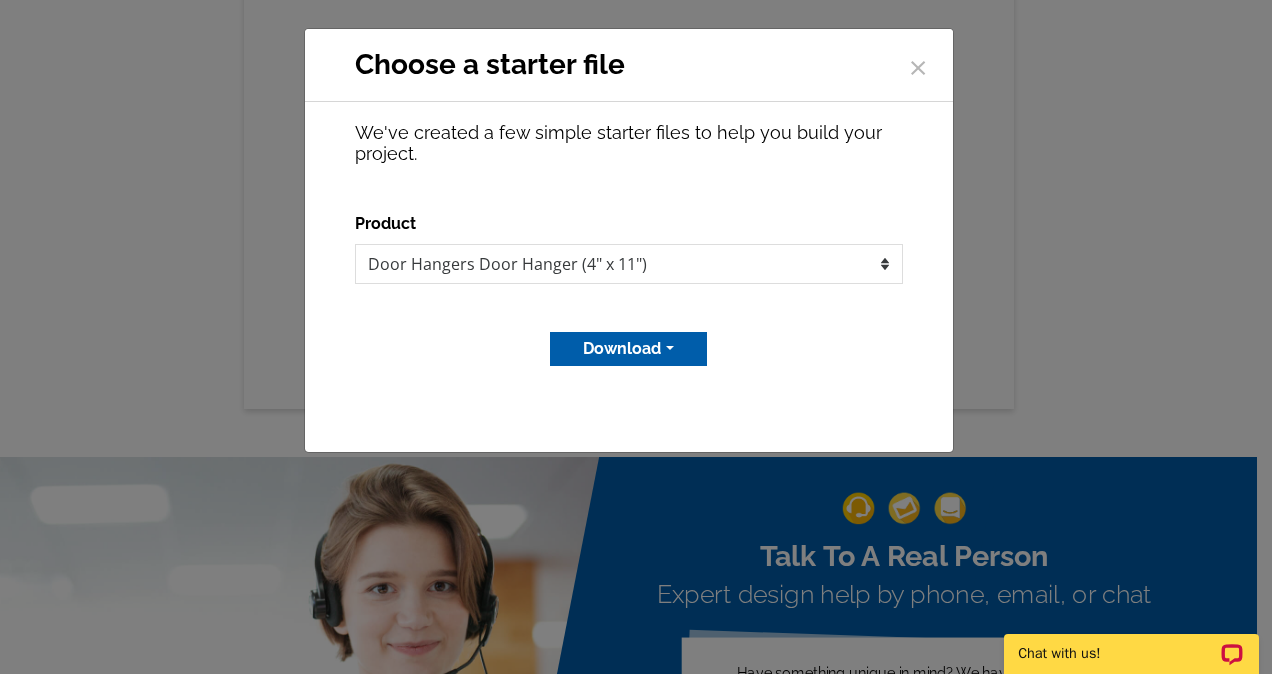 click on "Download" at bounding box center (628, 349) 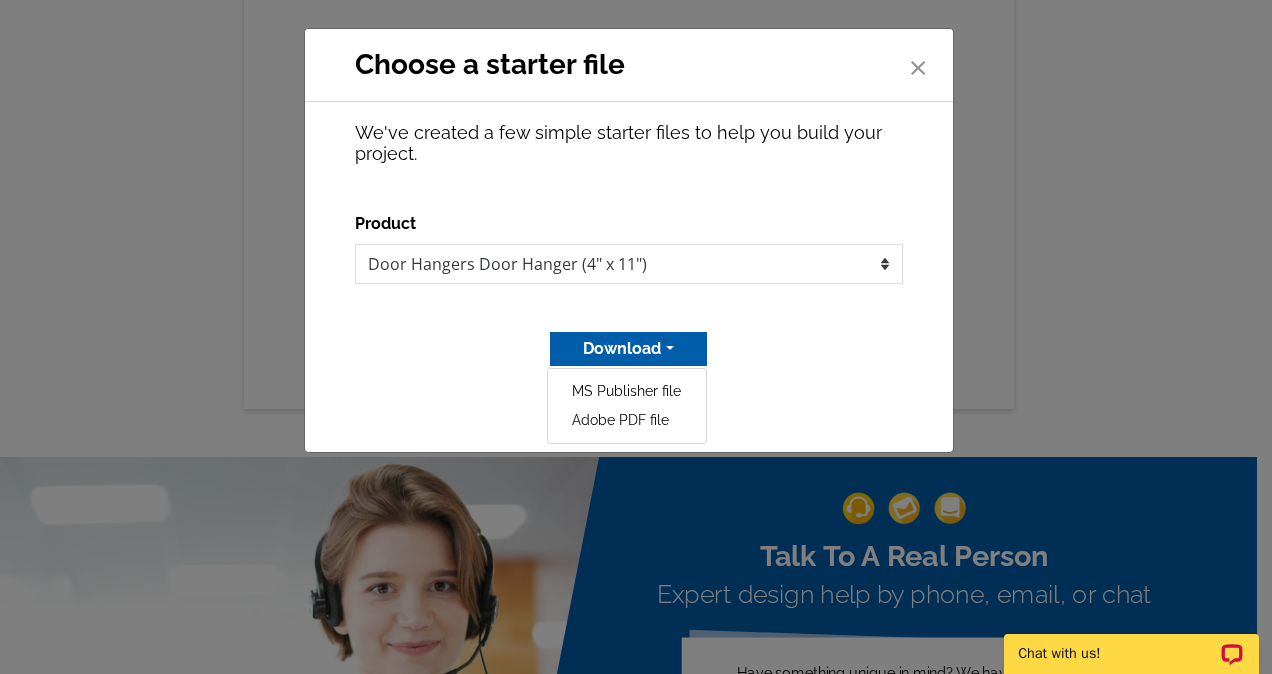 click on "×" at bounding box center [918, 64] 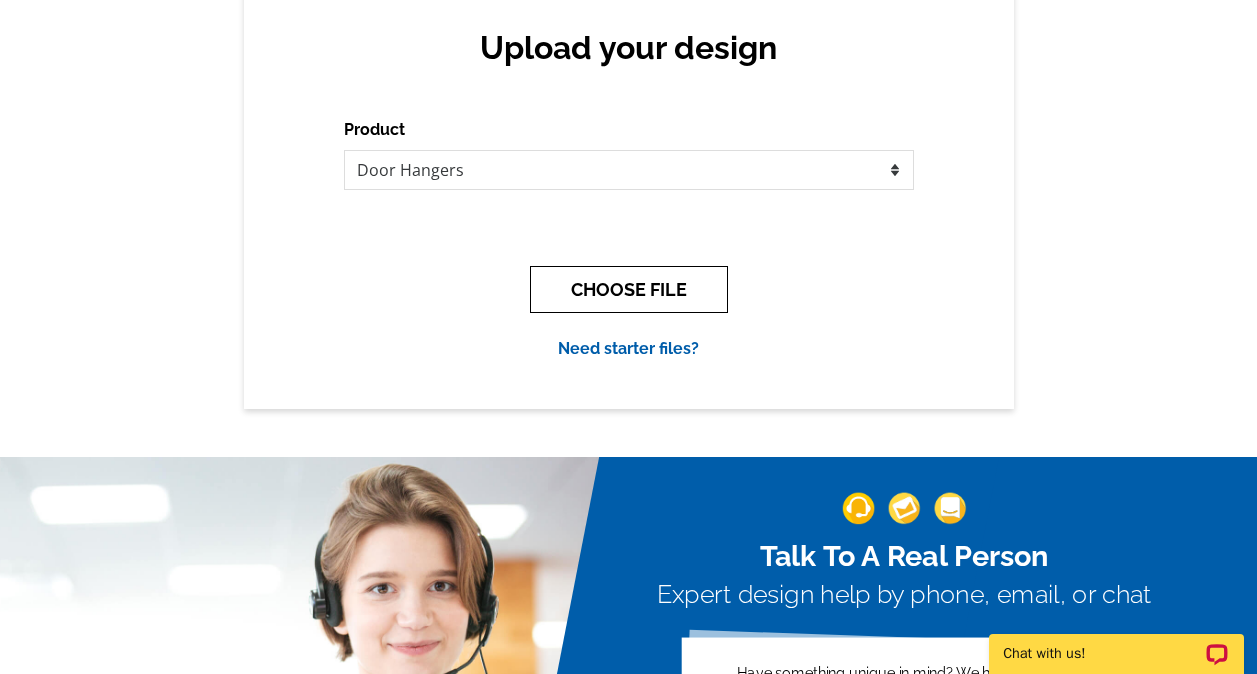 click on "CHOOSE FILE" at bounding box center (629, 289) 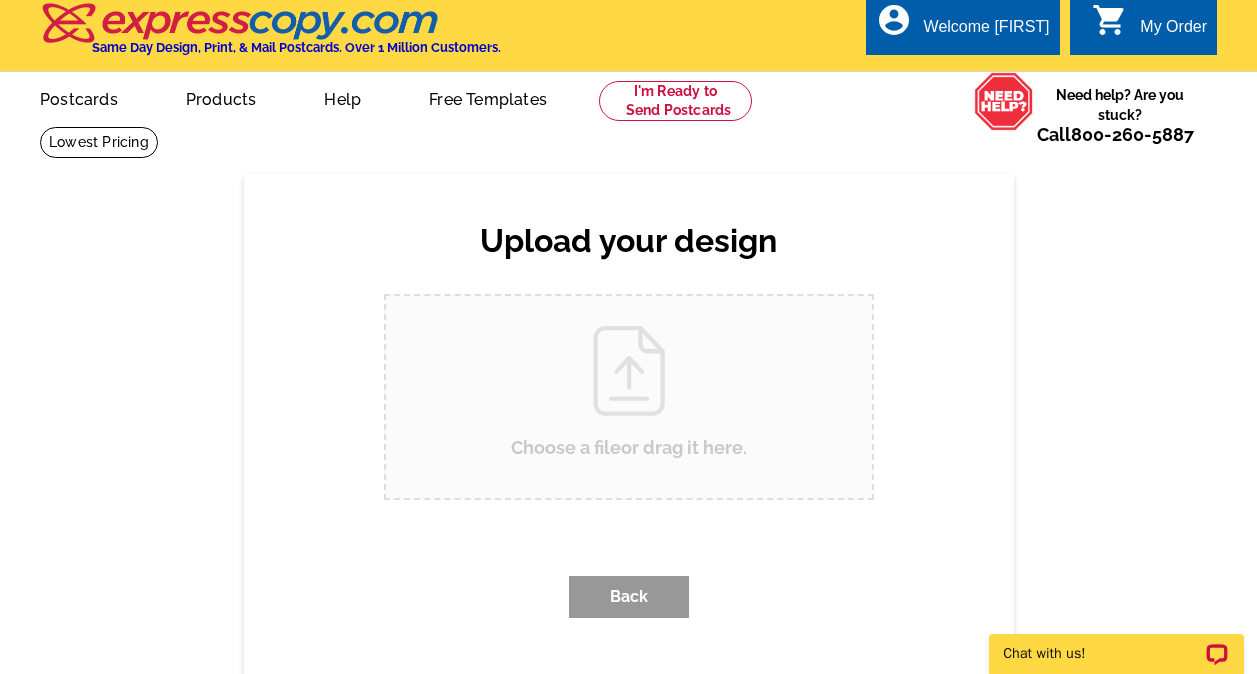 scroll, scrollTop: 0, scrollLeft: 0, axis: both 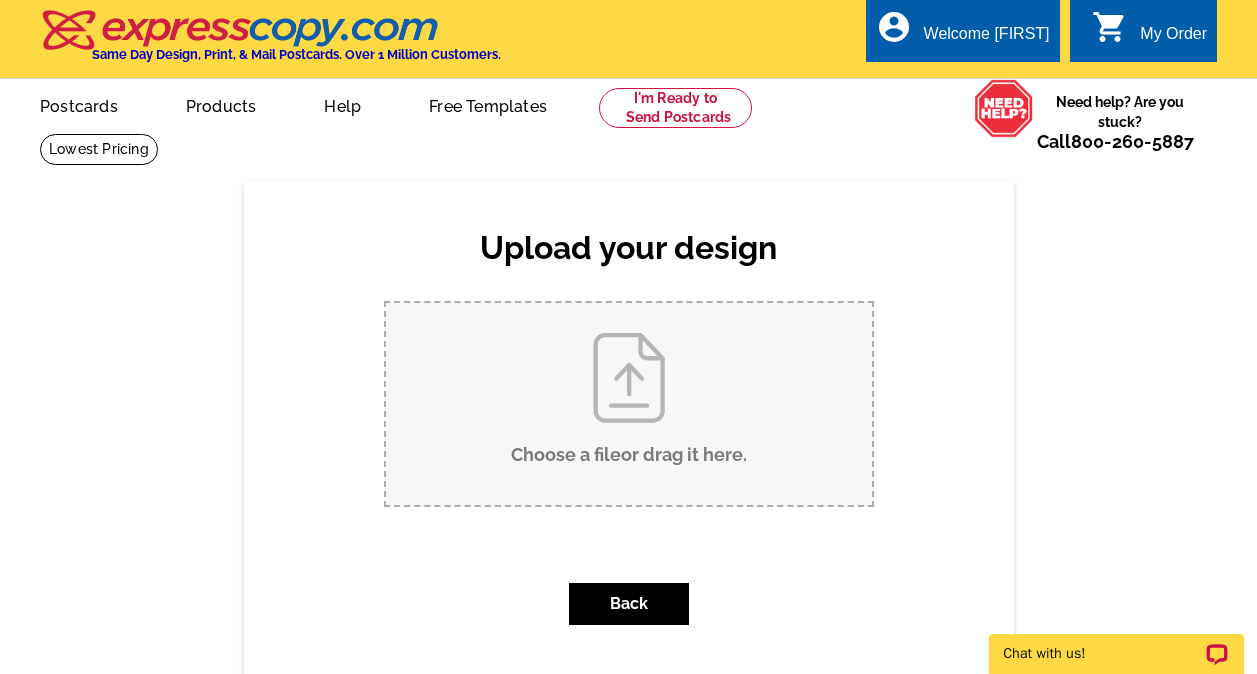 click on "Choose a file  or drag it here ." at bounding box center (629, 404) 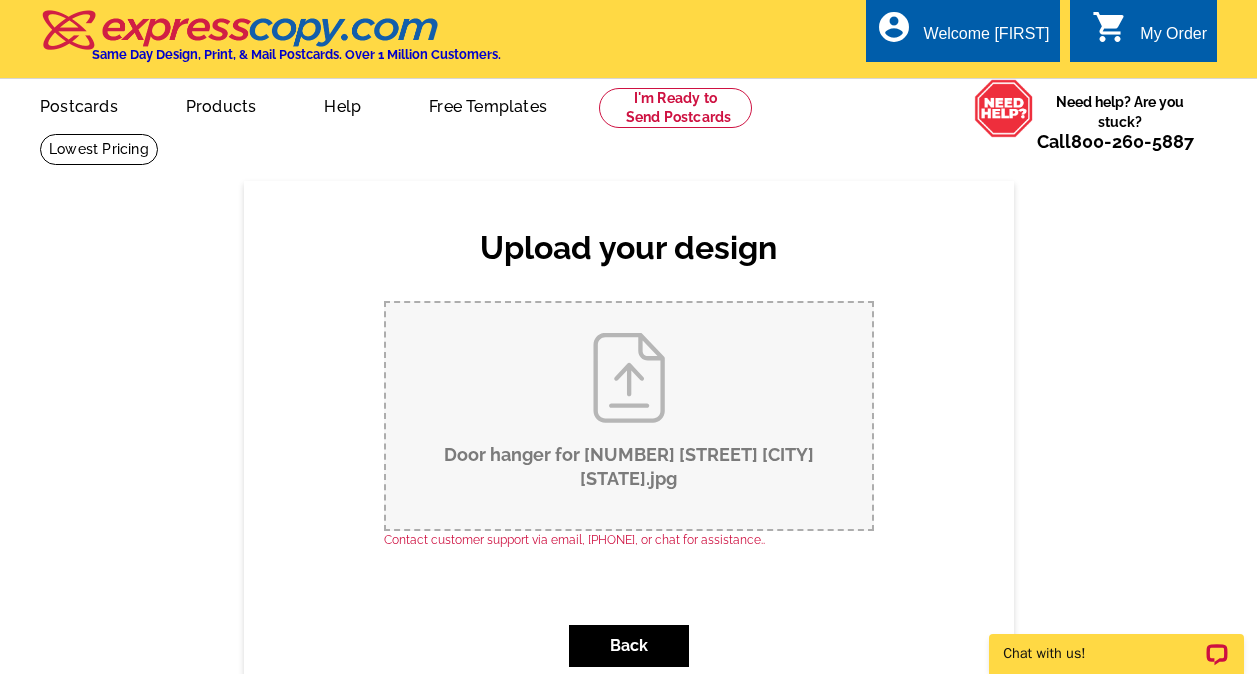 click on "Door hanger for 4421 tarpon bonita springs fl.jpg" at bounding box center [629, 416] 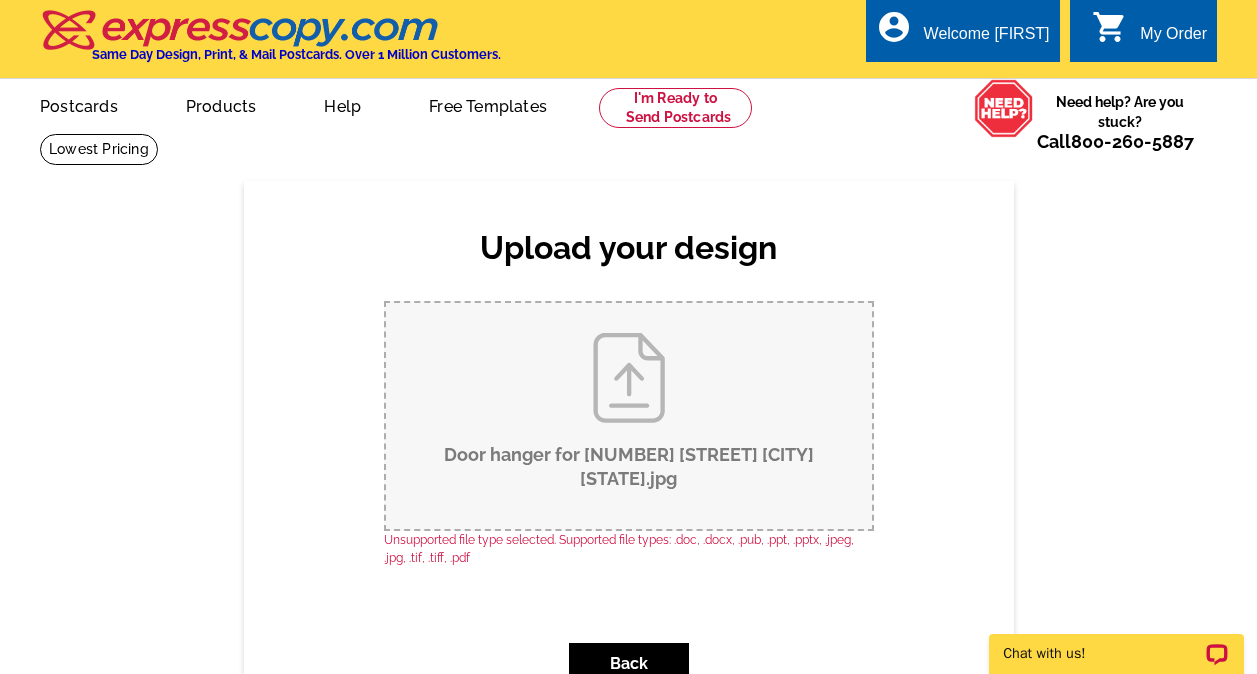 click on "Door hanger for 4421 tarpon bonita springs fl.jpg" at bounding box center (629, 416) 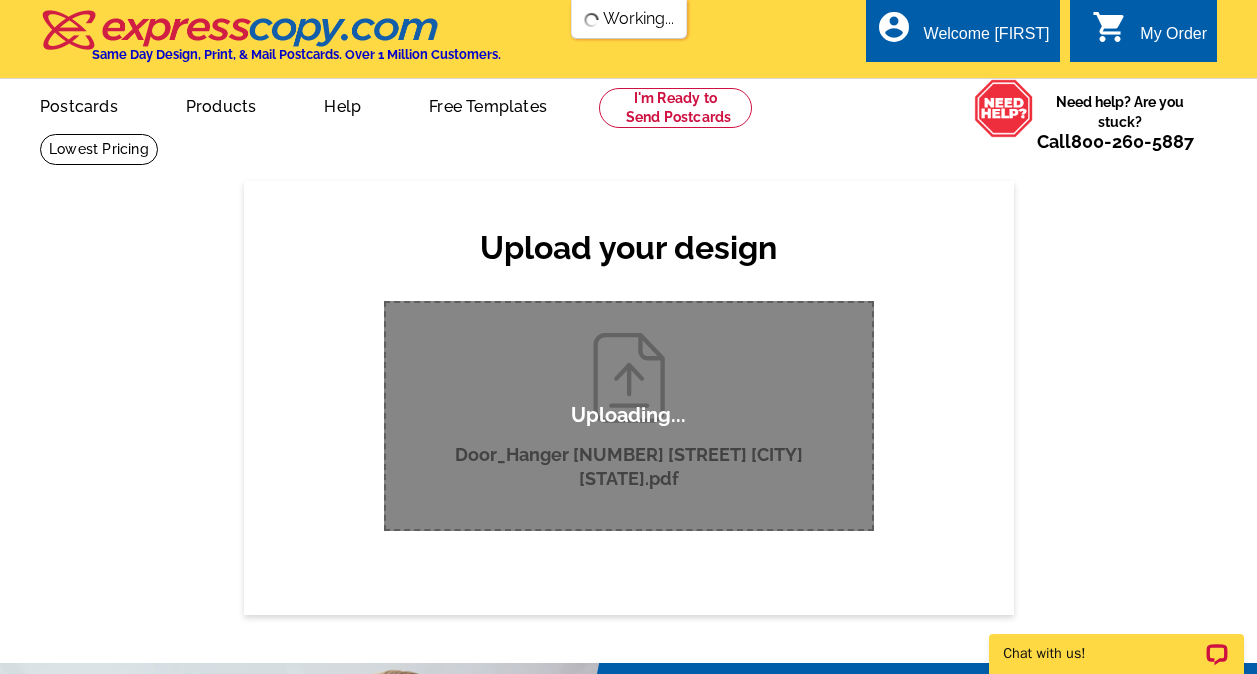 type 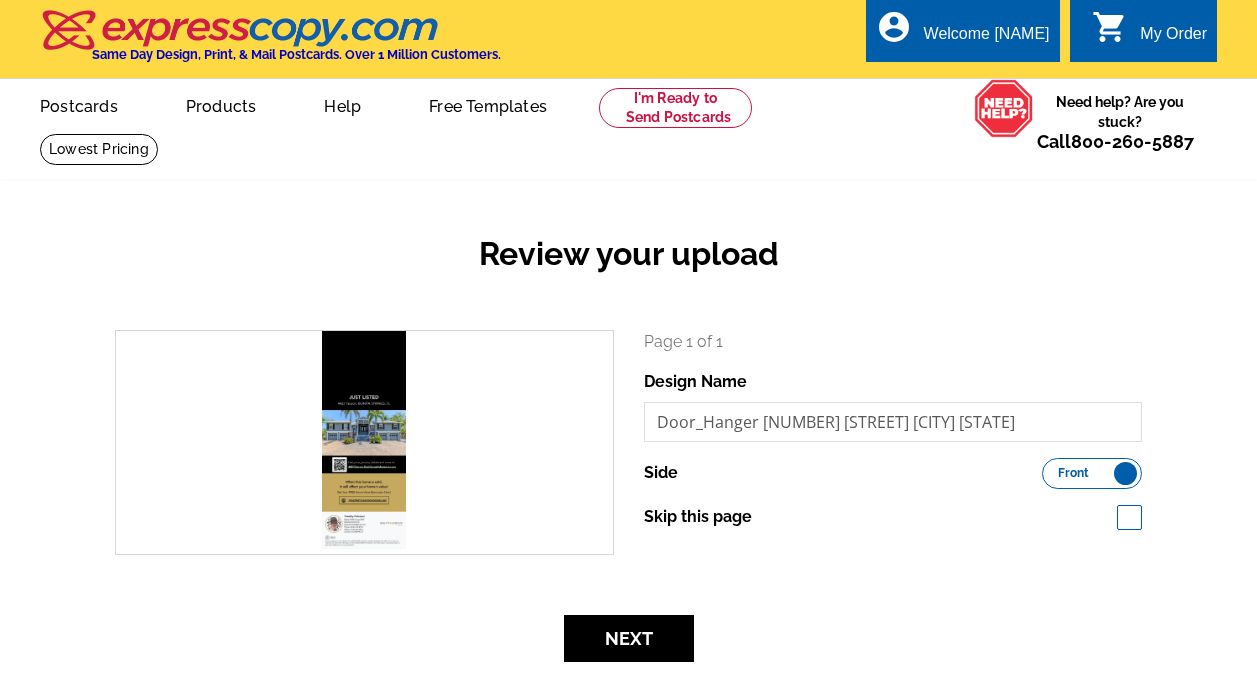 scroll, scrollTop: 0, scrollLeft: 0, axis: both 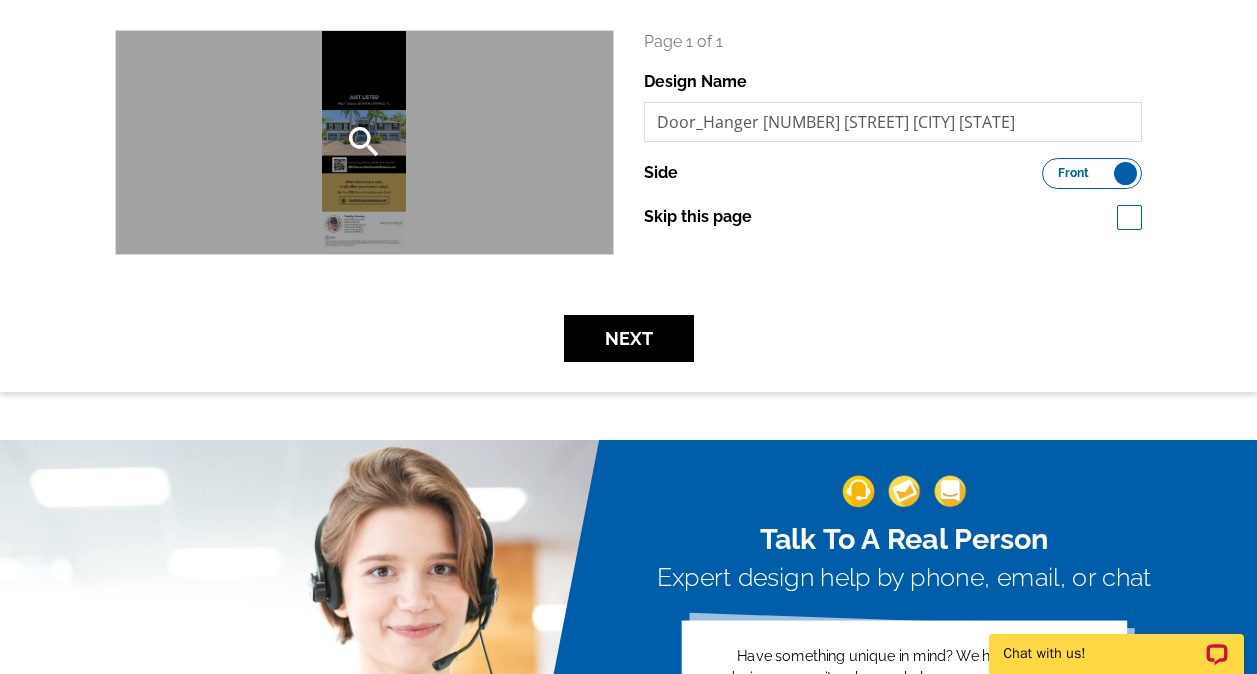 click on "search" at bounding box center [364, 142] 